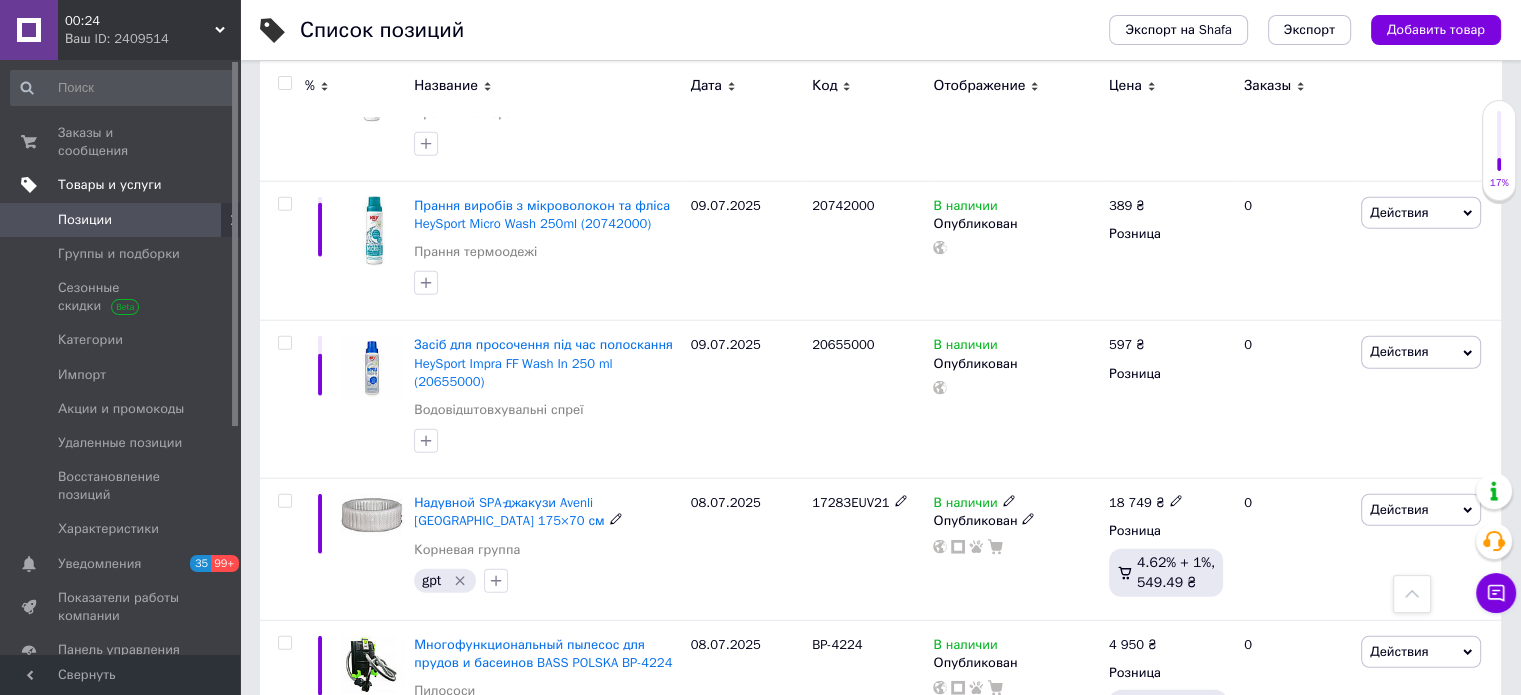 scroll, scrollTop: 12745, scrollLeft: 0, axis: vertical 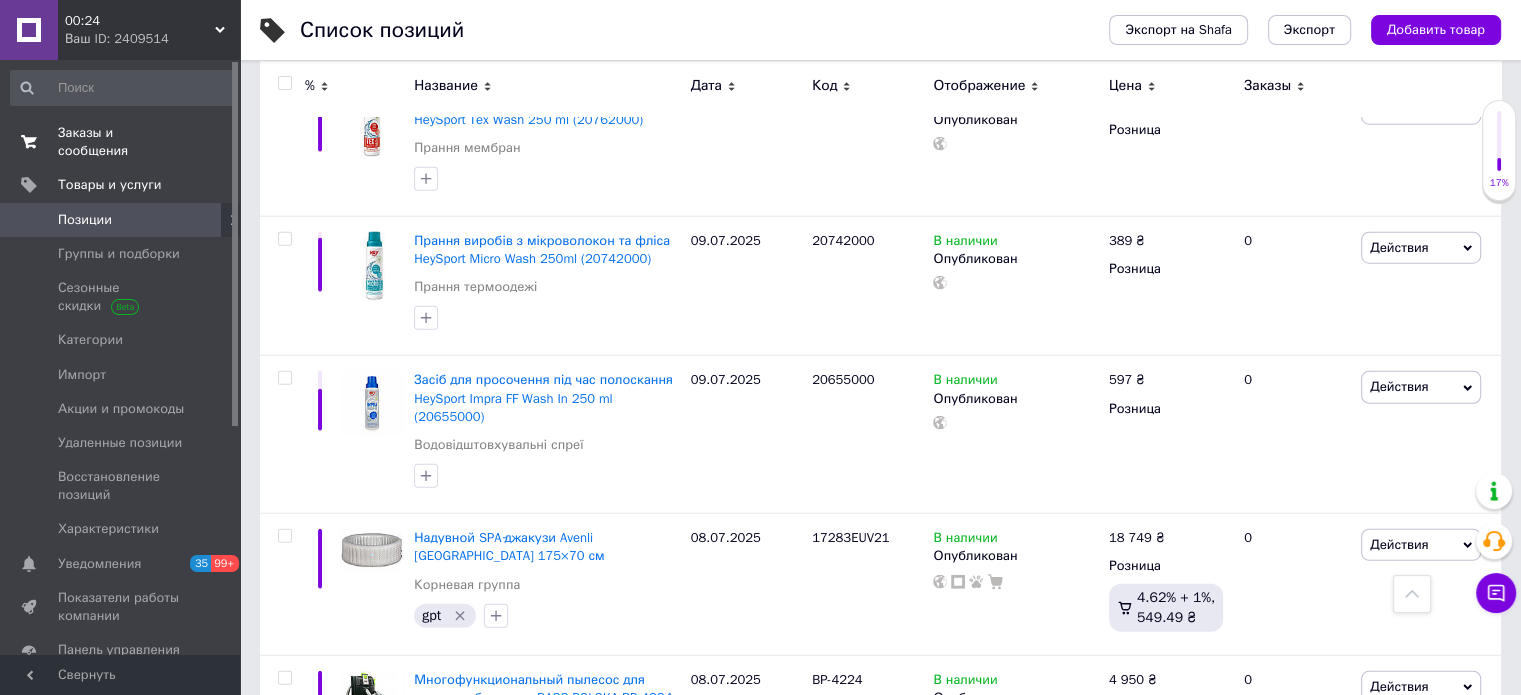 click on "Заказы и сообщения 0 0" at bounding box center [123, 142] 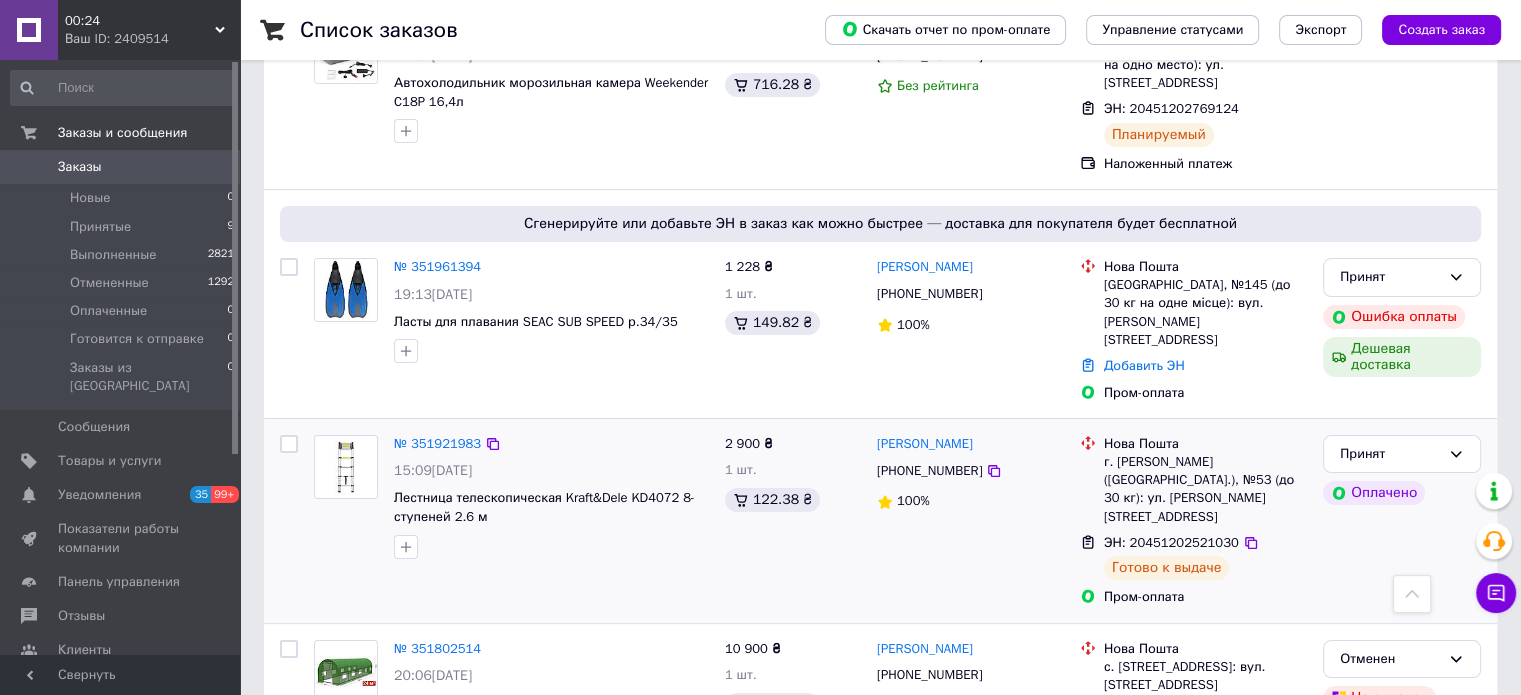 scroll, scrollTop: 200, scrollLeft: 0, axis: vertical 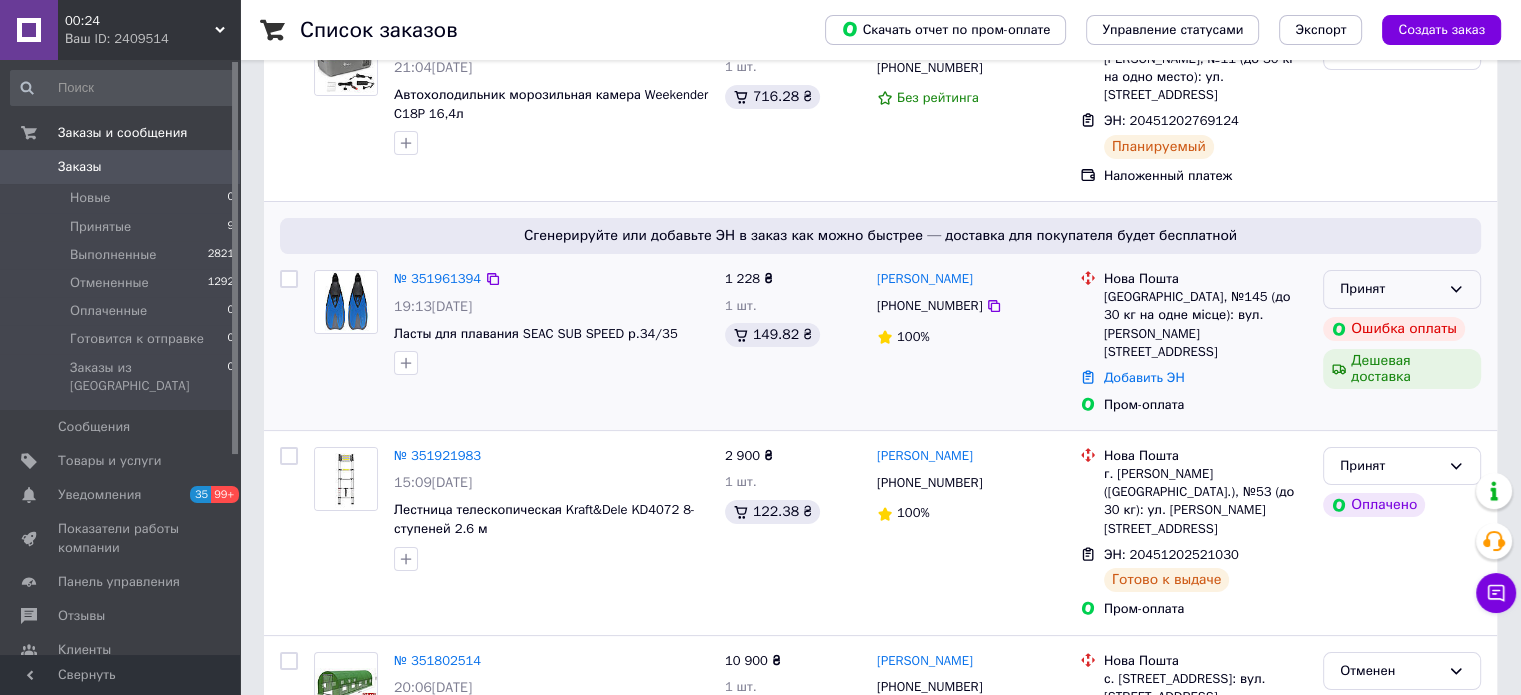 click 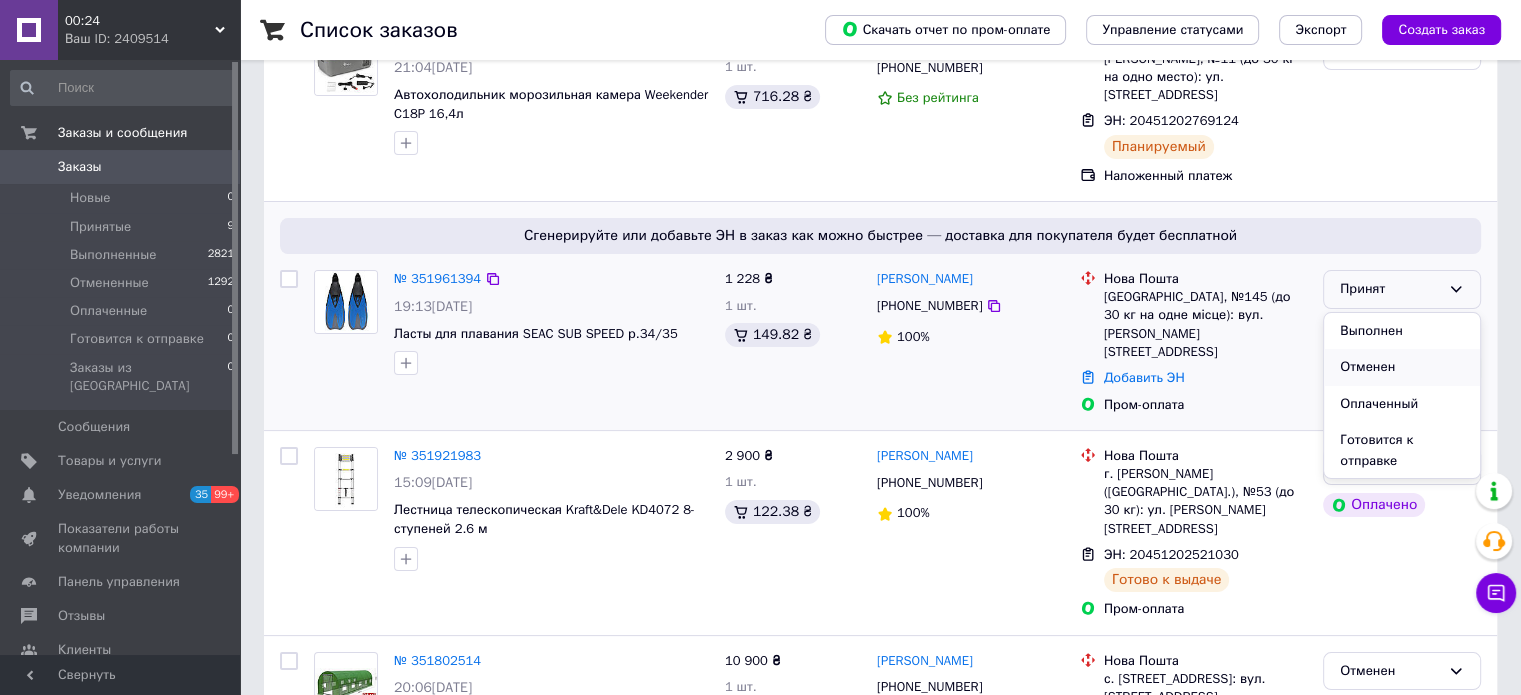 click on "Отменен" at bounding box center (1402, 367) 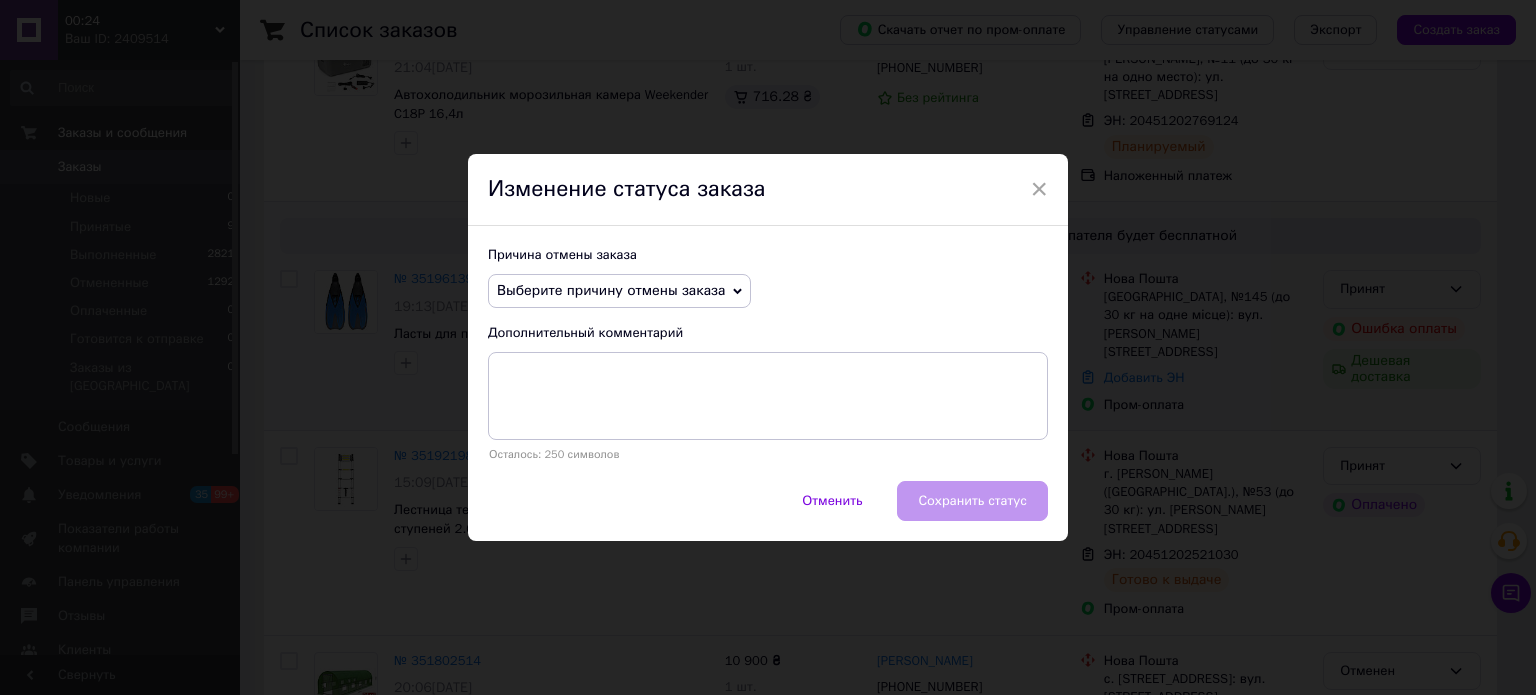 click 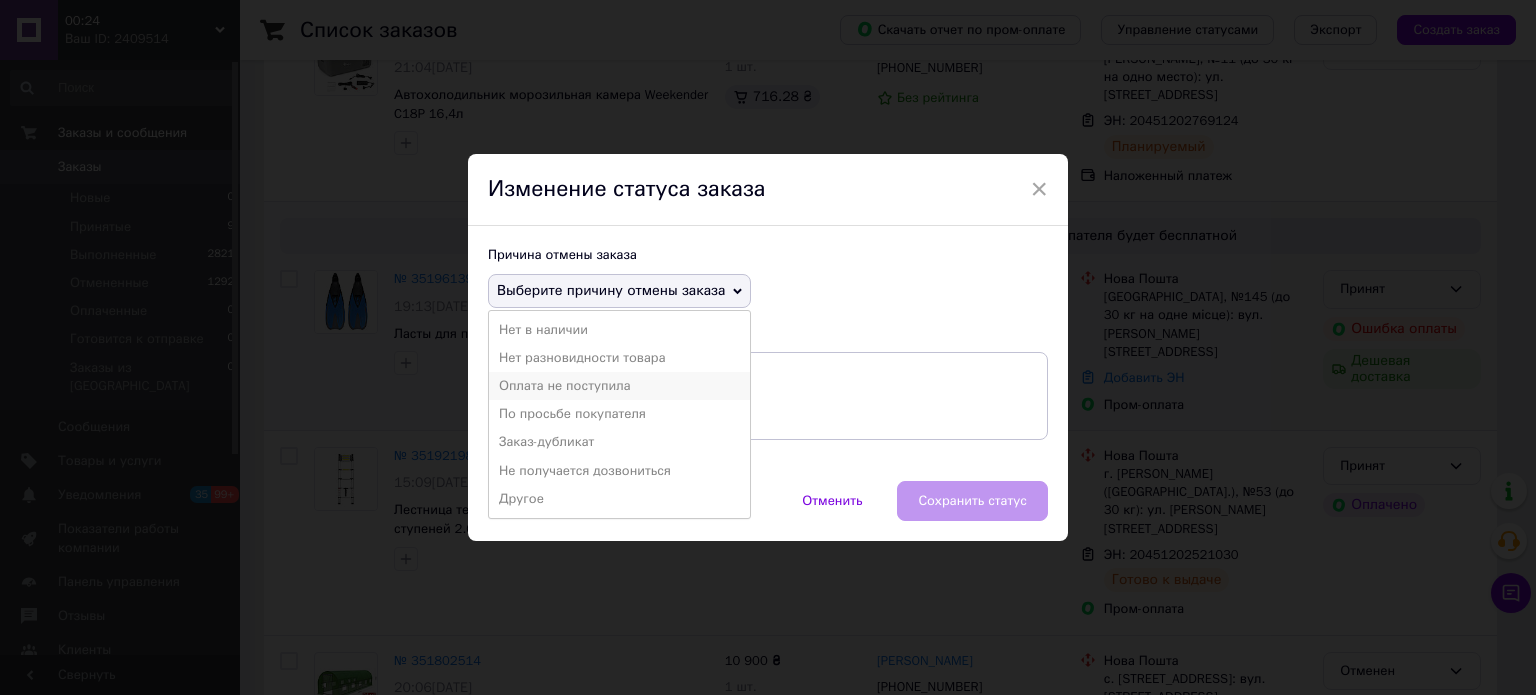 click on "Оплата не поступила" at bounding box center [619, 386] 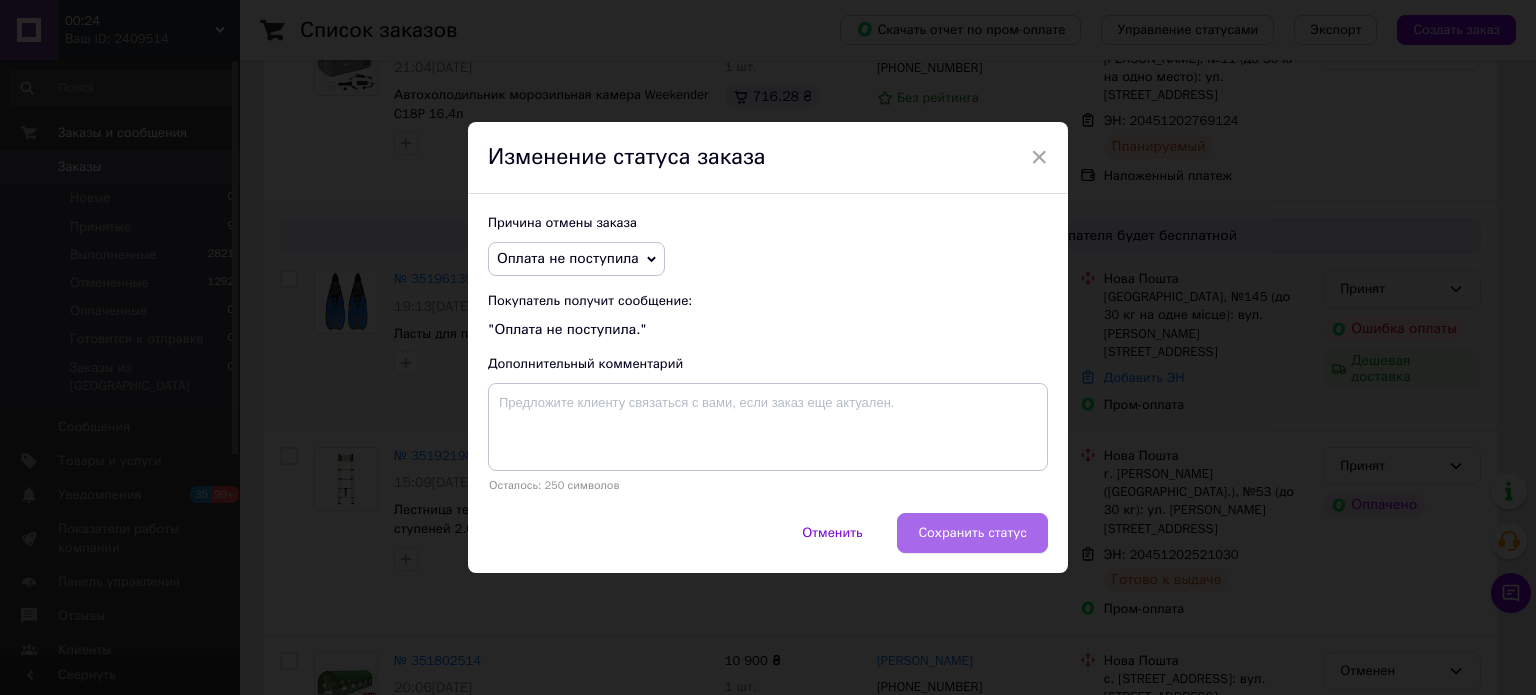 click on "Сохранить статус" at bounding box center [972, 533] 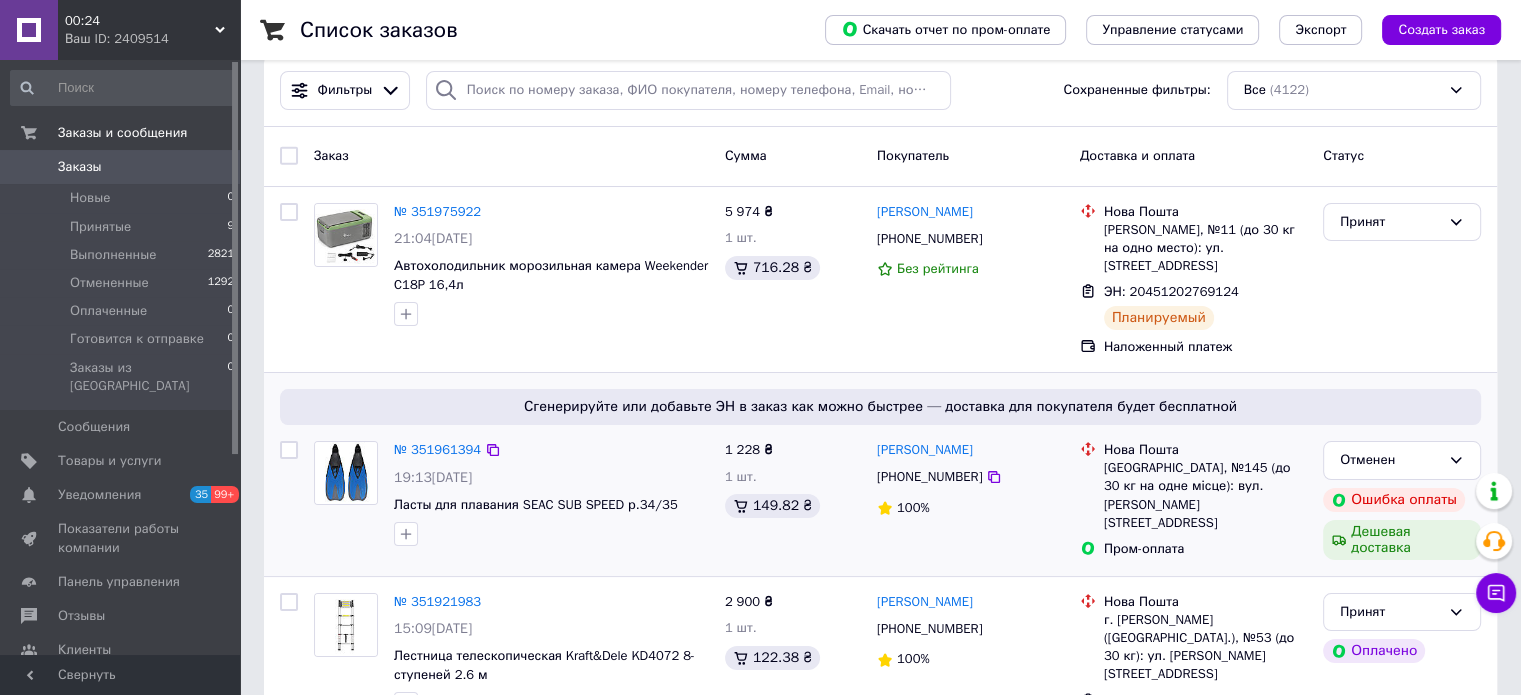 scroll, scrollTop: 0, scrollLeft: 0, axis: both 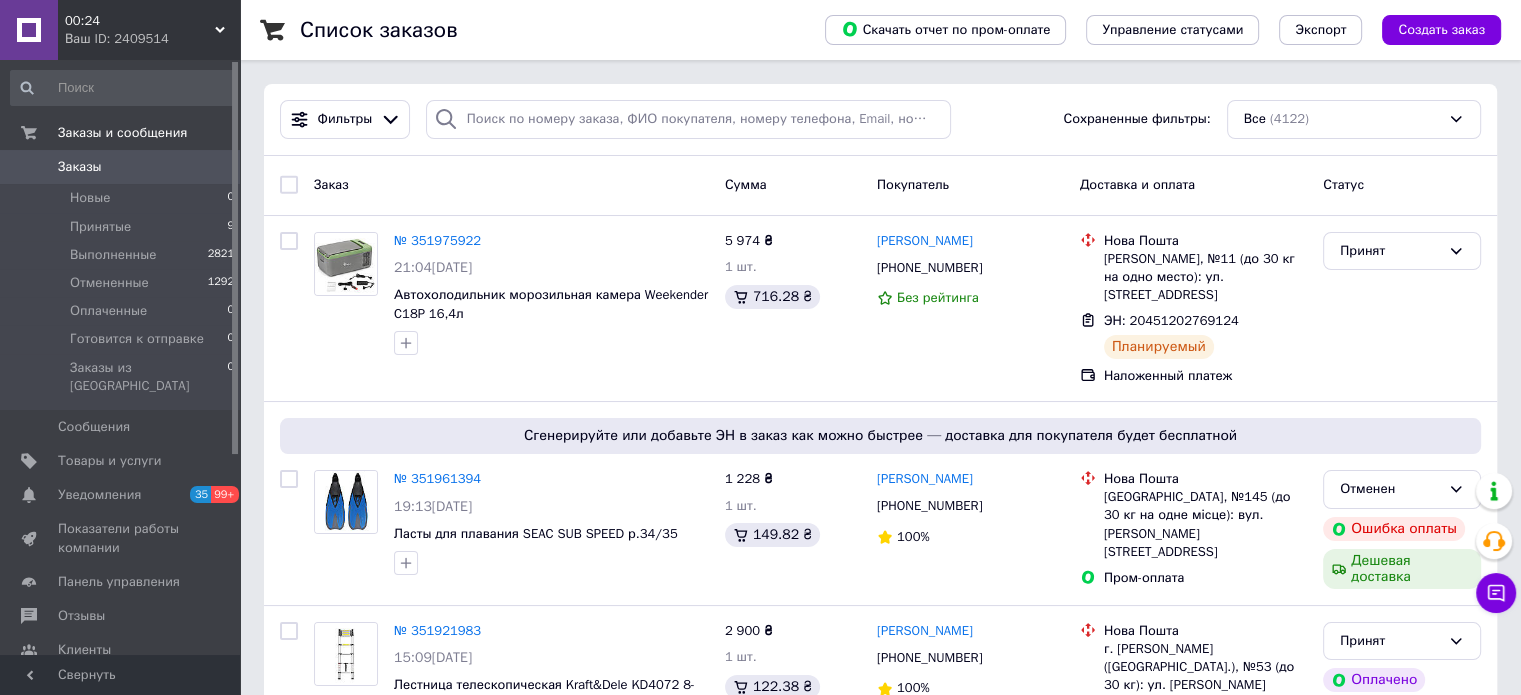 click on "Ваш ID: 2409514" at bounding box center [152, 39] 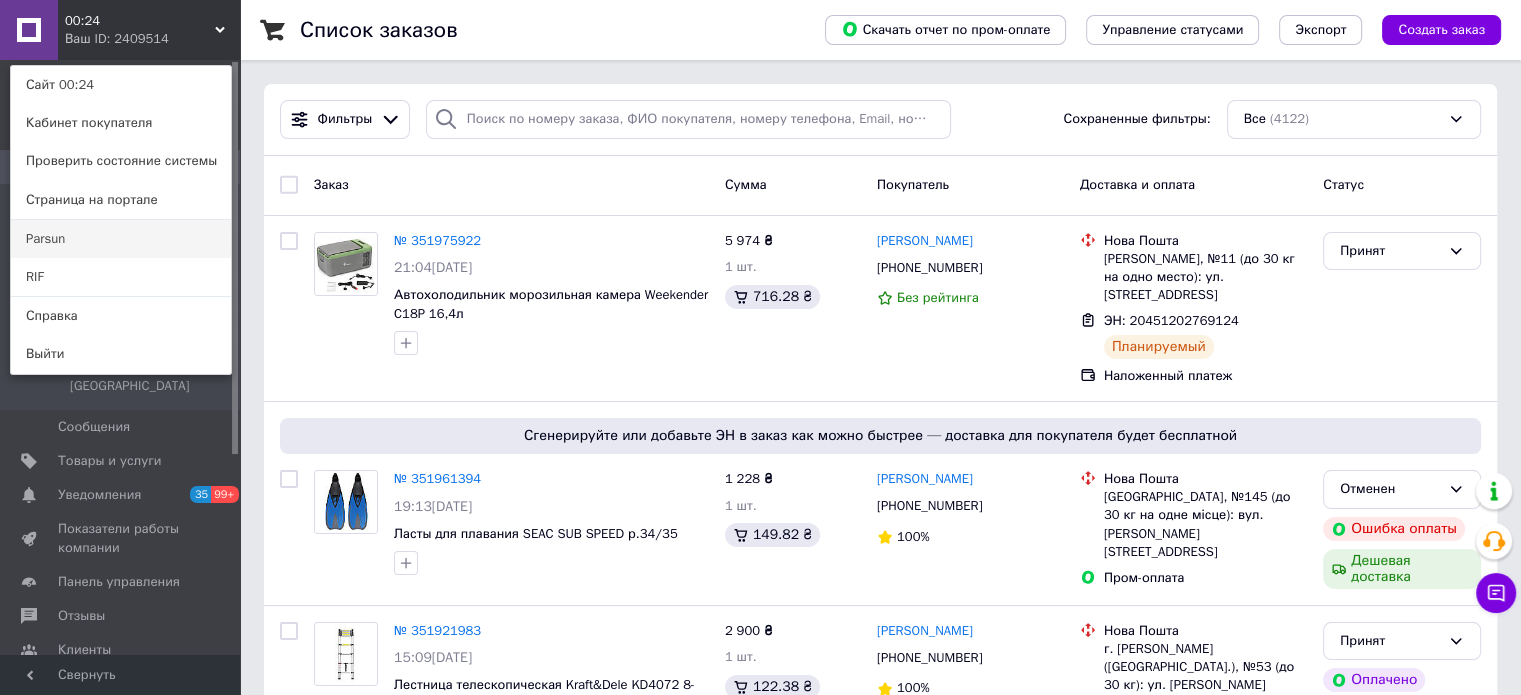 click on "Parsun" at bounding box center [121, 239] 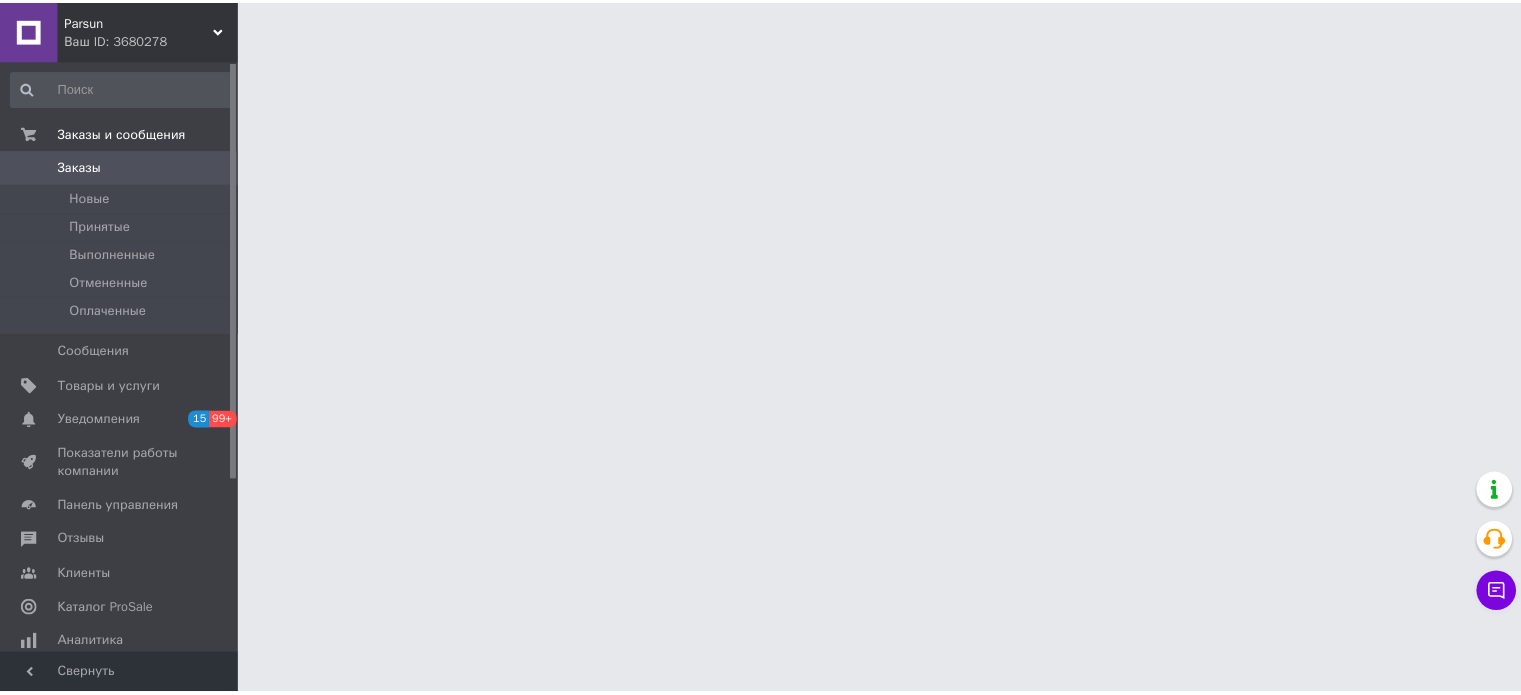 scroll, scrollTop: 0, scrollLeft: 0, axis: both 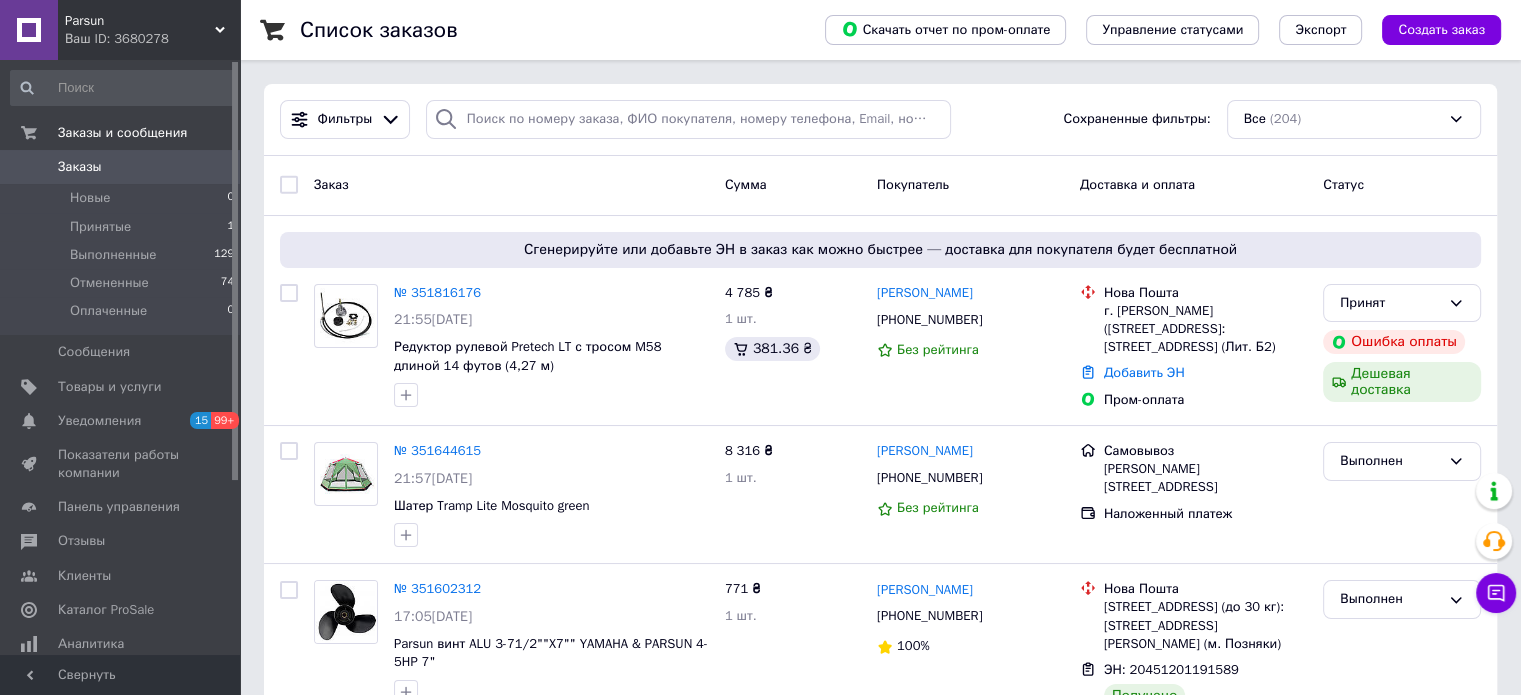click 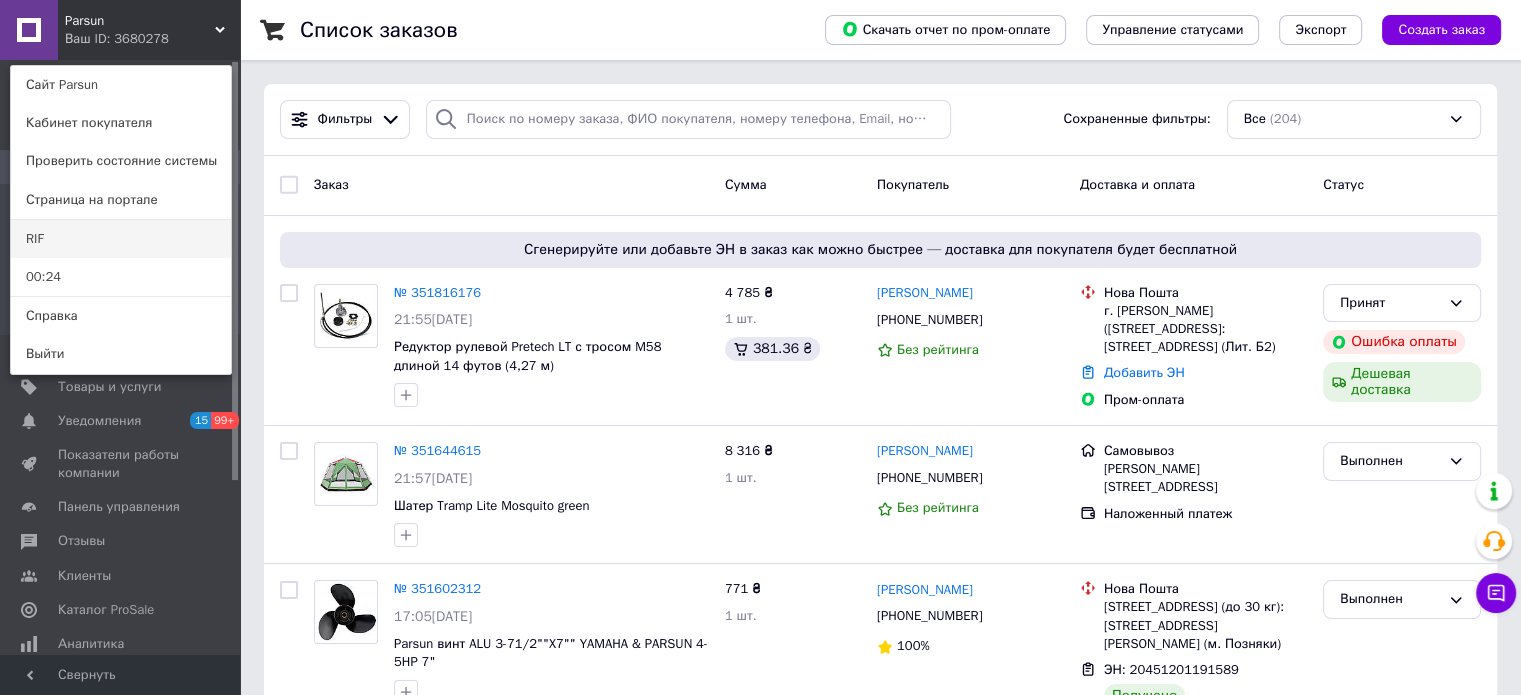 click on "RIF" at bounding box center [121, 239] 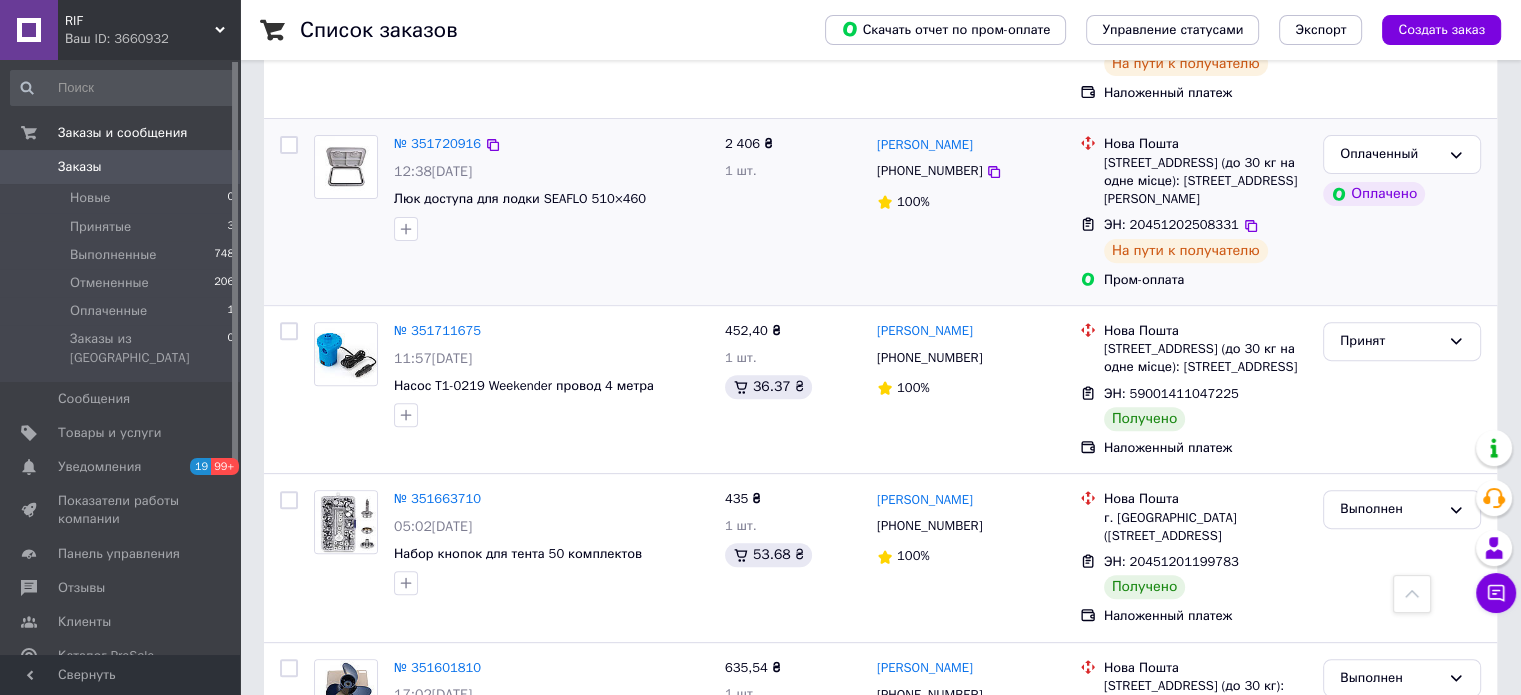 scroll, scrollTop: 700, scrollLeft: 0, axis: vertical 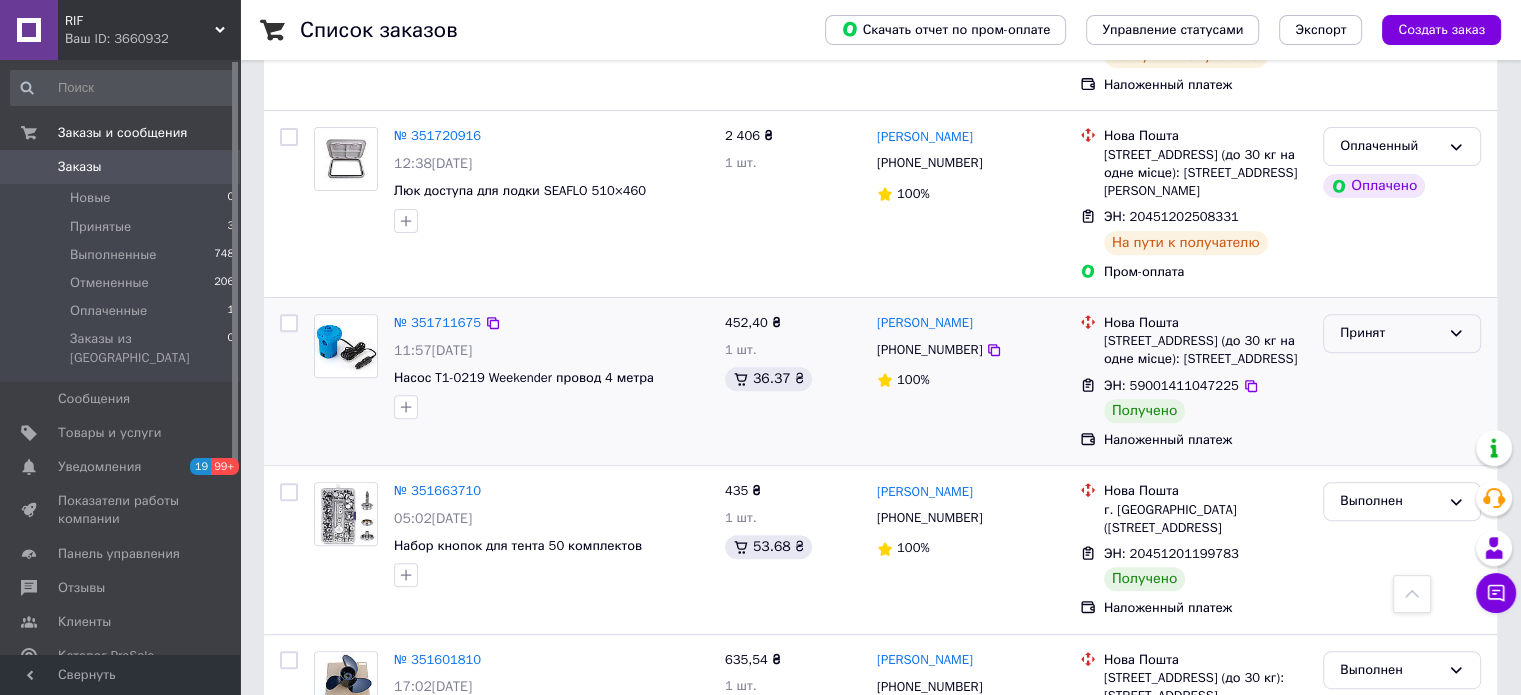 click 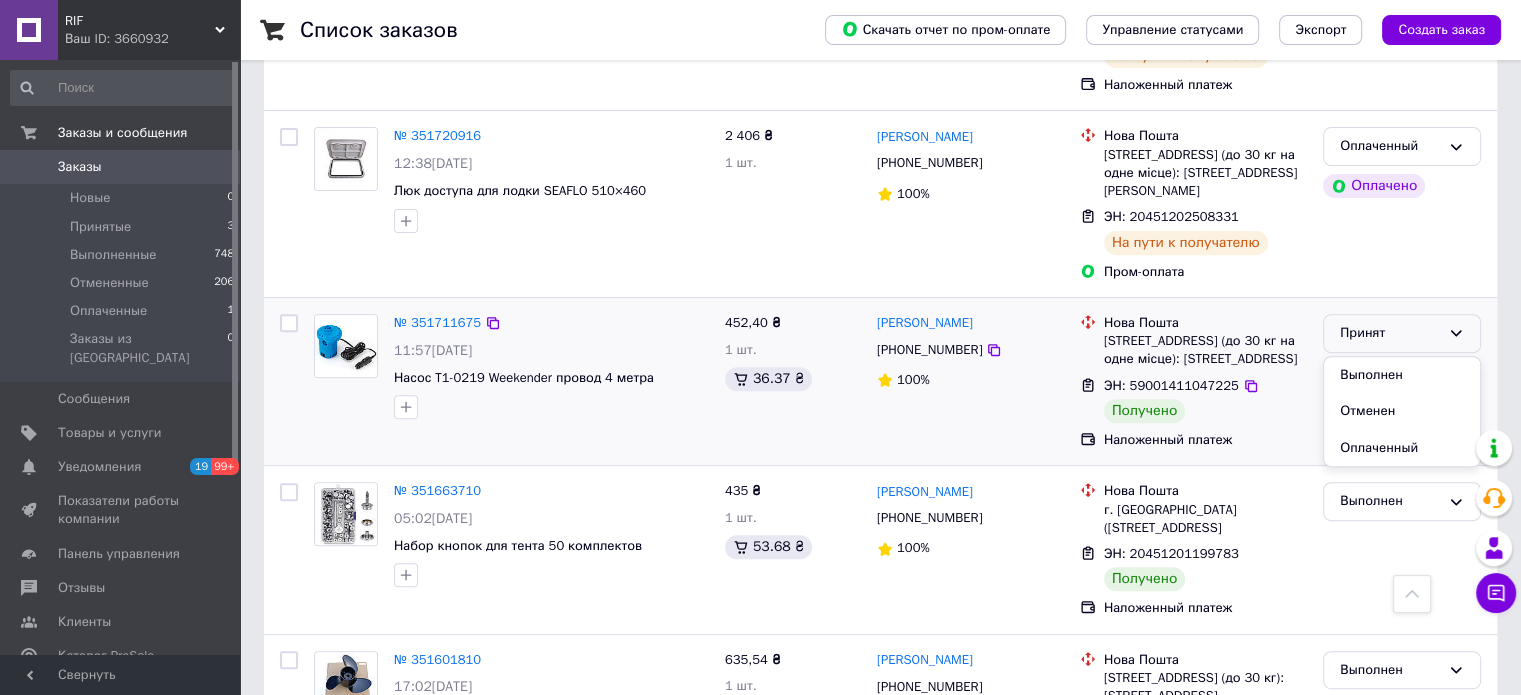 click on "Выполнен Отменен Оплаченный" at bounding box center (1402, 412) 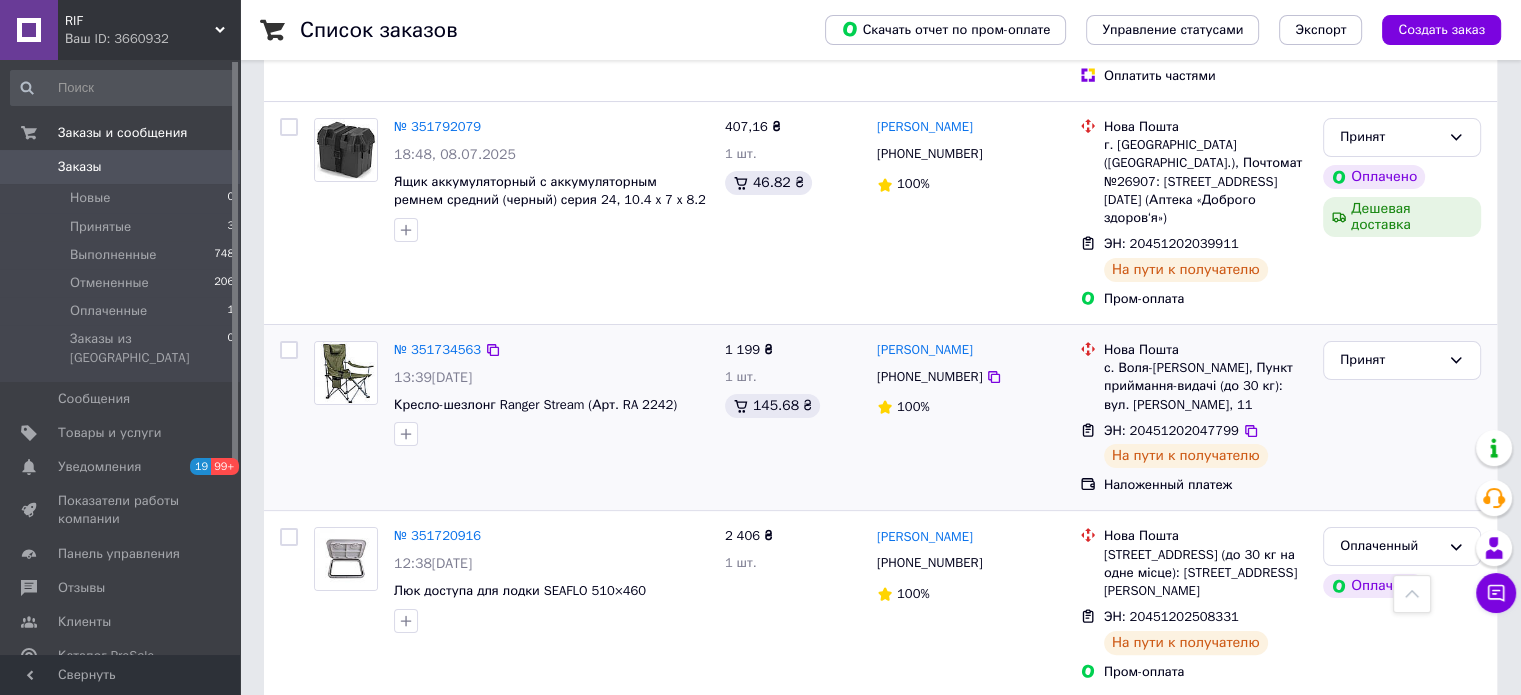 scroll, scrollTop: 0, scrollLeft: 0, axis: both 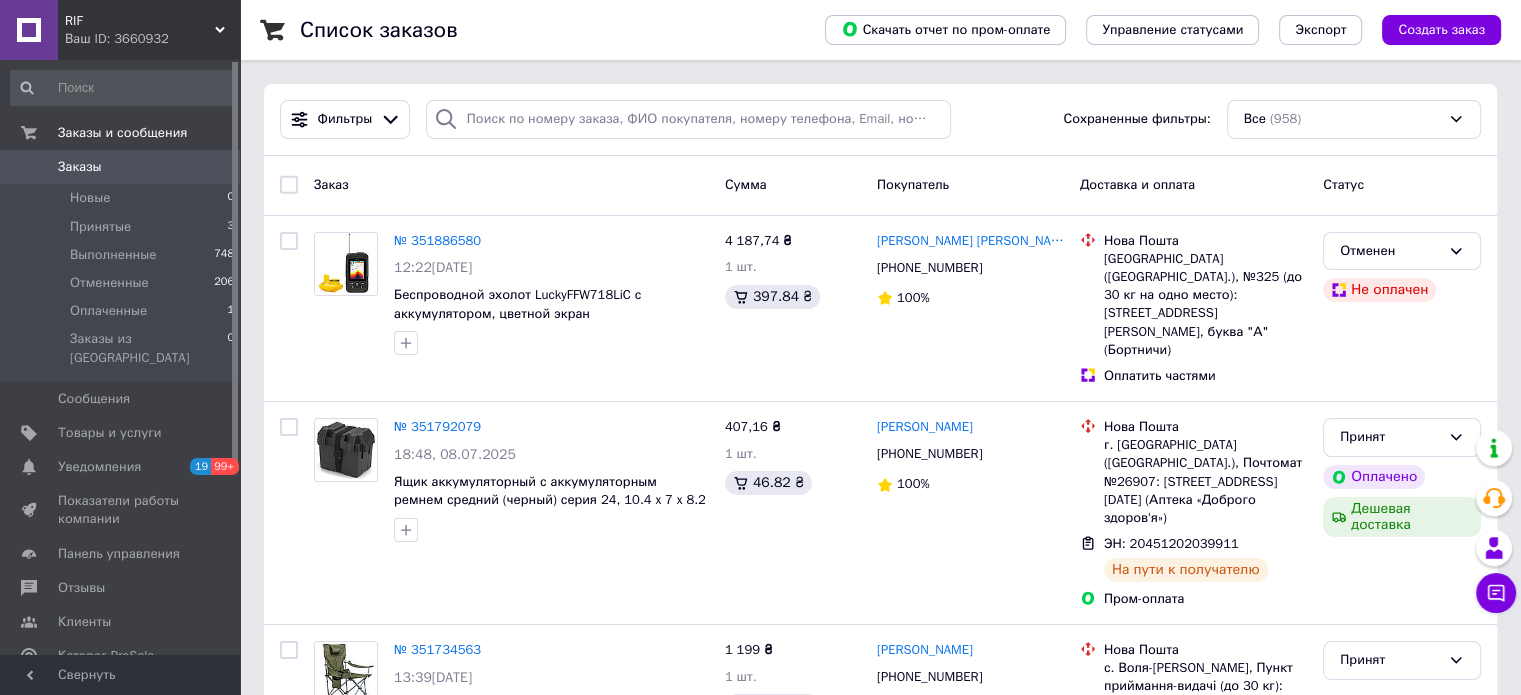 click on "RIF" at bounding box center [140, 21] 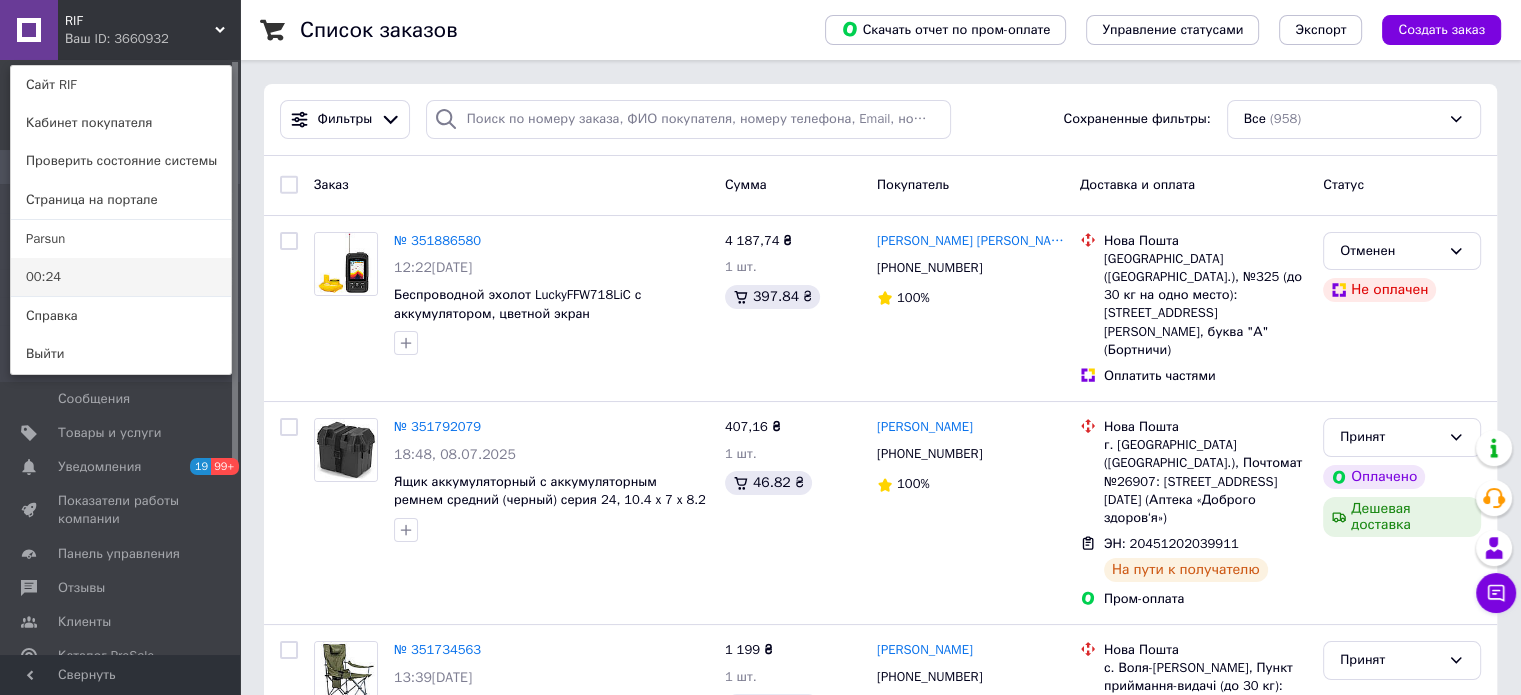 click on "00:24" at bounding box center (121, 277) 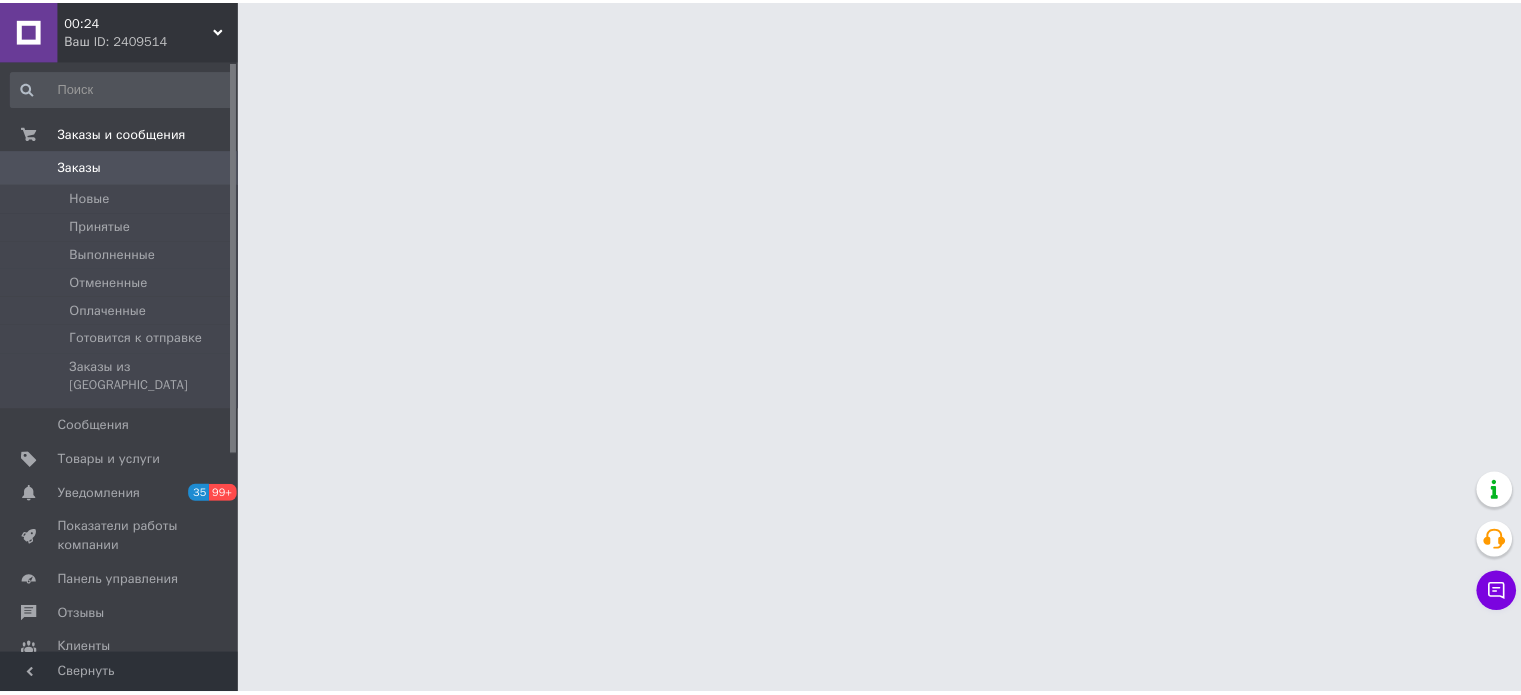 scroll, scrollTop: 0, scrollLeft: 0, axis: both 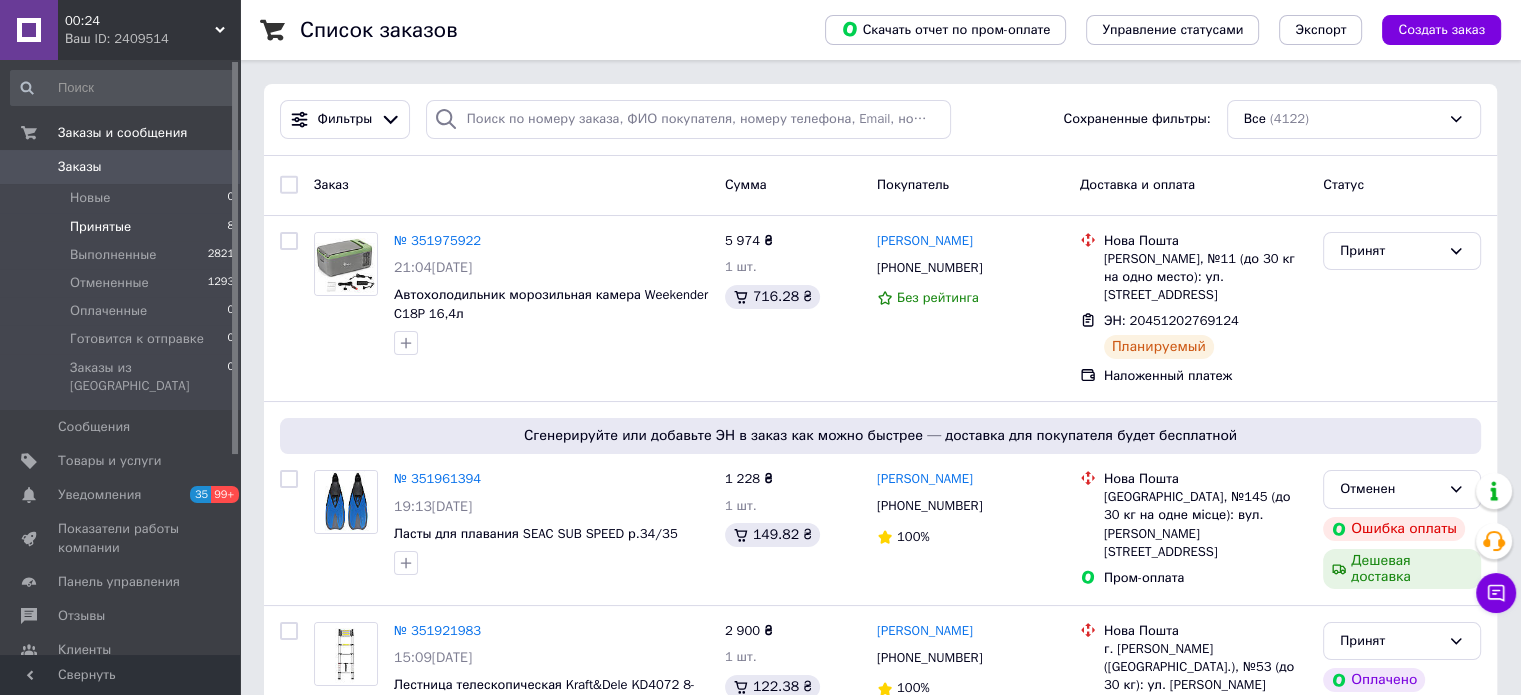 click on "Принятые" at bounding box center [100, 227] 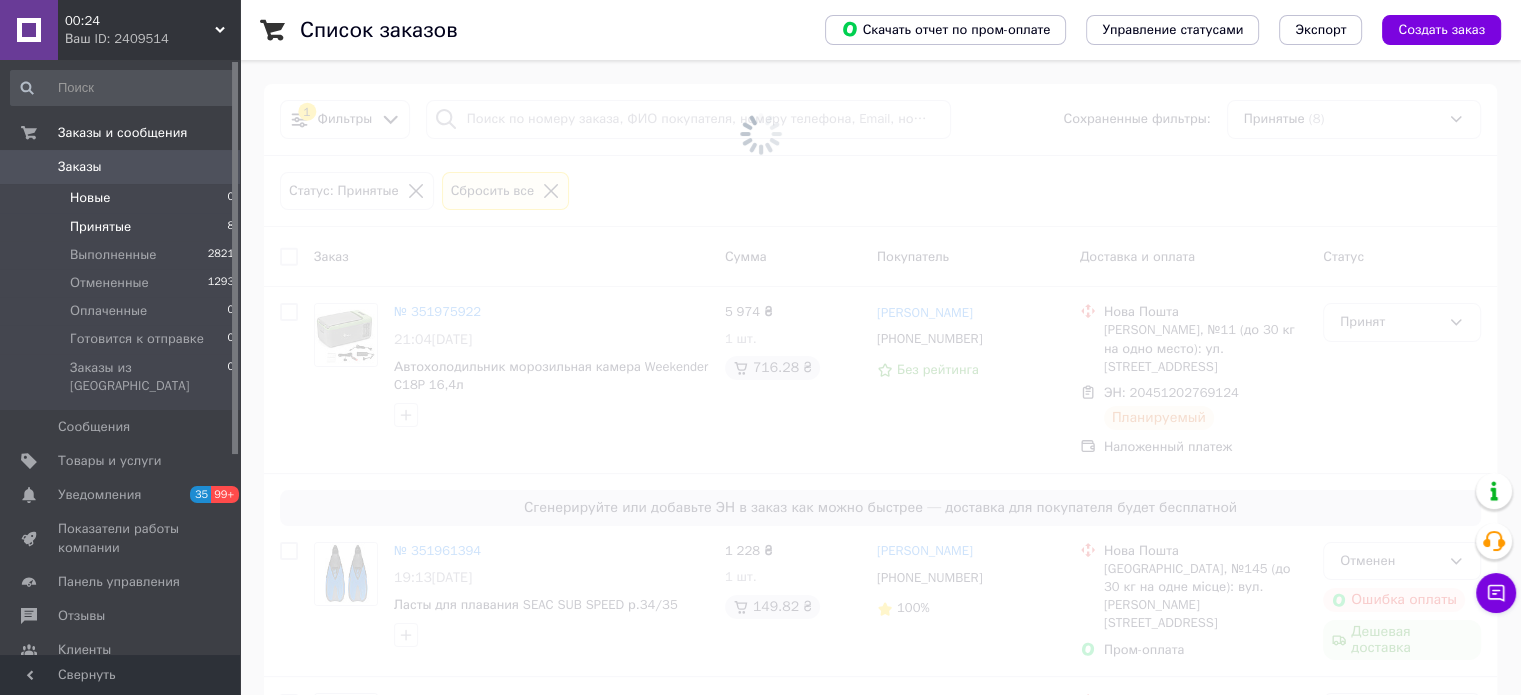 click on "Новые 0" at bounding box center [123, 198] 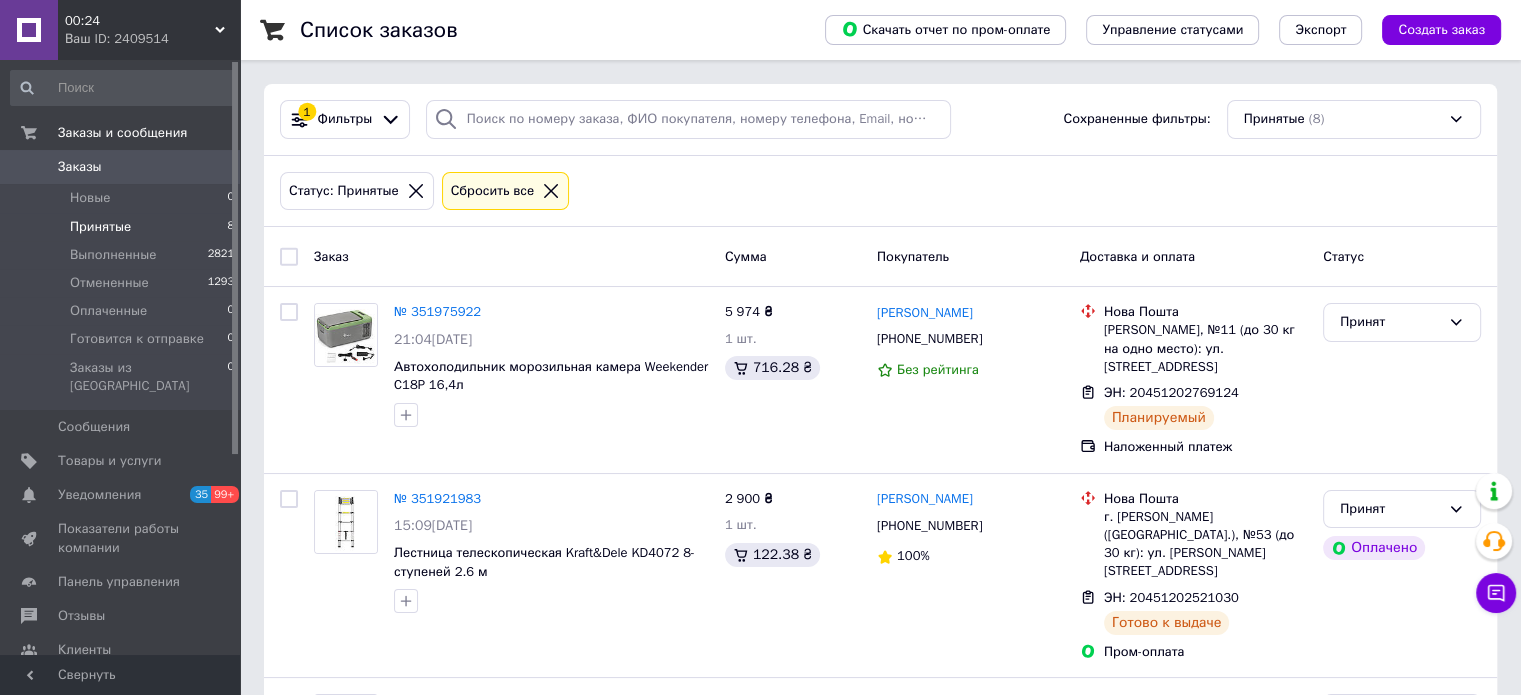 click on "Заказы" at bounding box center [121, 167] 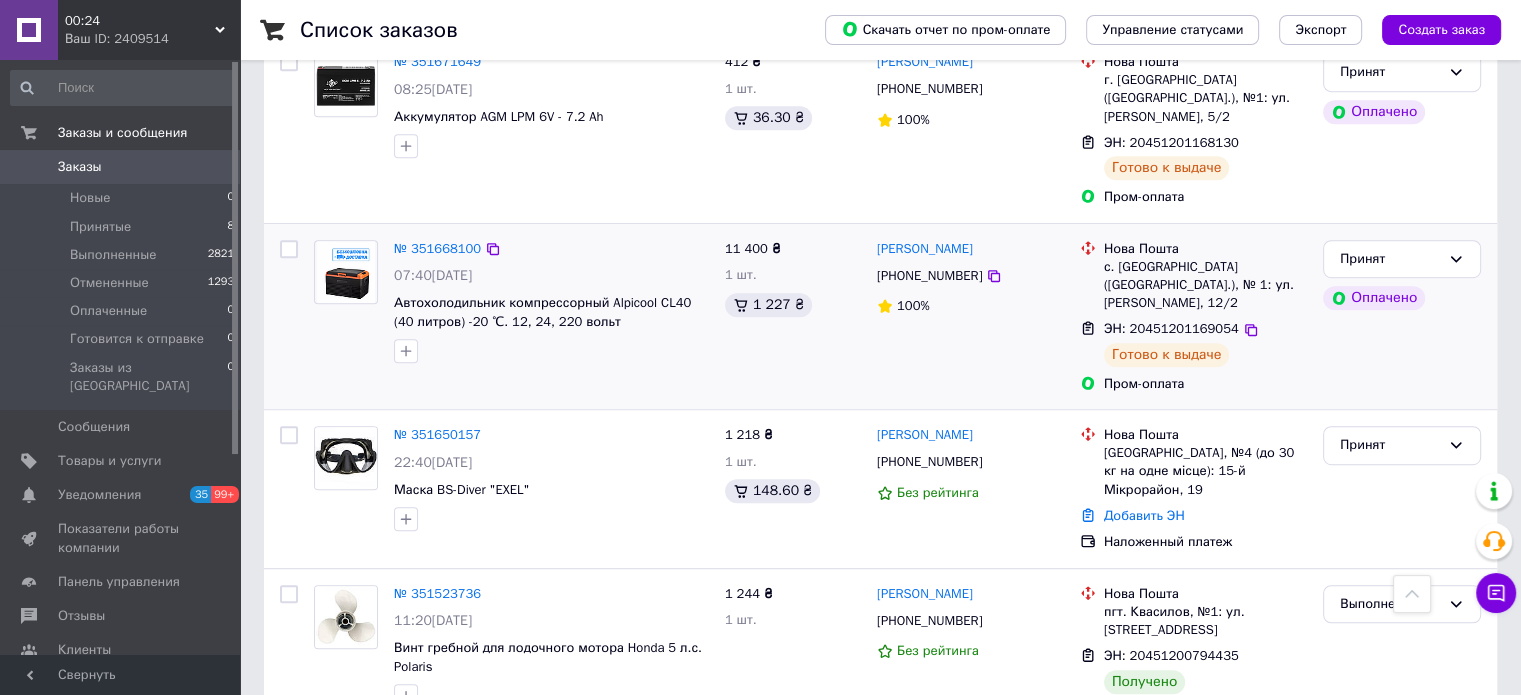 scroll, scrollTop: 1100, scrollLeft: 0, axis: vertical 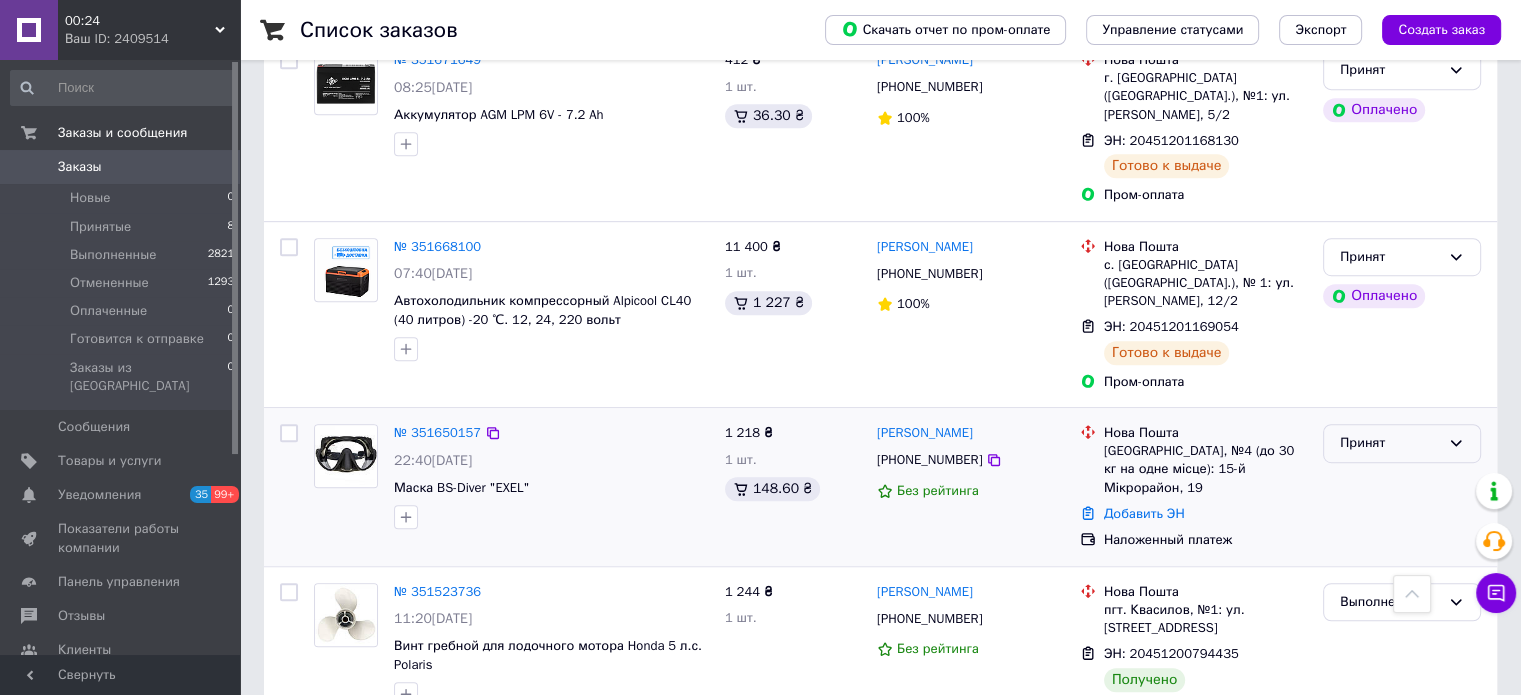 click 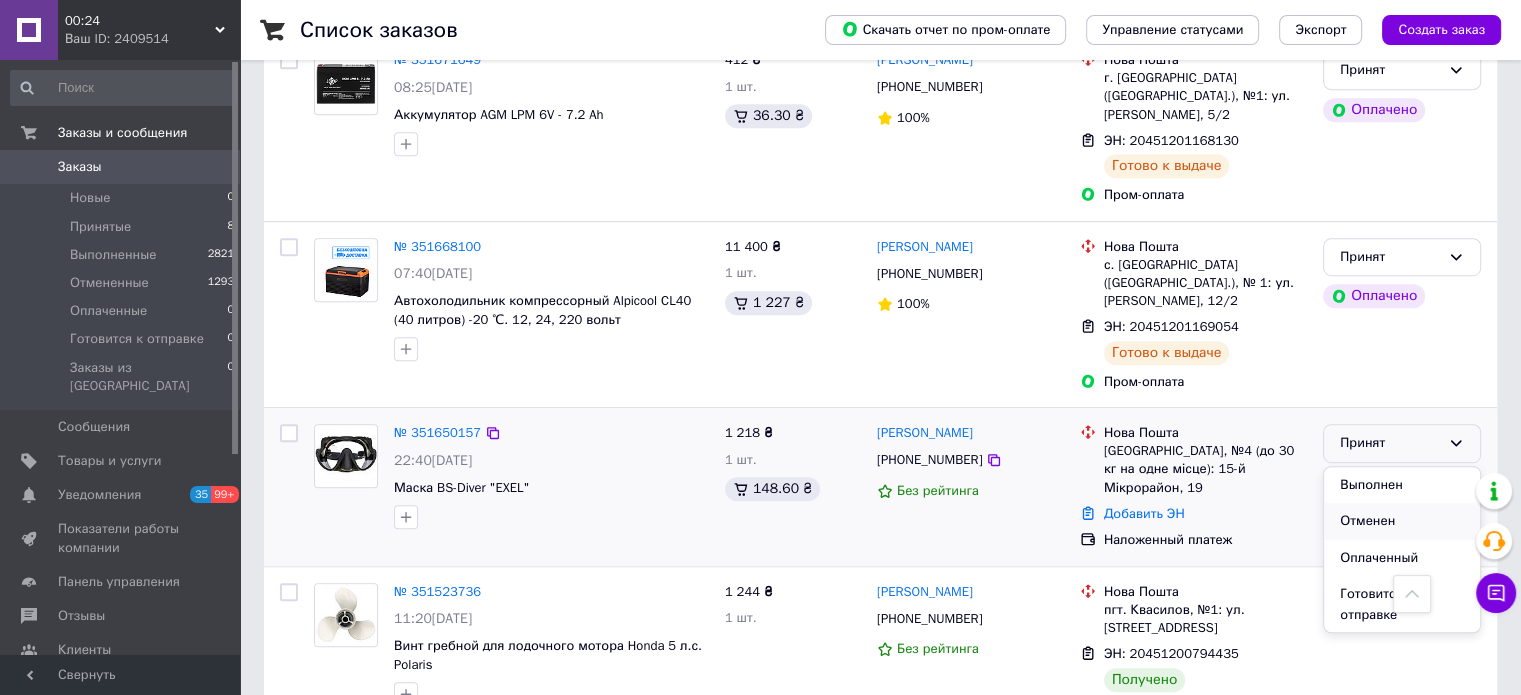 click on "Отменен" at bounding box center (1402, 521) 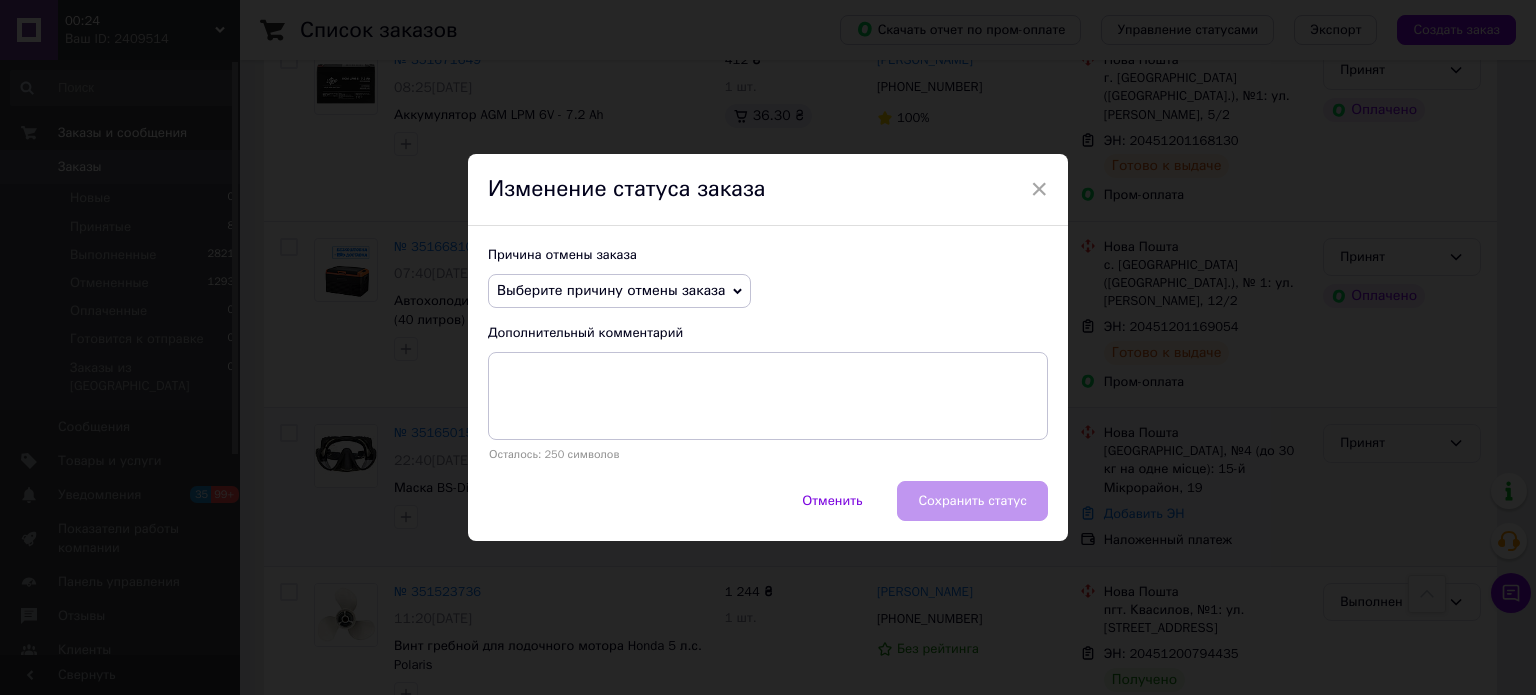 click on "Выберите причину отмены заказа" at bounding box center [619, 291] 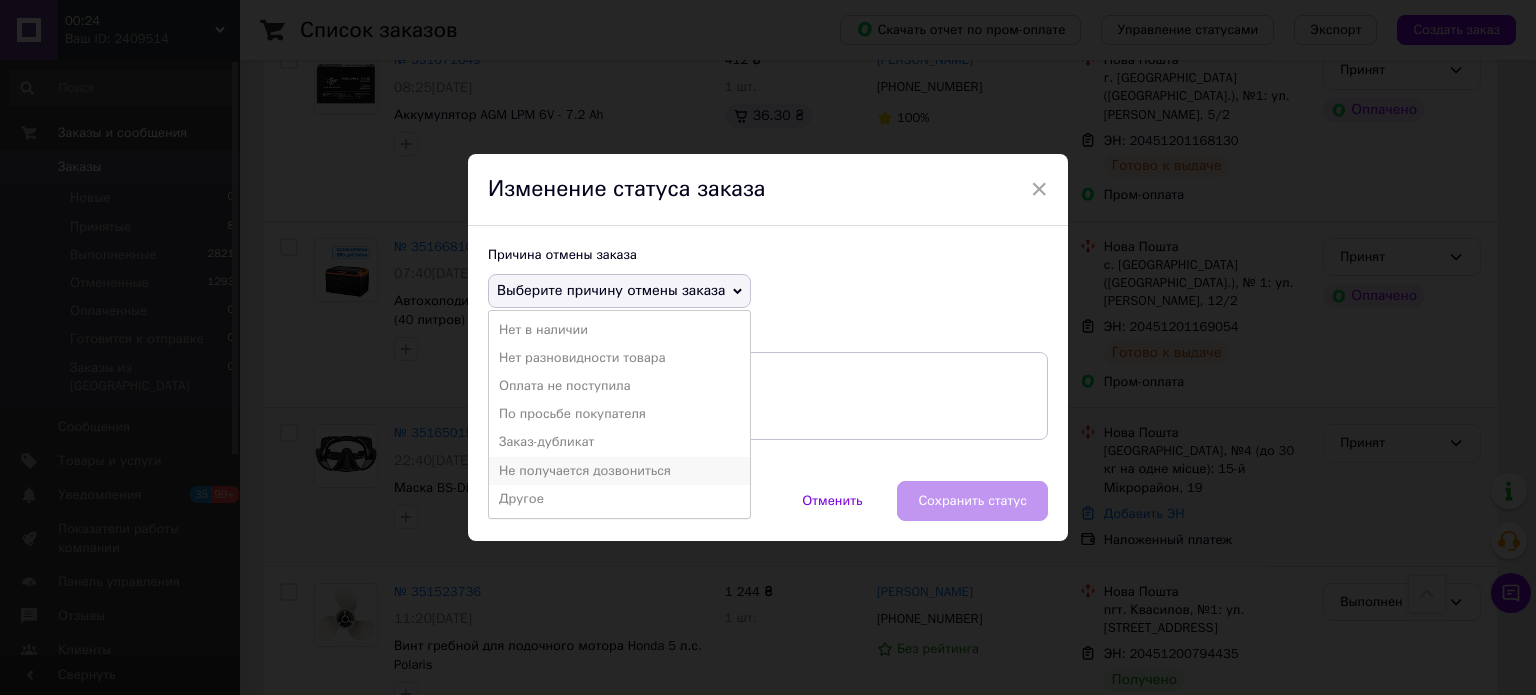 click on "Не получается дозвониться" at bounding box center (619, 471) 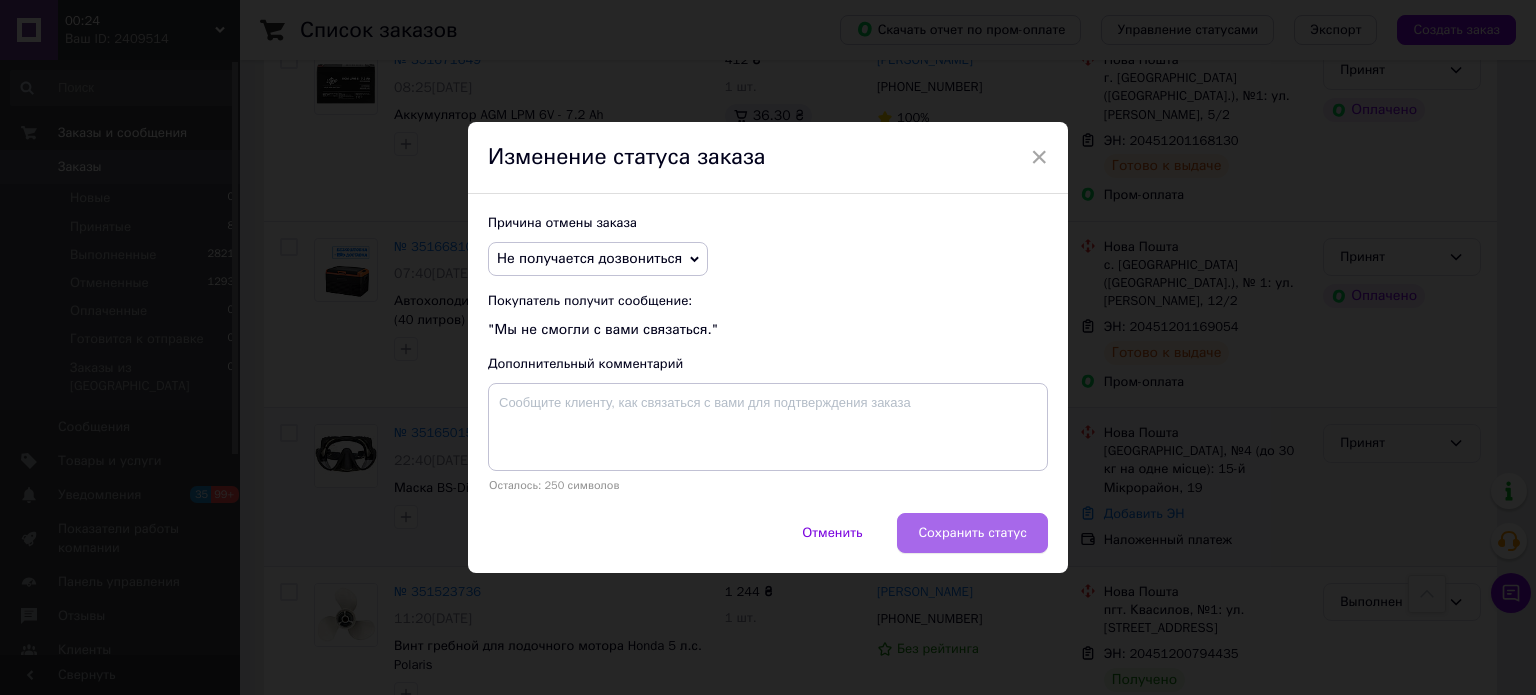 click on "Сохранить статус" at bounding box center (972, 533) 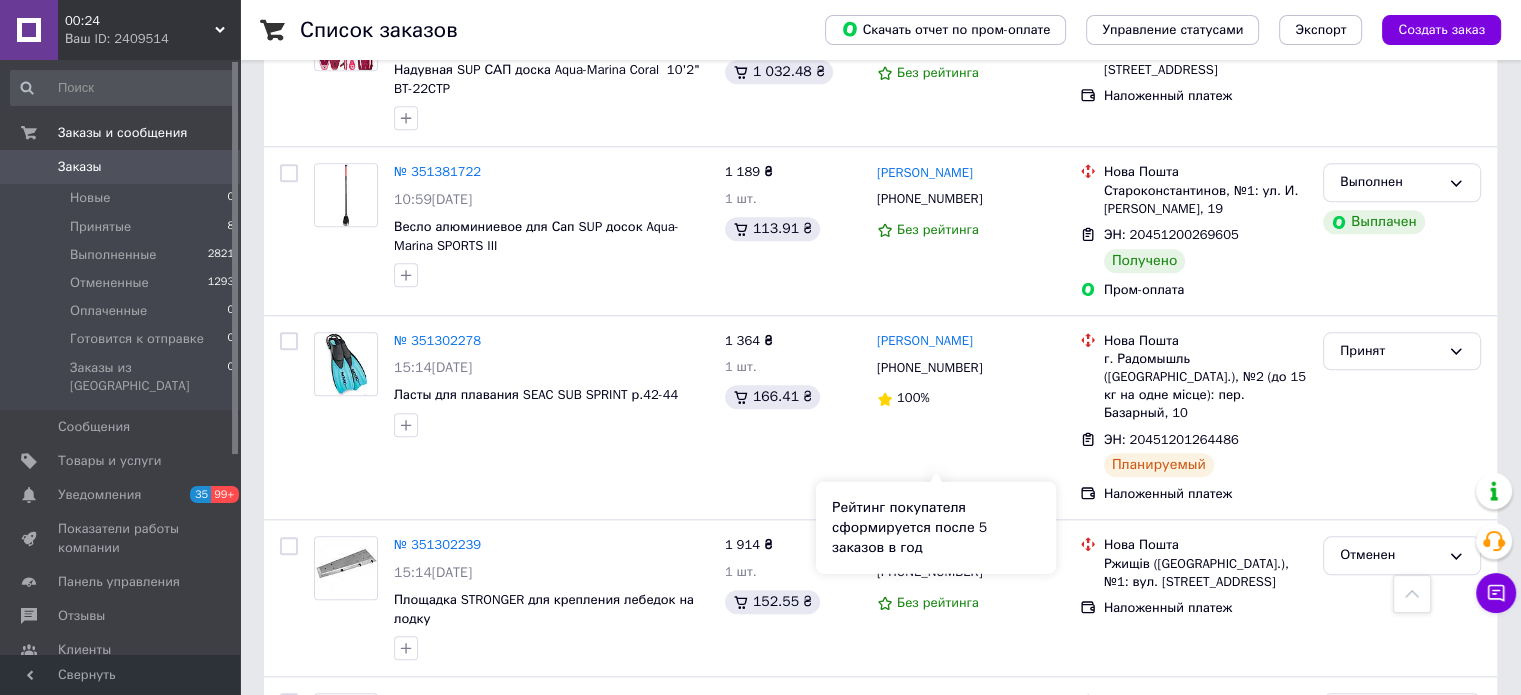 scroll, scrollTop: 2100, scrollLeft: 0, axis: vertical 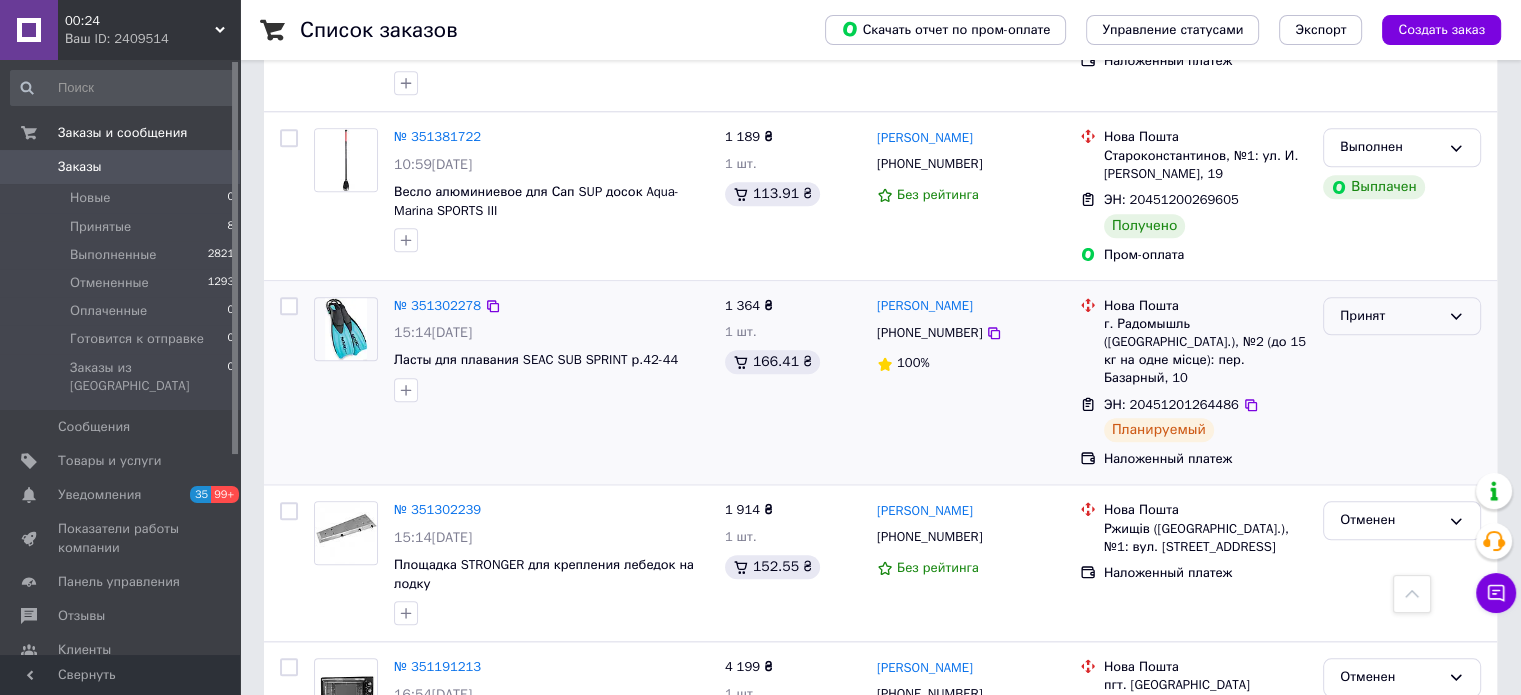 click 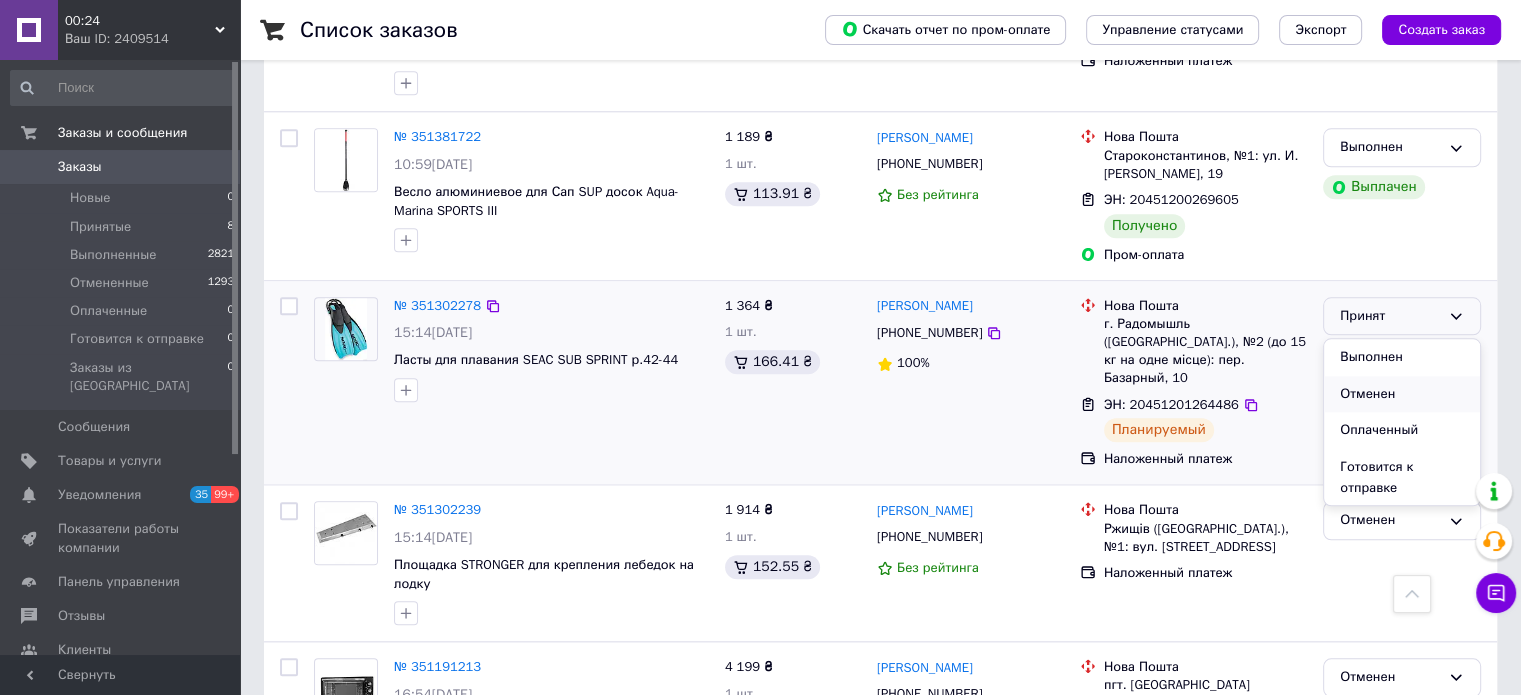 click on "Отменен" at bounding box center [1402, 394] 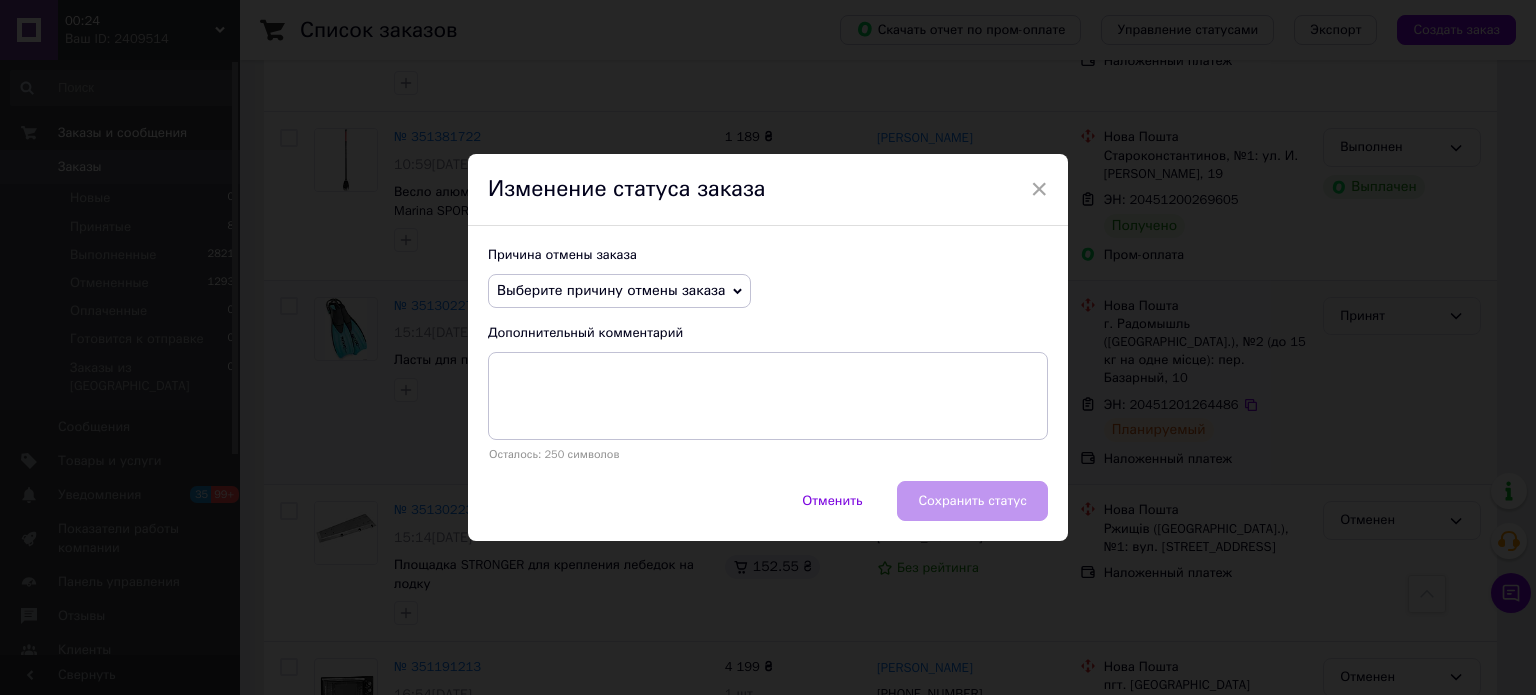 click on "Выберите причину отмены заказа" at bounding box center [619, 291] 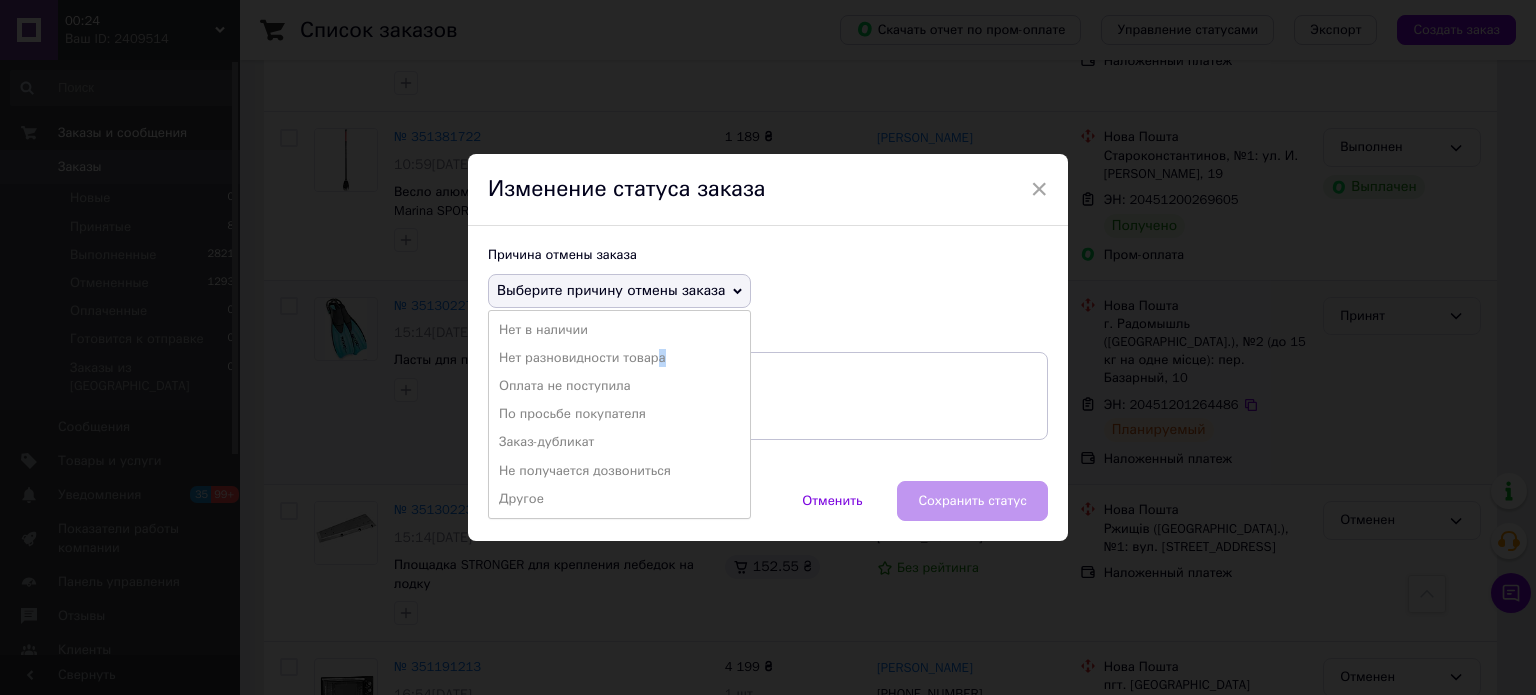 click on "Нет разновидности товара" at bounding box center (619, 358) 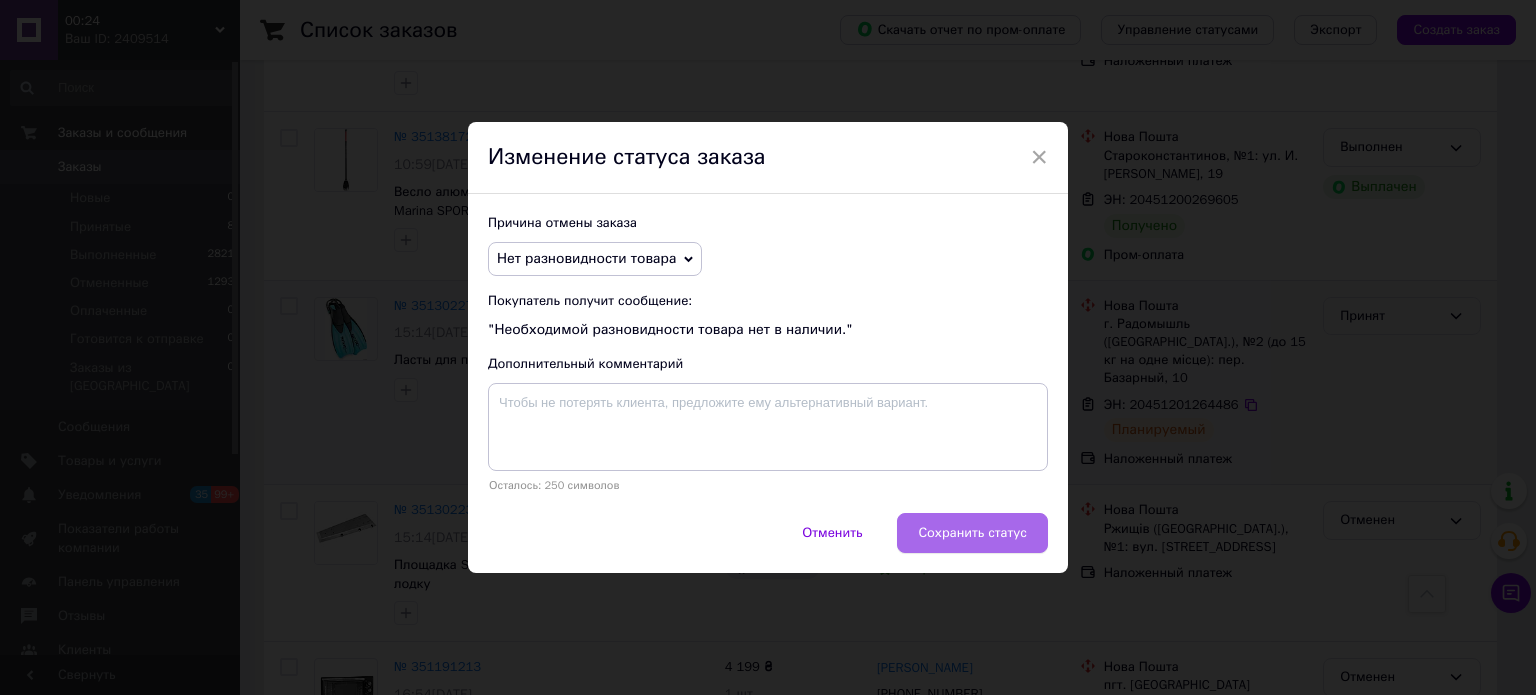 click on "Сохранить статус" at bounding box center [972, 533] 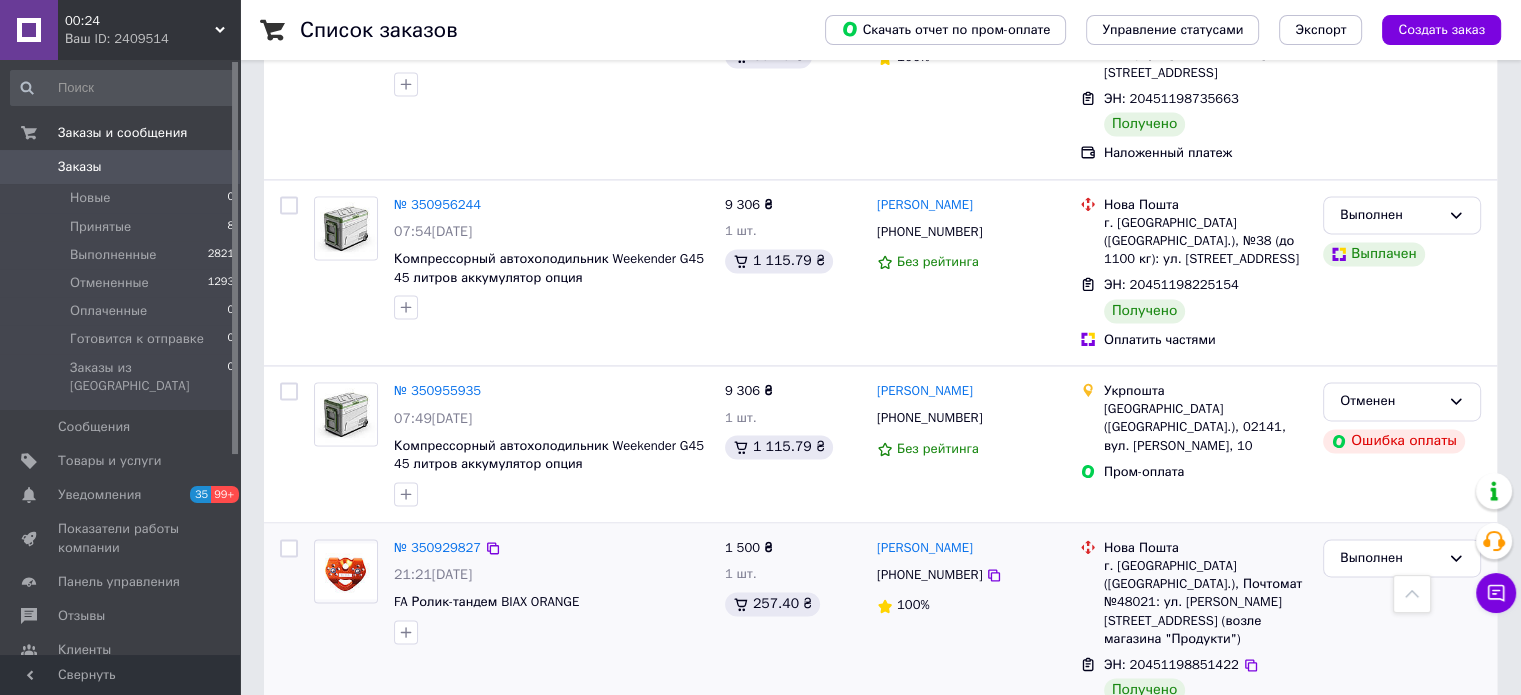 scroll, scrollTop: 2999, scrollLeft: 0, axis: vertical 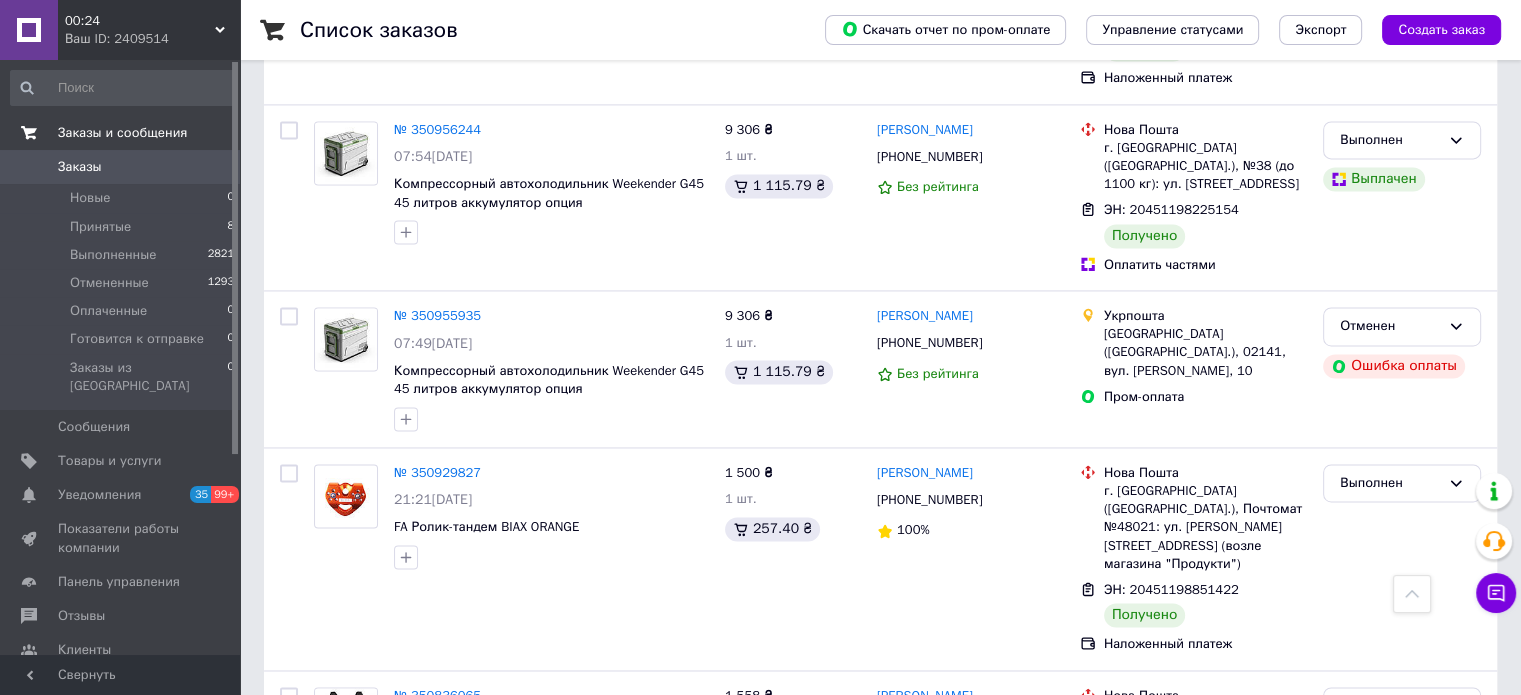 click on "Заказы и сообщения" at bounding box center (122, 133) 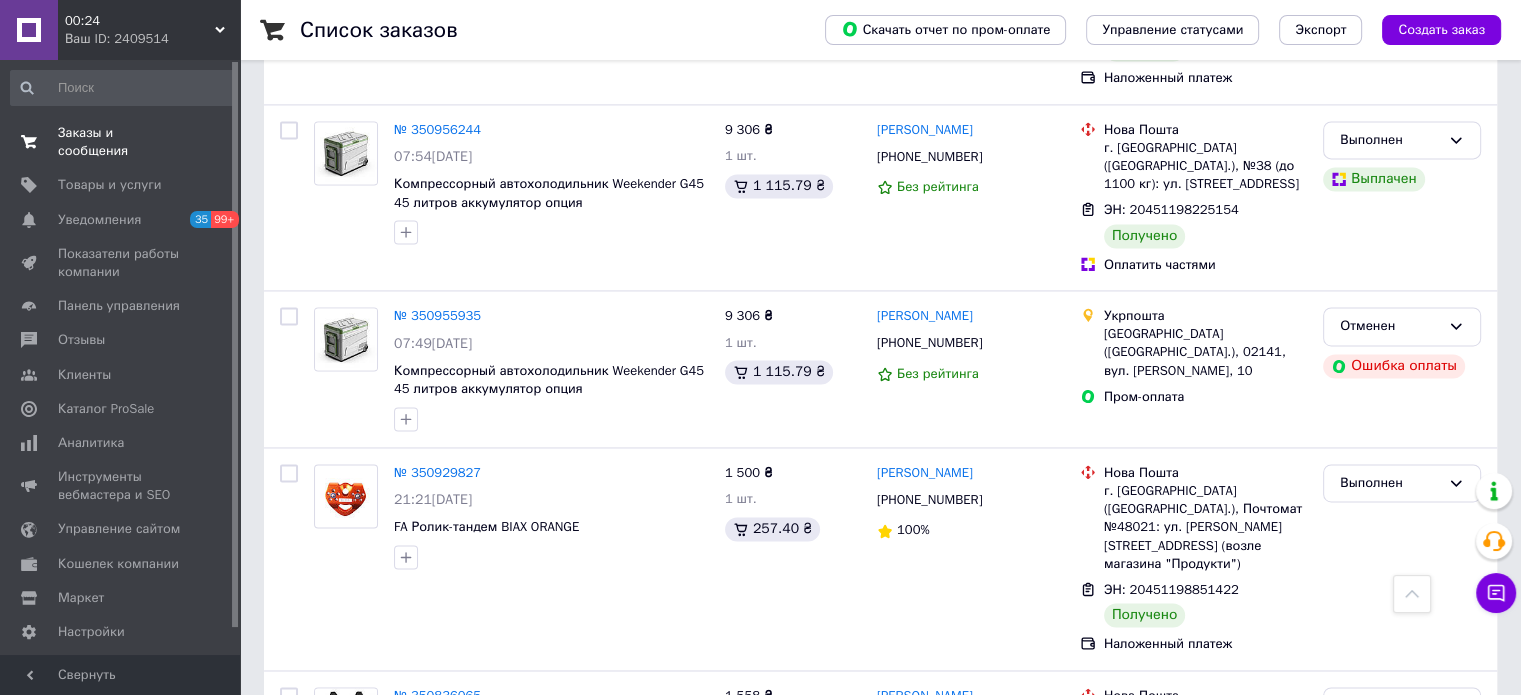 click on "Заказы и сообщения" at bounding box center (121, 142) 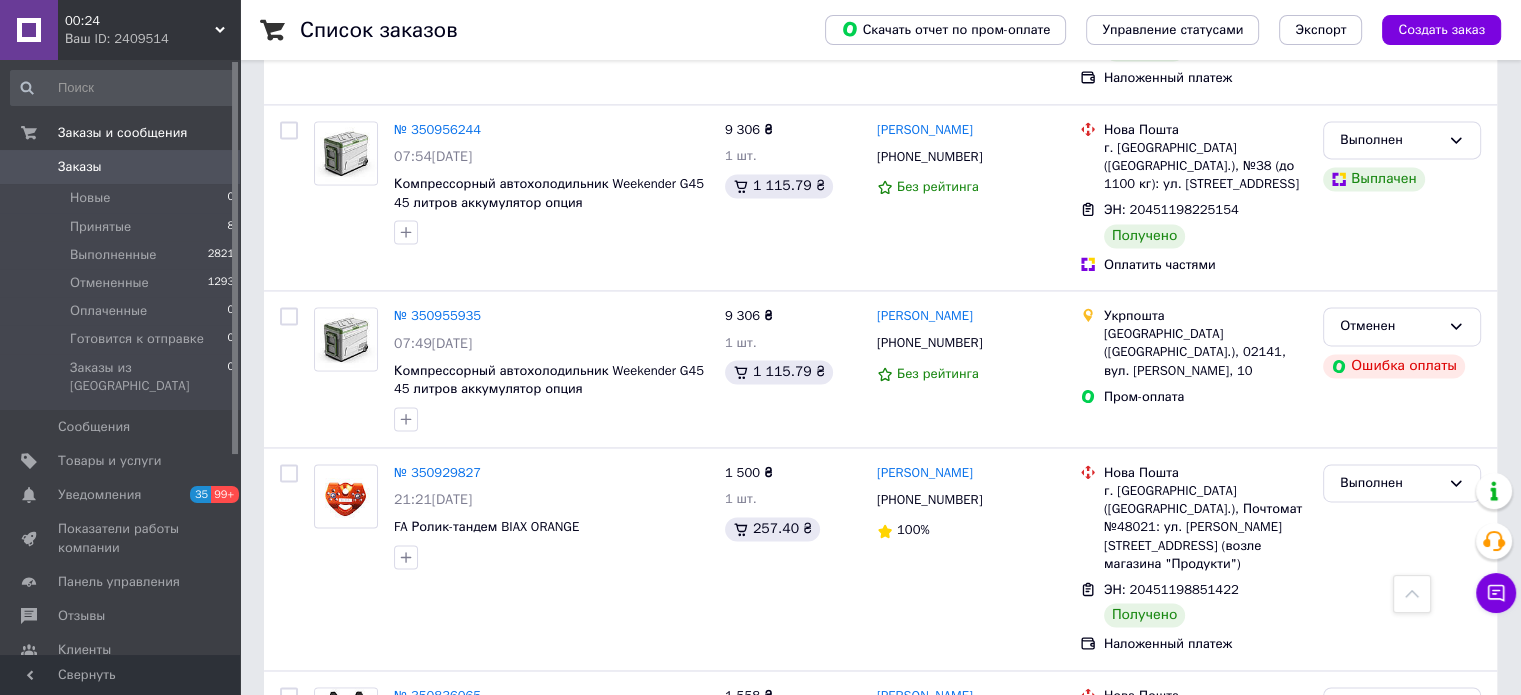click on "Заказы" at bounding box center (121, 167) 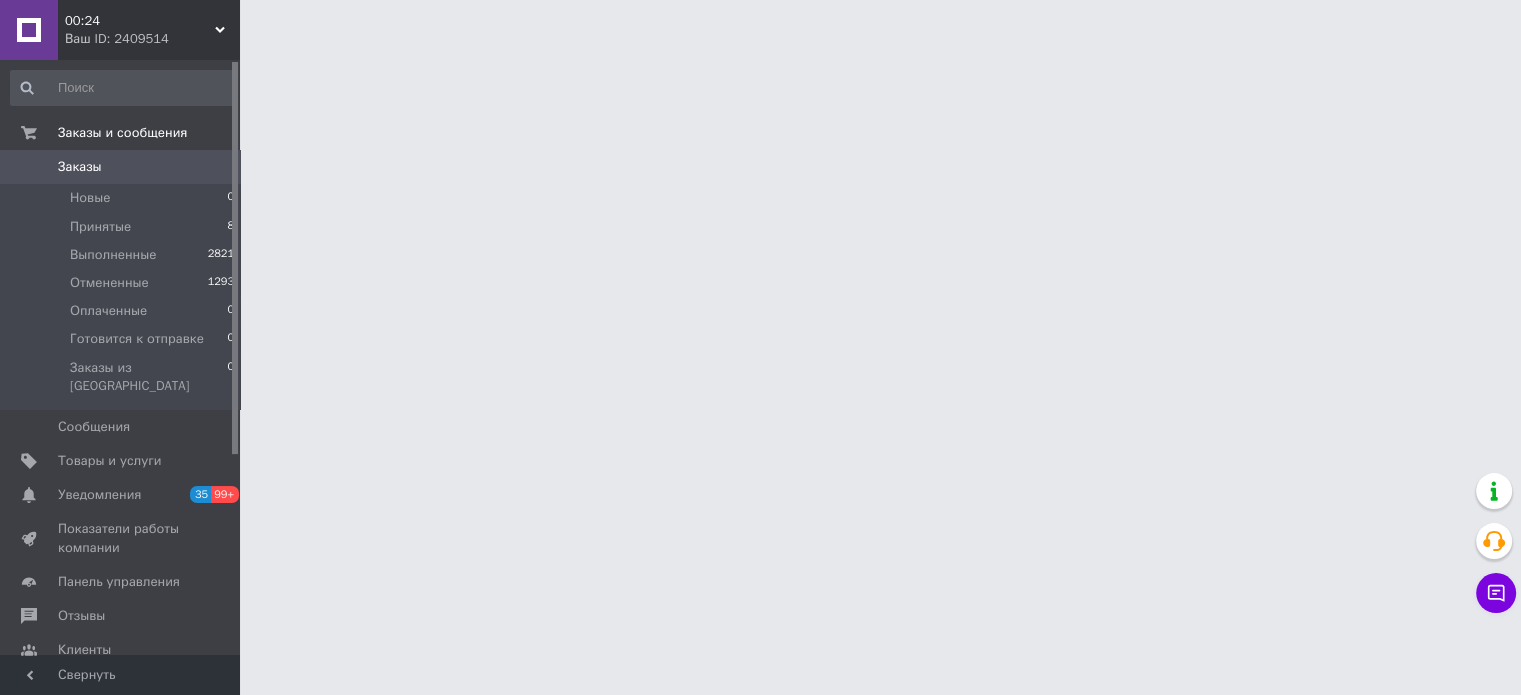 scroll, scrollTop: 0, scrollLeft: 0, axis: both 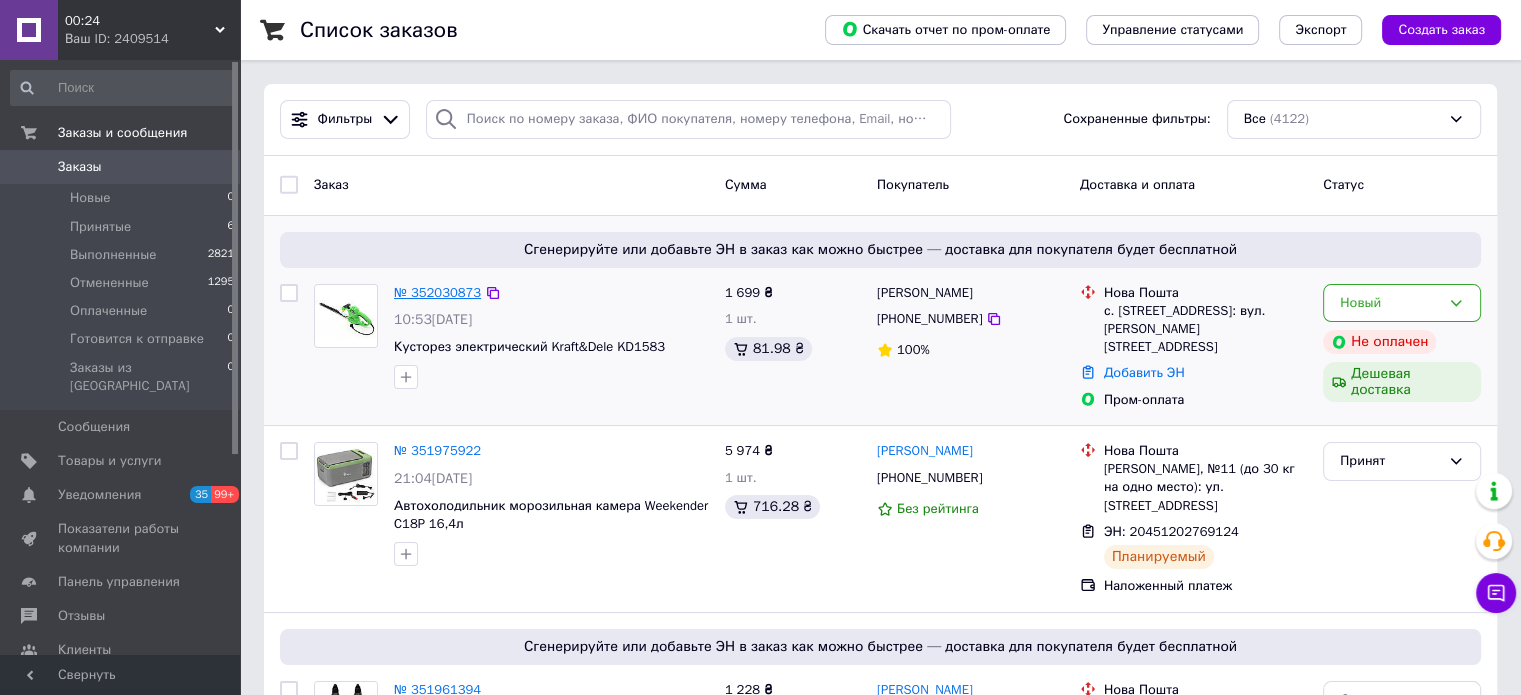 click on "№ 352030873" at bounding box center [437, 292] 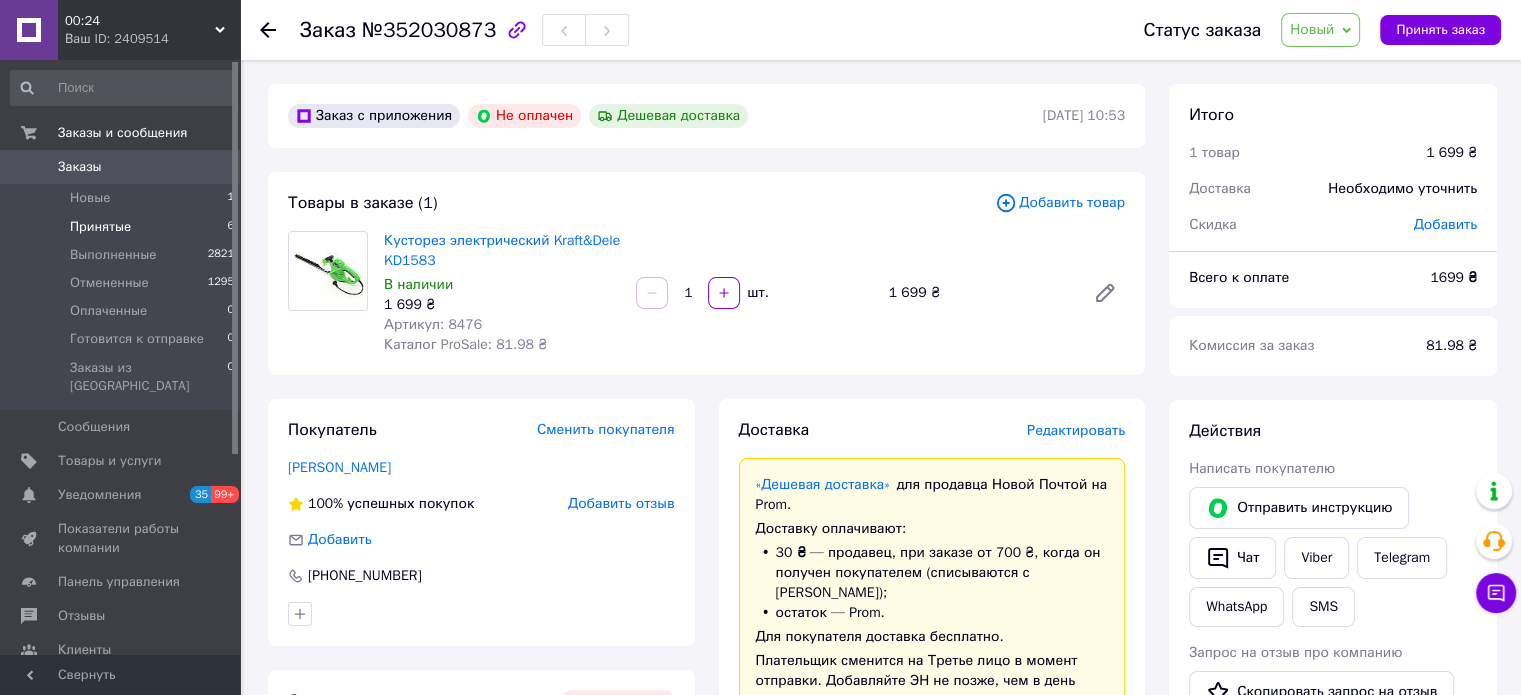 click on "Принятые" at bounding box center [100, 227] 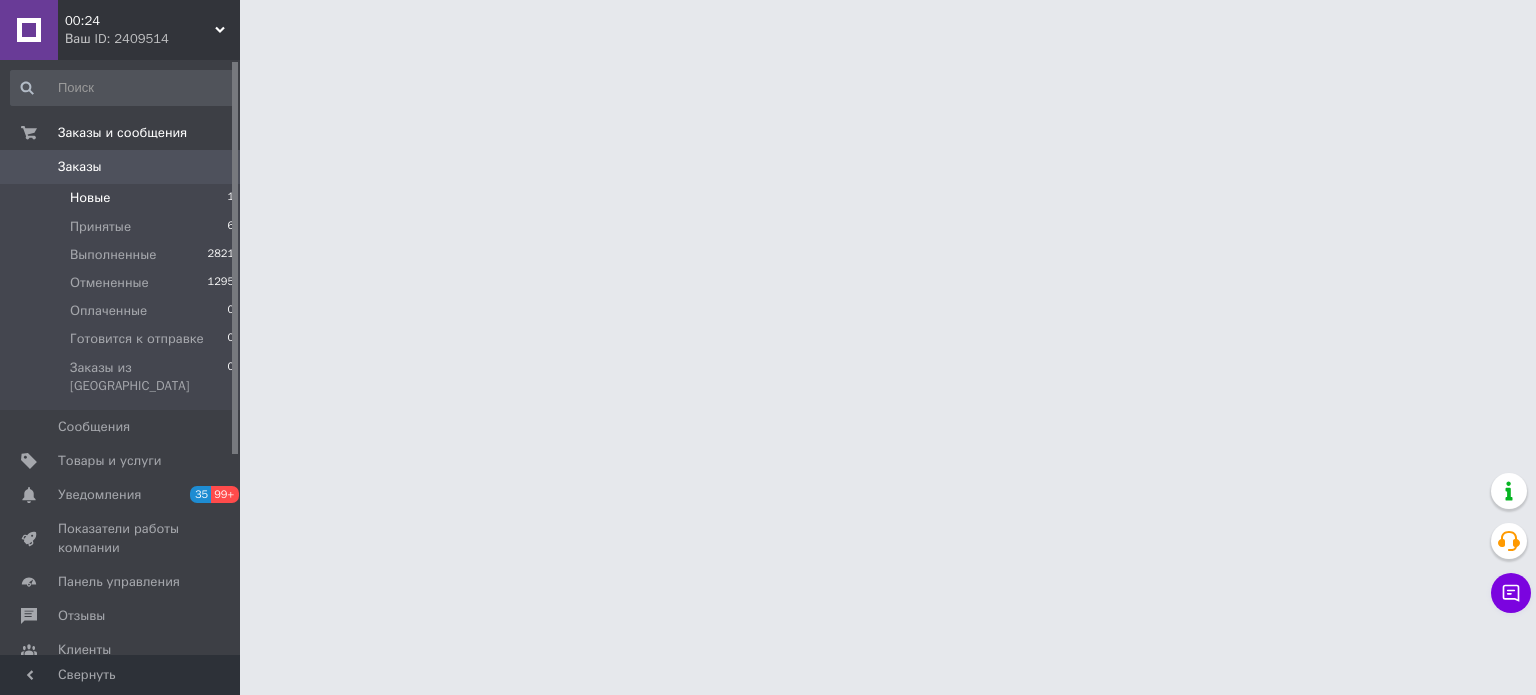 click on "Новые" at bounding box center [90, 198] 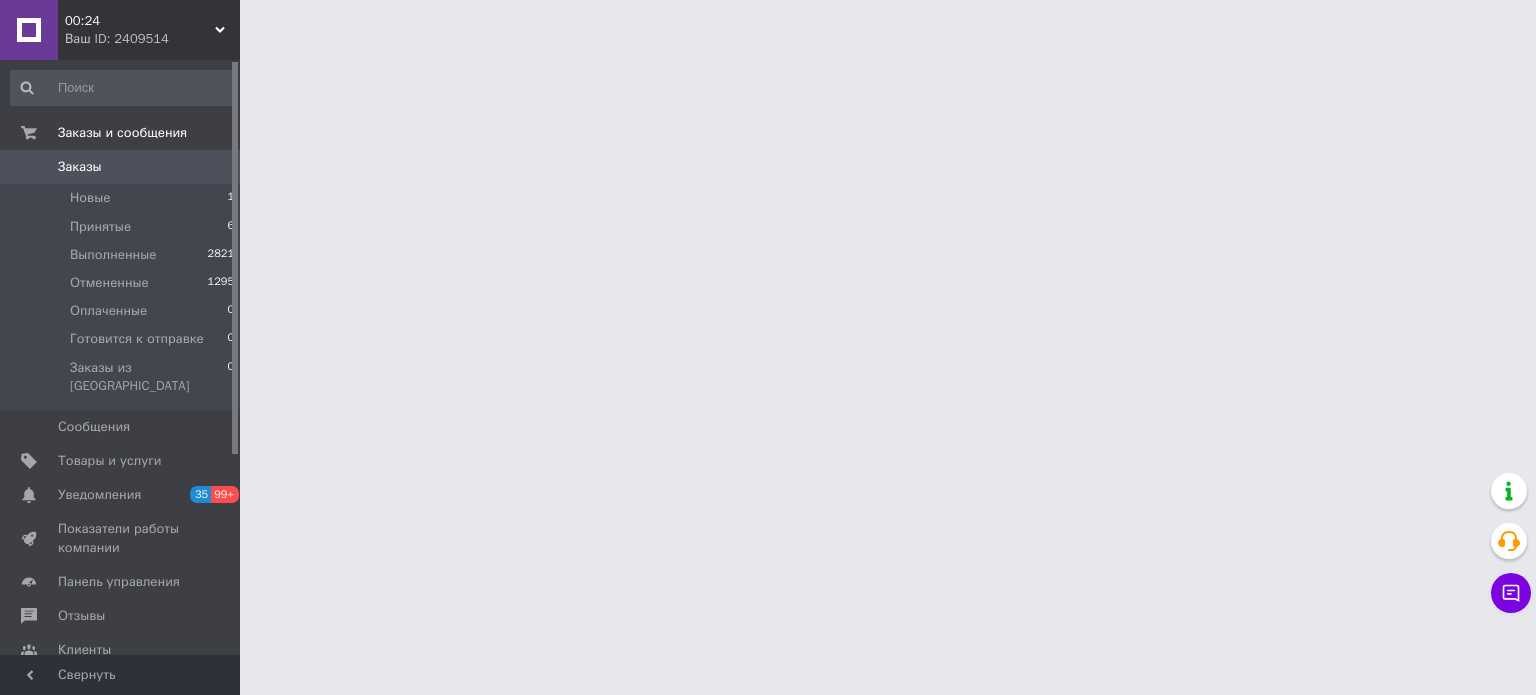 click on "Заказы" at bounding box center [80, 167] 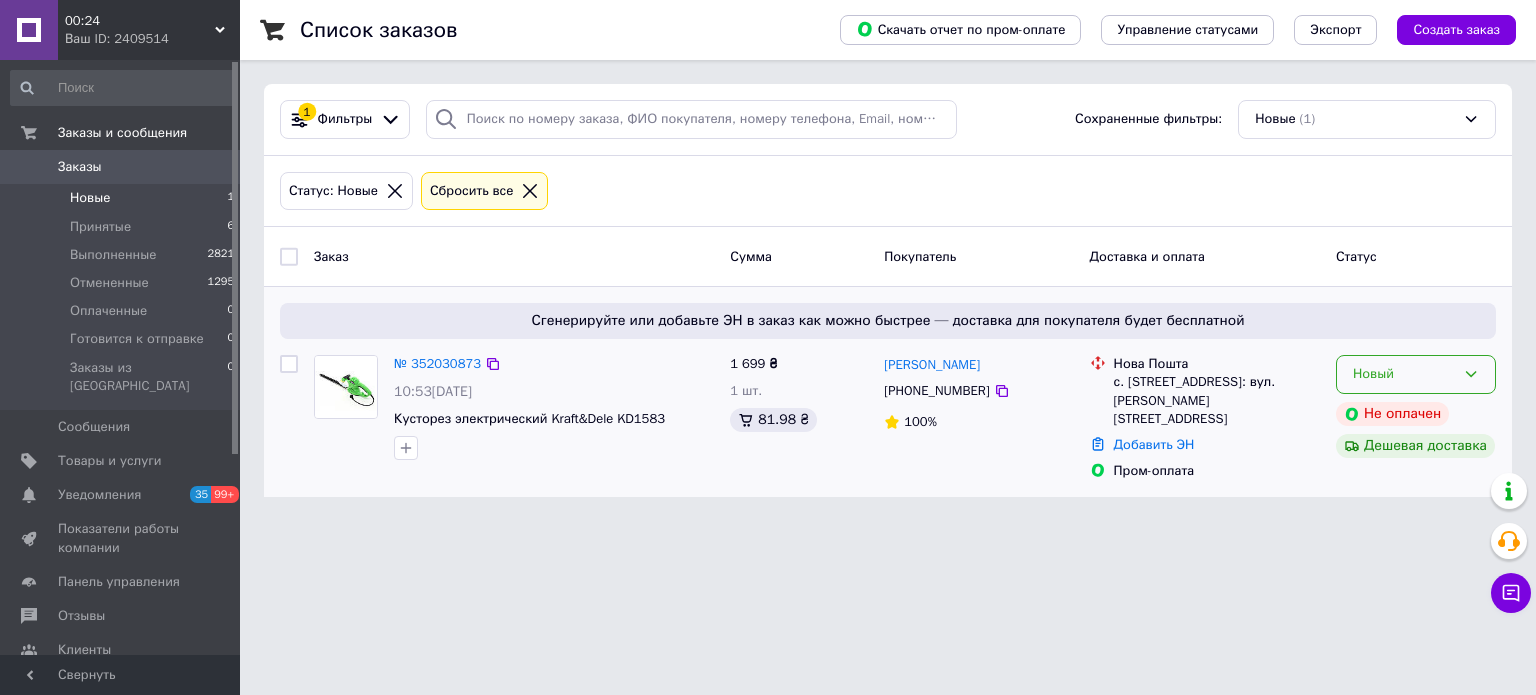 click on "Новый" at bounding box center (1416, 374) 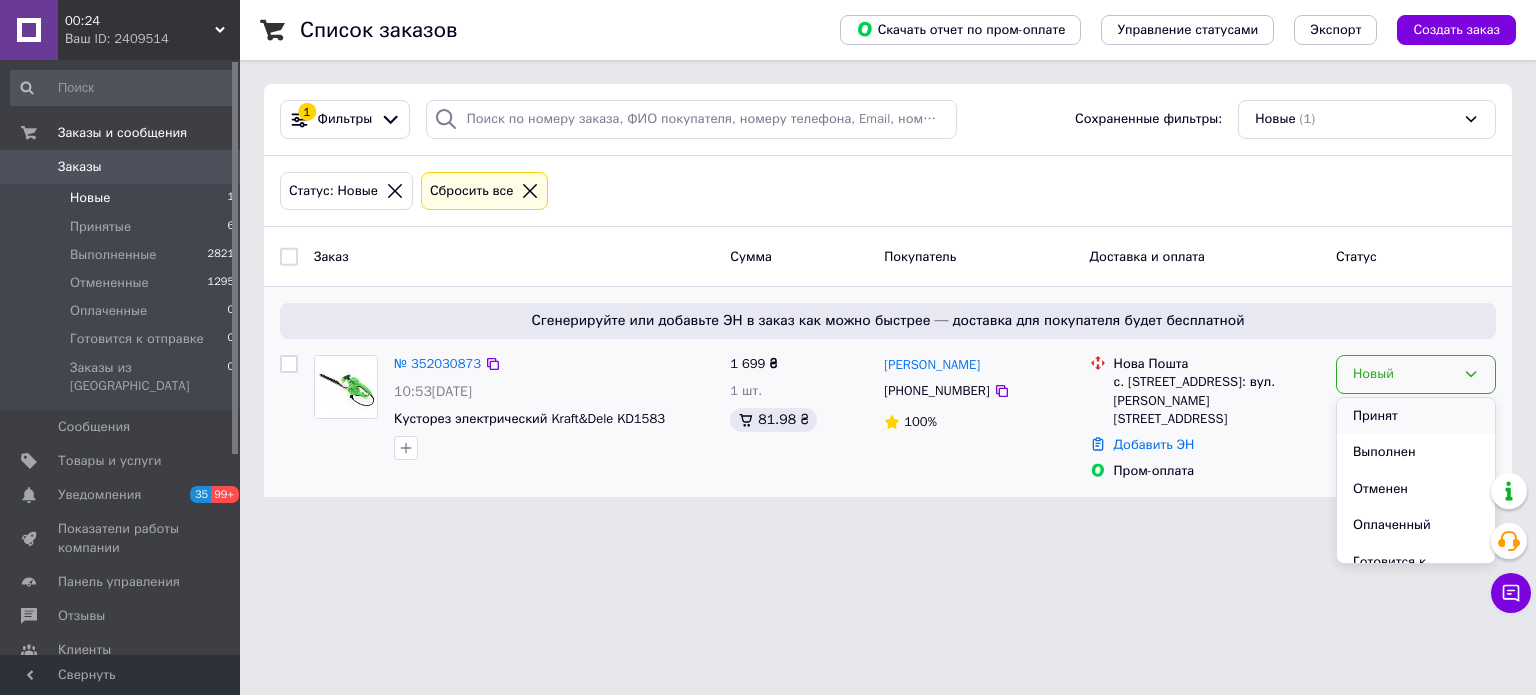 click on "Принят" at bounding box center [1416, 416] 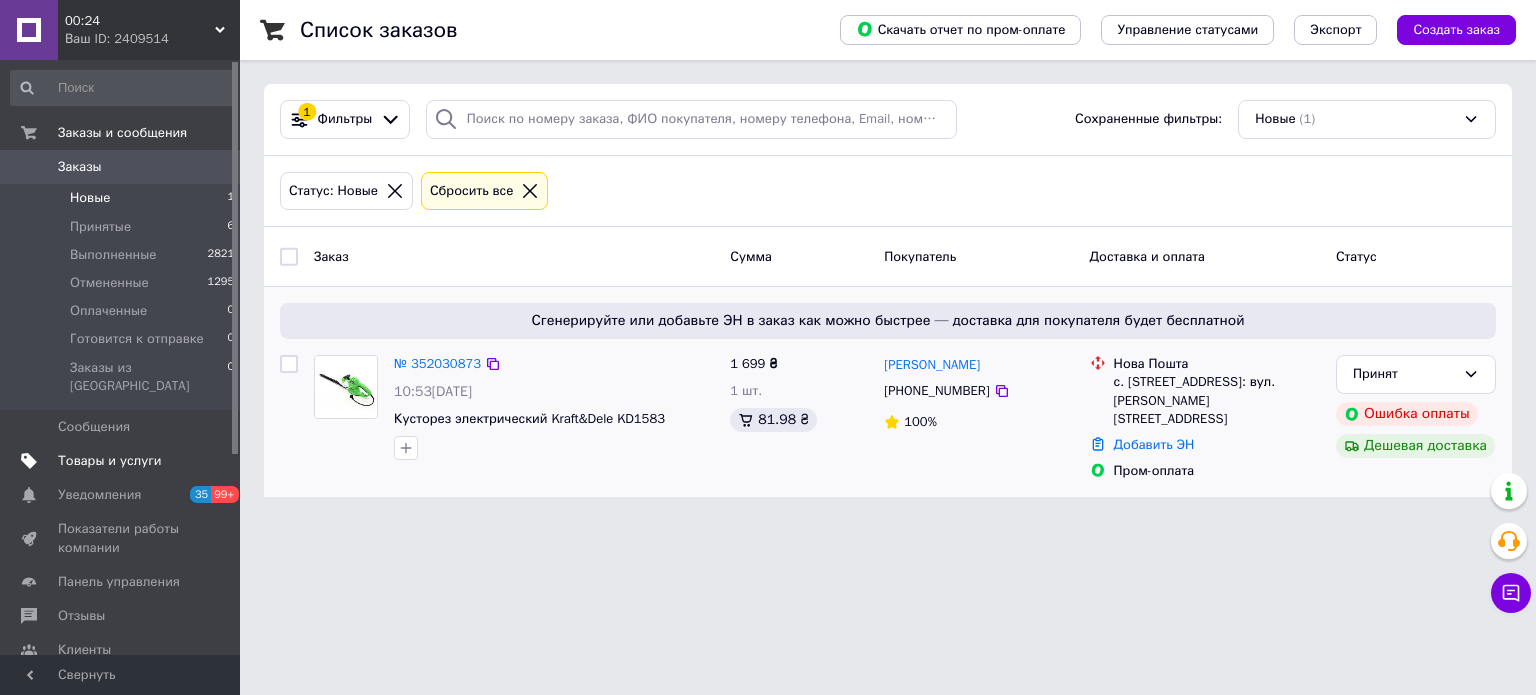 click on "Товары и услуги" at bounding box center [110, 461] 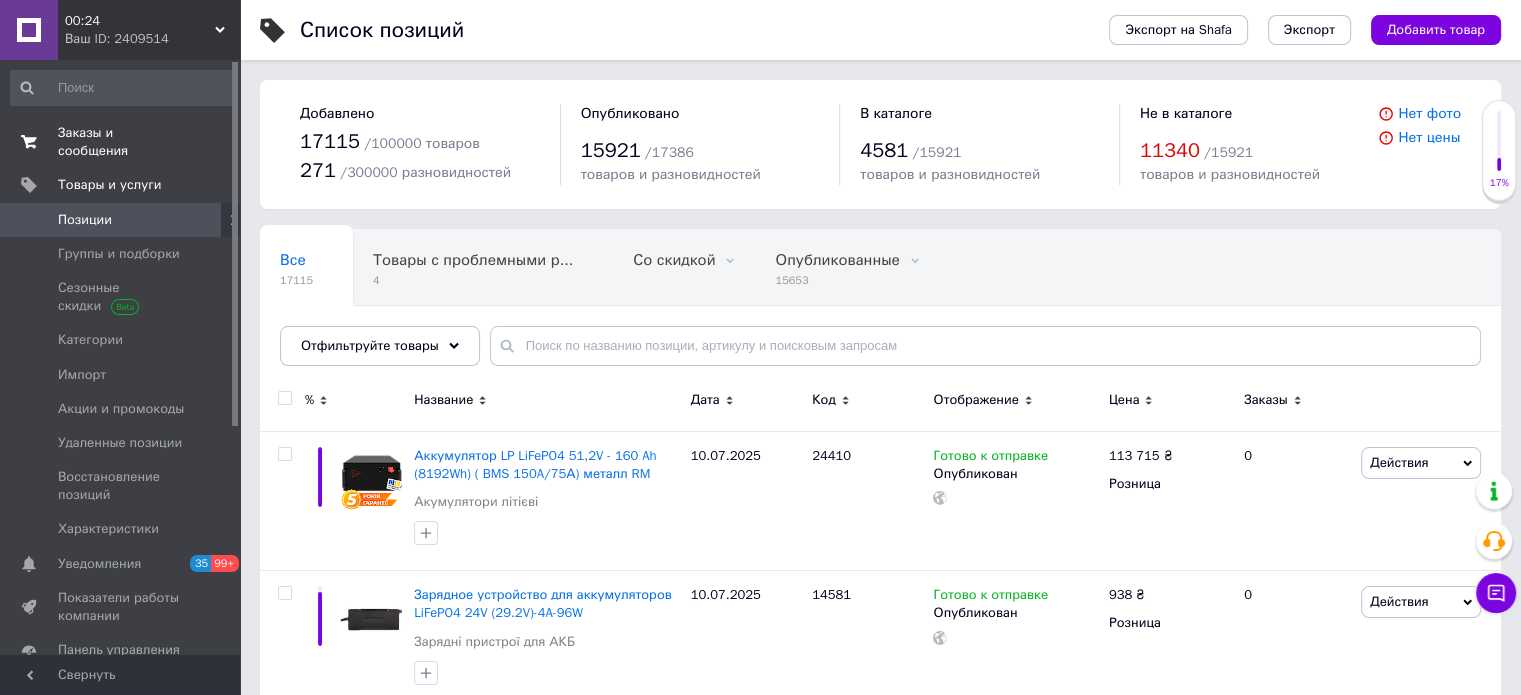 click on "Заказы и сообщения" at bounding box center [121, 142] 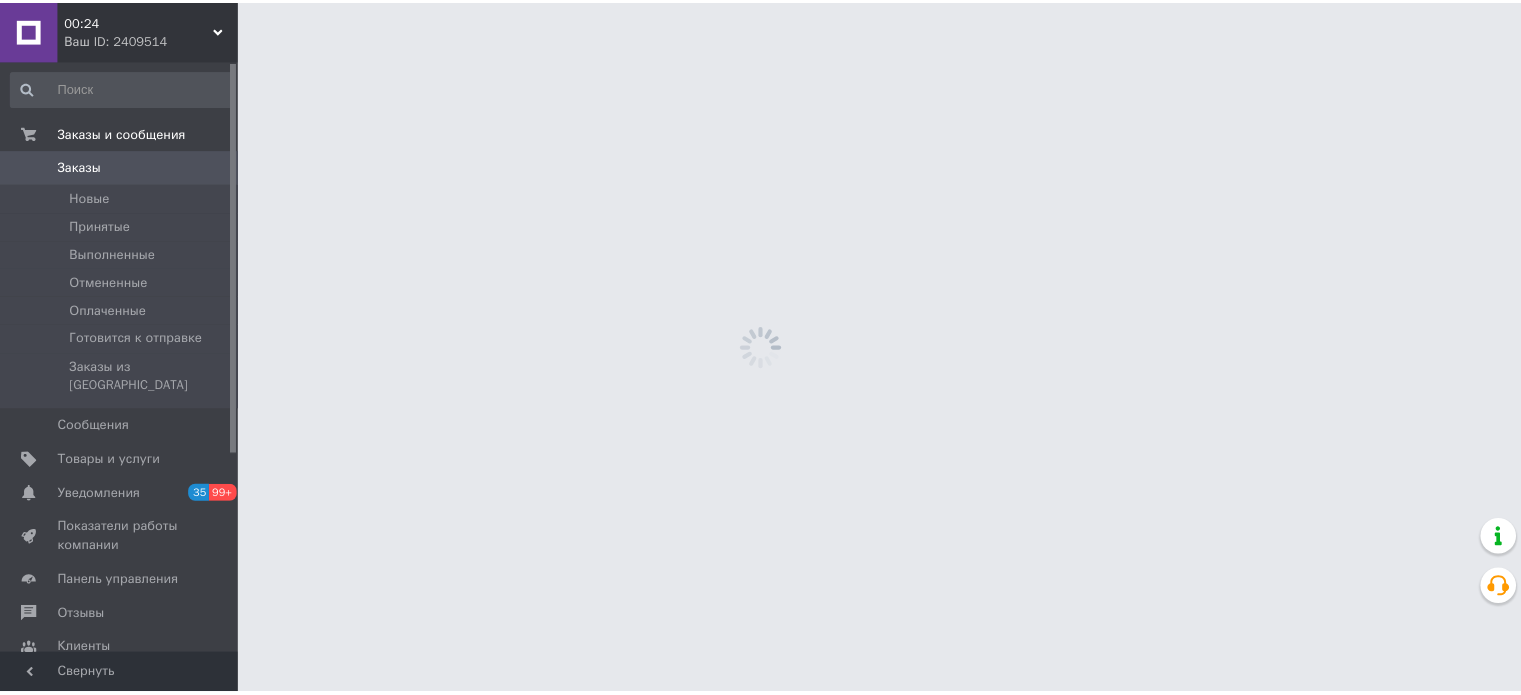 scroll, scrollTop: 0, scrollLeft: 0, axis: both 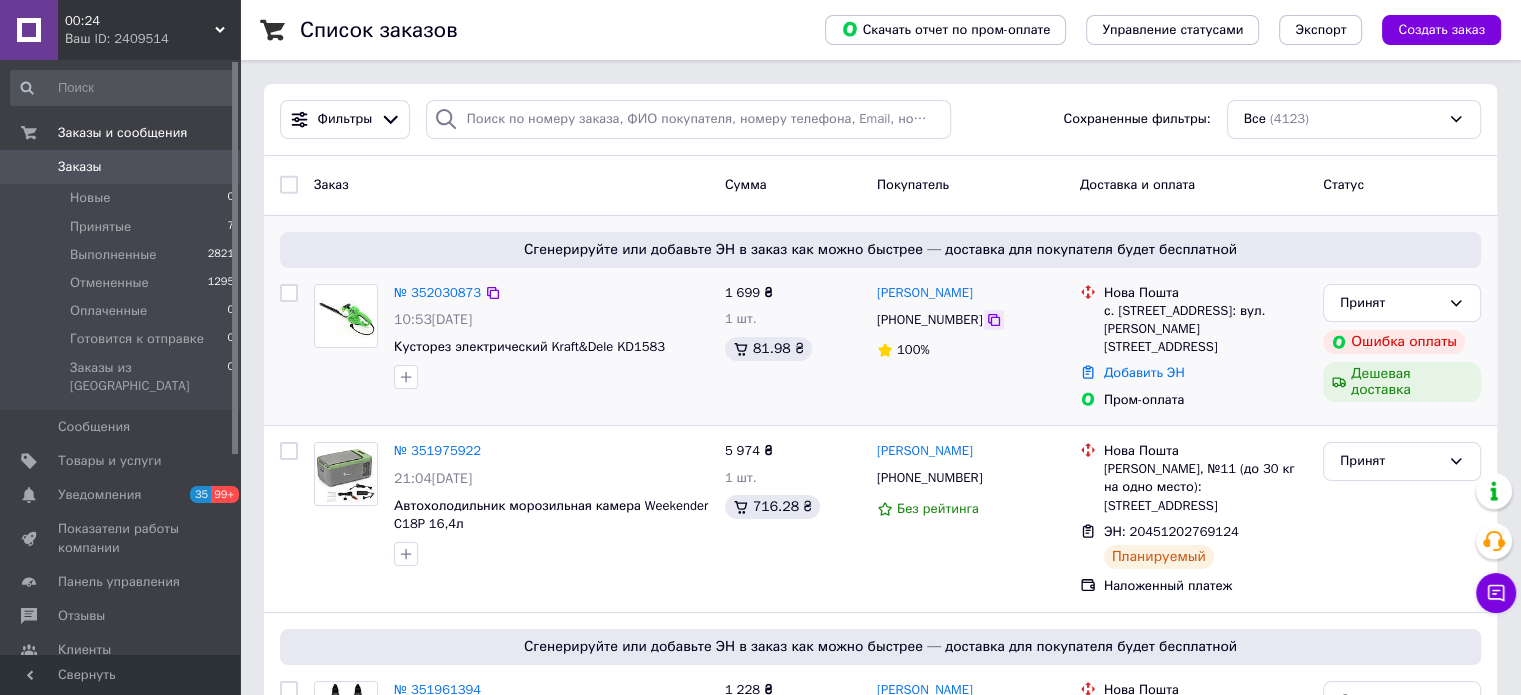 click 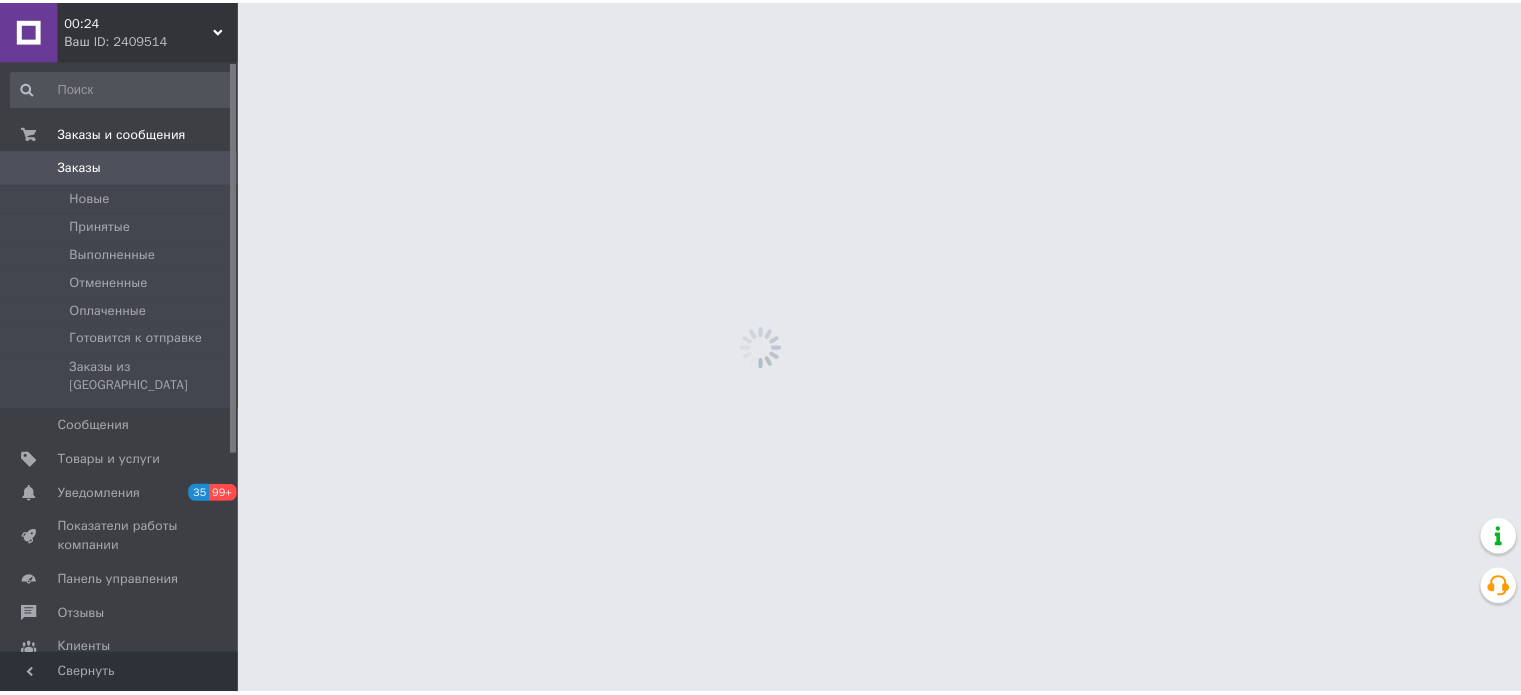 scroll, scrollTop: 0, scrollLeft: 0, axis: both 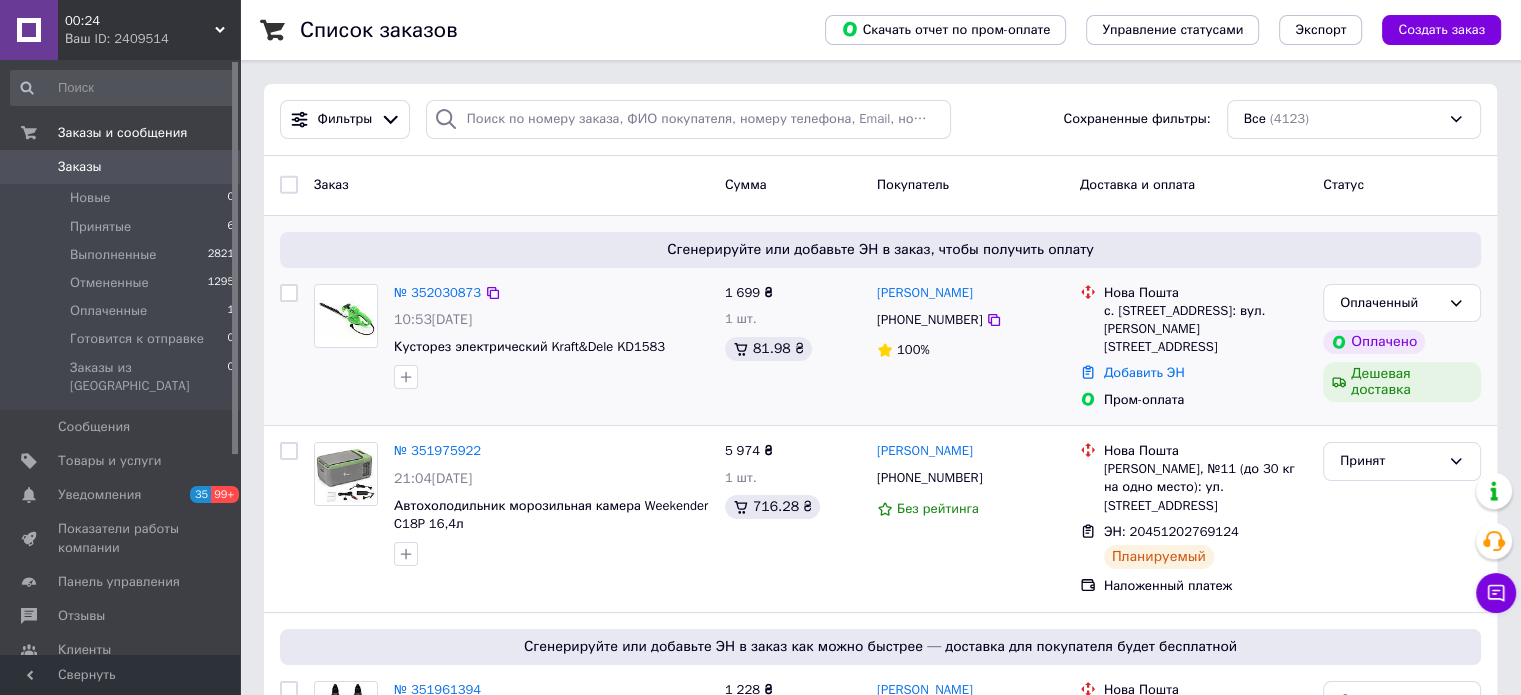 click at bounding box center (346, 336) 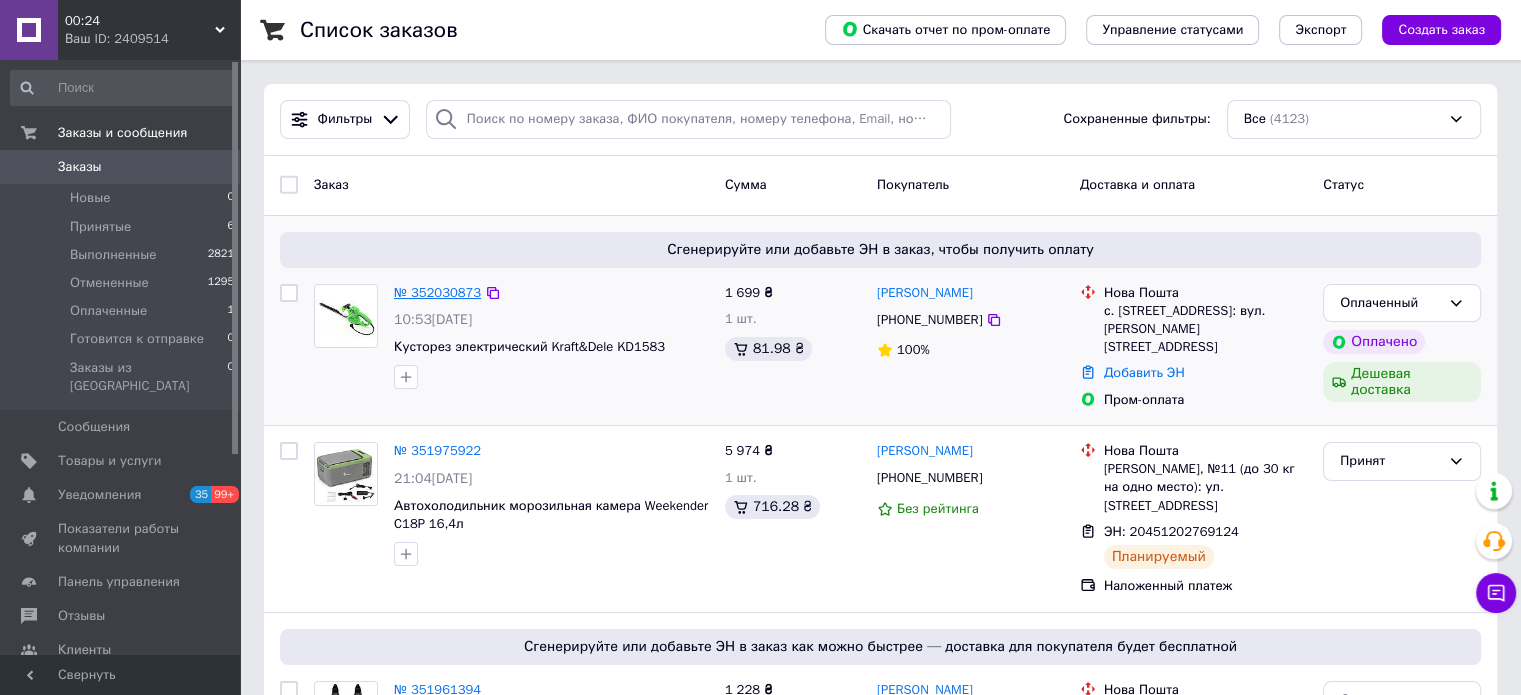 click on "№ 352030873" at bounding box center (437, 292) 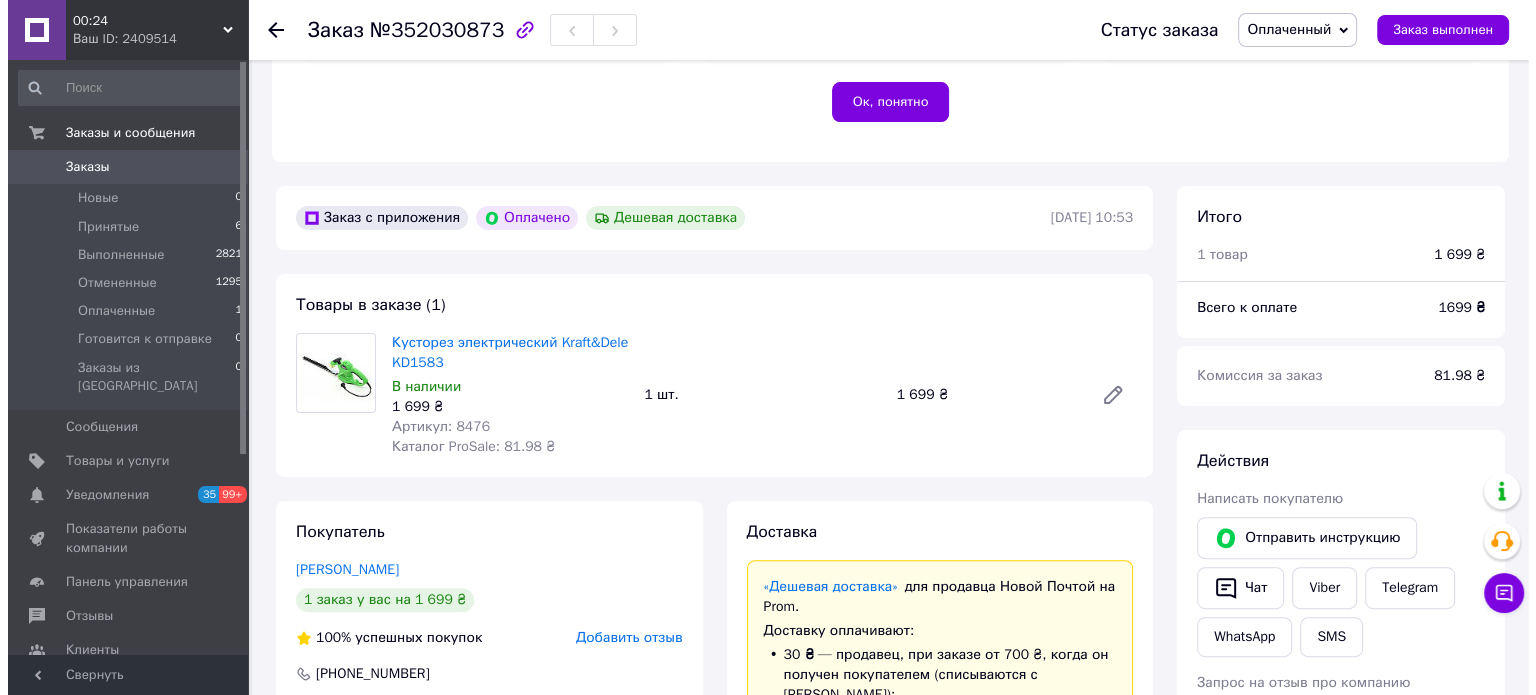 scroll, scrollTop: 747, scrollLeft: 0, axis: vertical 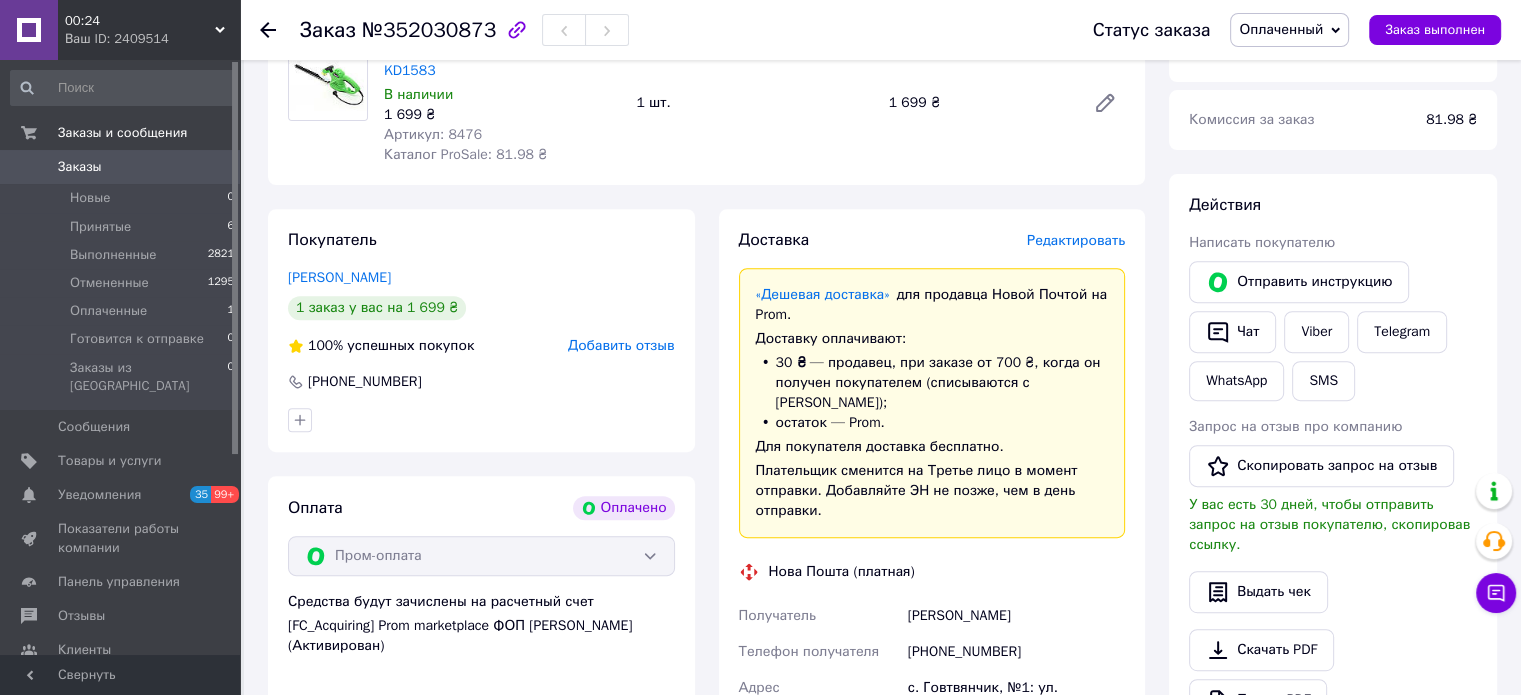 click on "Доставка Редактировать «Дешевая доставка»   для продавца Новой Почтой на Prom. Доставку оплачивают: 30 ₴   — продавец , при заказе от 700 ₴, когда он
получен покупателем (списываются с Баланса); остаток — Prom. Для покупателя доставка бесплатно. Плательщик сменится на Третье лицо в момент отправки.
Добавляйте ЭН не позже, чем в день отправки. Нова Пошта (платная) Получатель Іщенко Володимир Телефон получателя +380503021224 Адрес с. Говтвянчик, №1: ул. Яровая, 14 Дата отправки 10.07.2025 Плательщик   Получатель Оценочная стоимость 1 699 ₴ Передать номер или Груз" at bounding box center [932, 628] 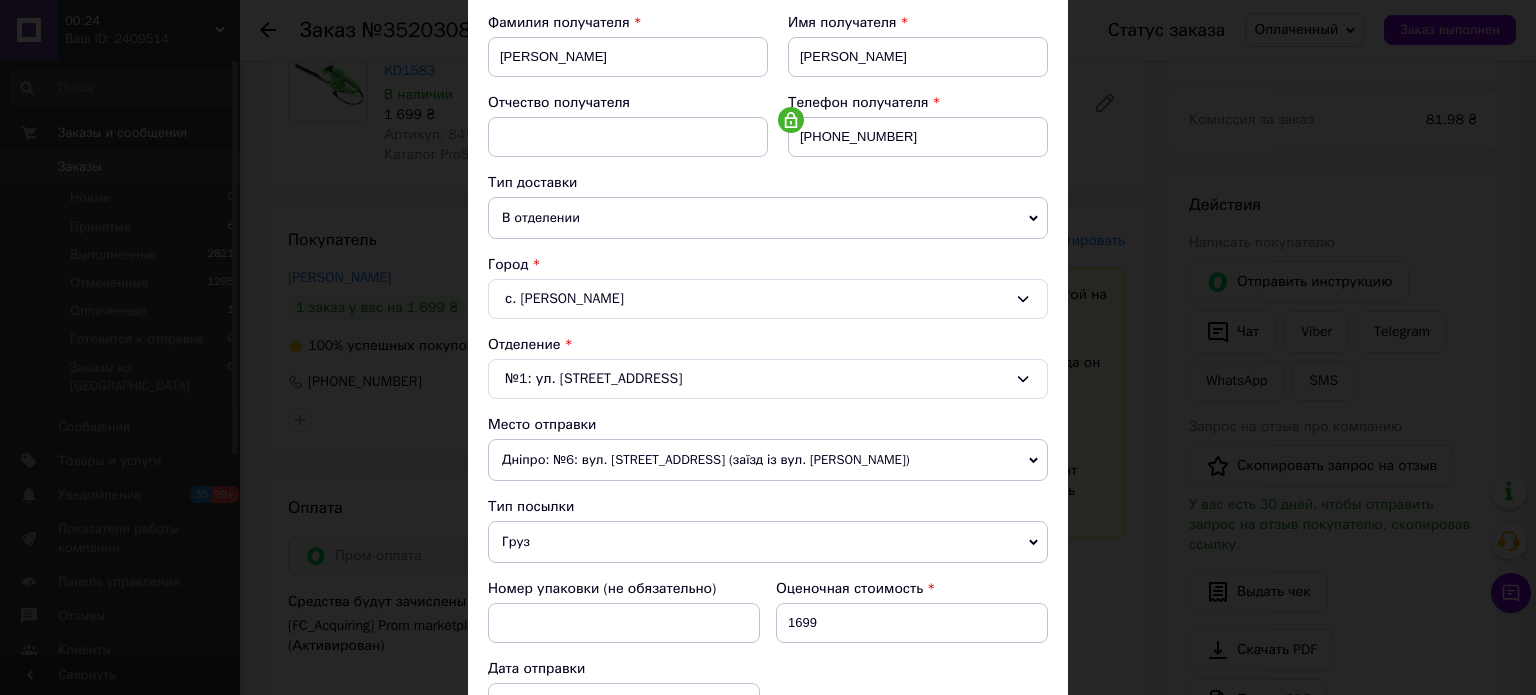 scroll, scrollTop: 627, scrollLeft: 0, axis: vertical 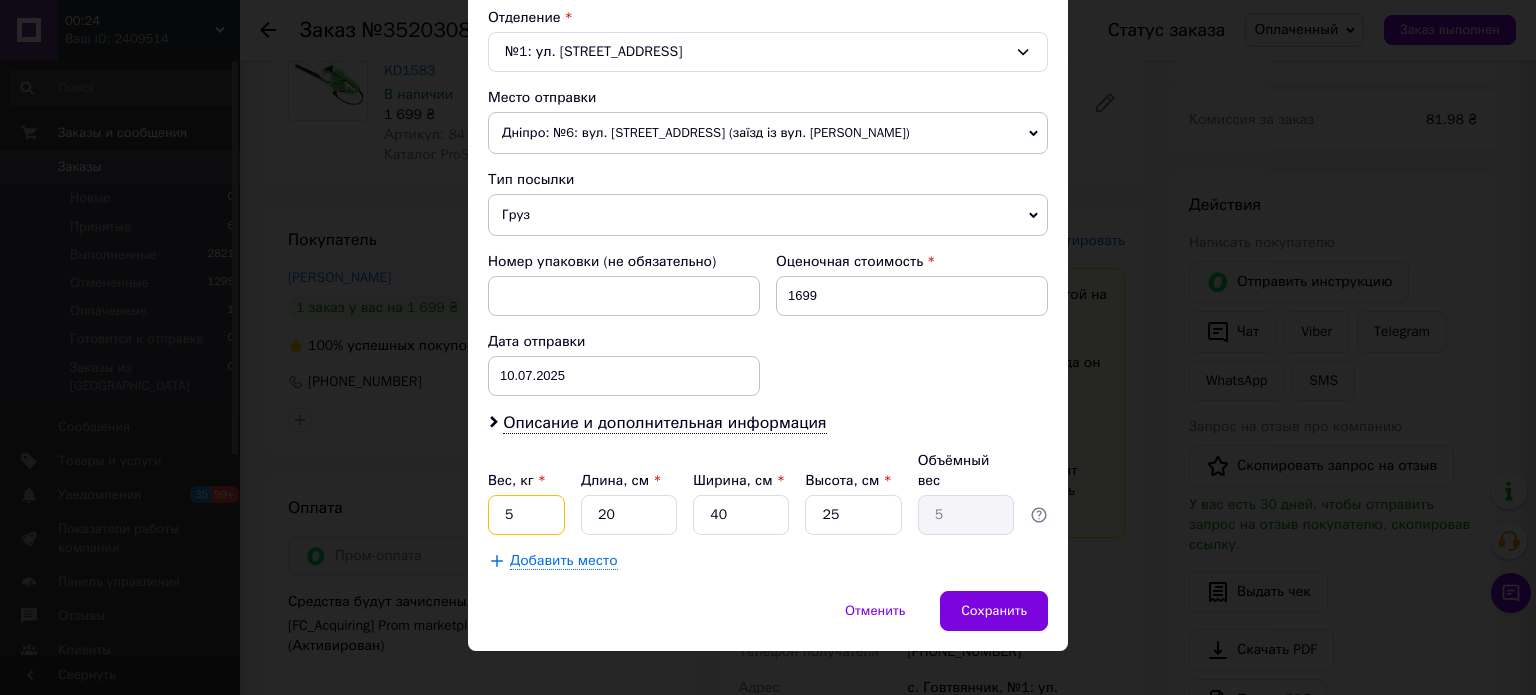 drag, startPoint x: 506, startPoint y: 487, endPoint x: 494, endPoint y: 489, distance: 12.165525 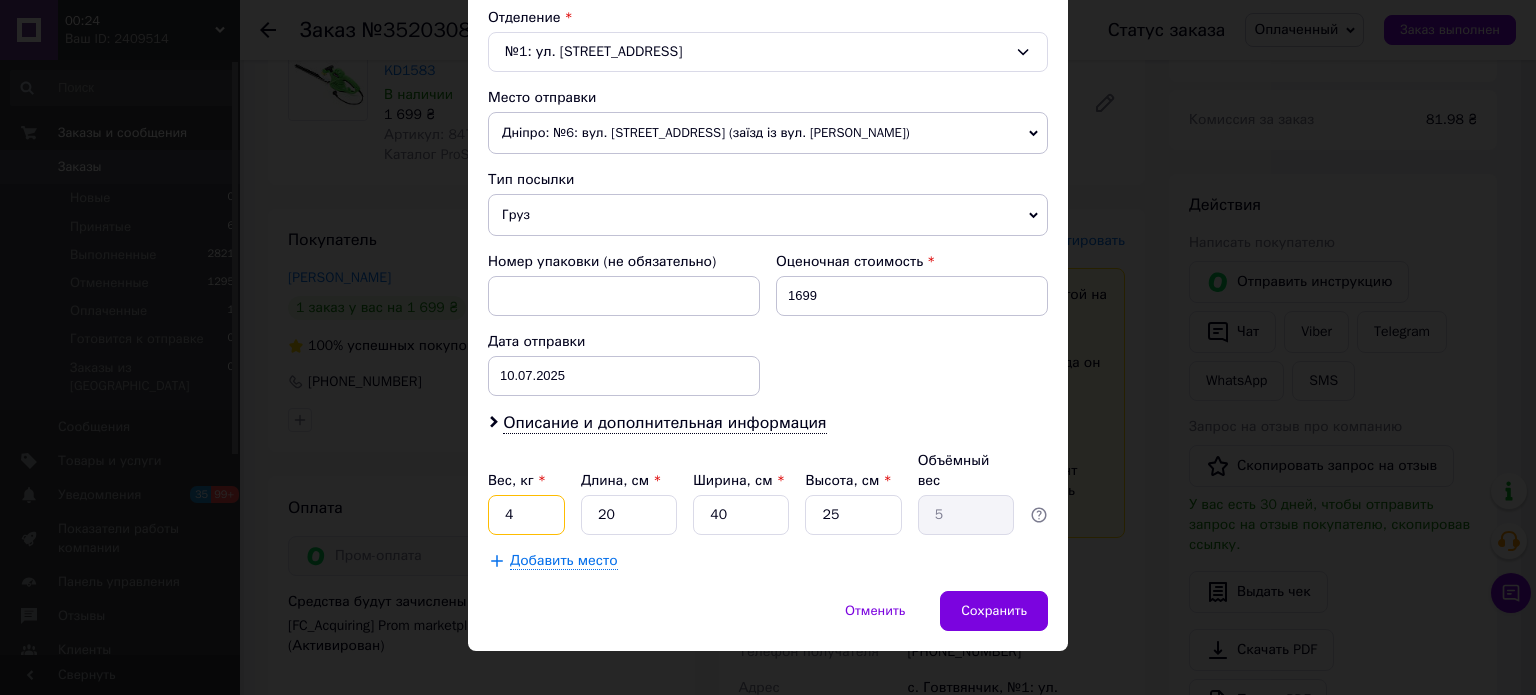 type on "4" 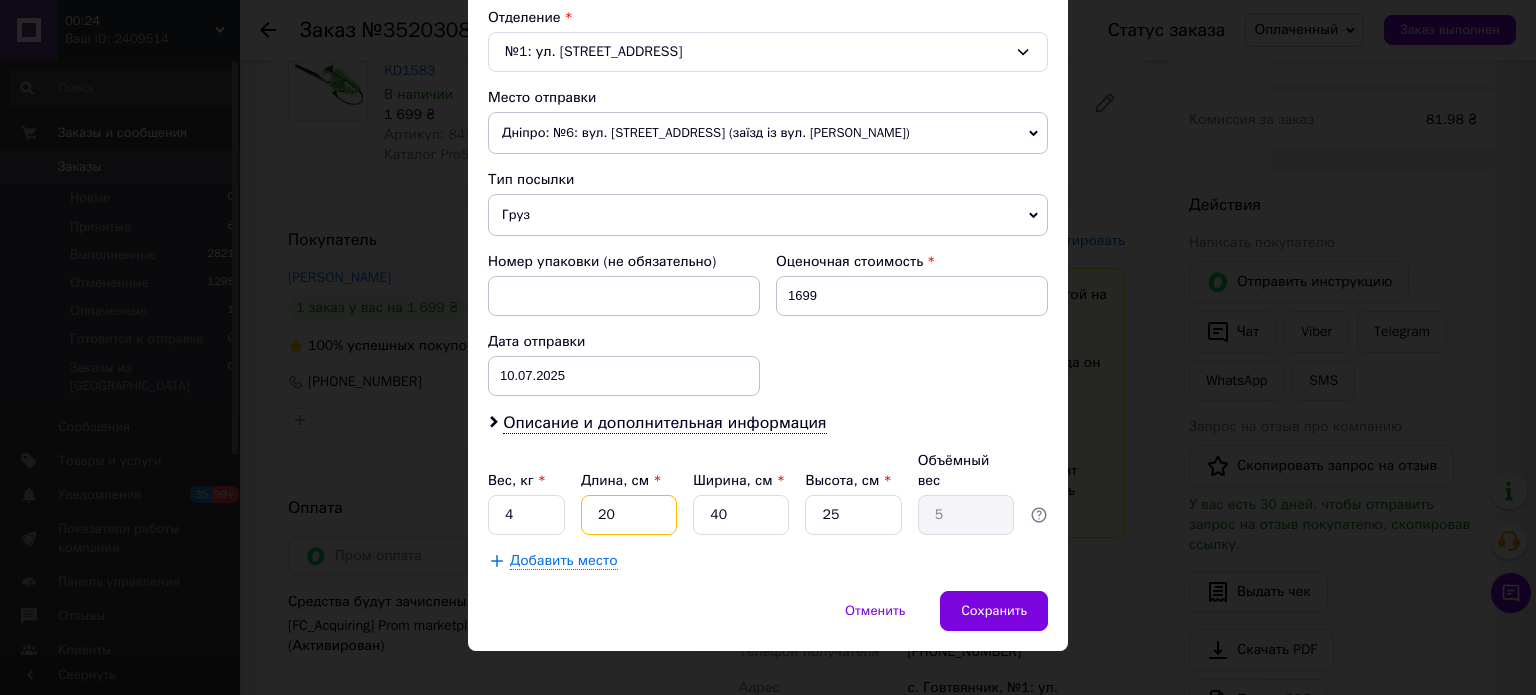 drag, startPoint x: 633, startPoint y: 491, endPoint x: 585, endPoint y: 492, distance: 48.010414 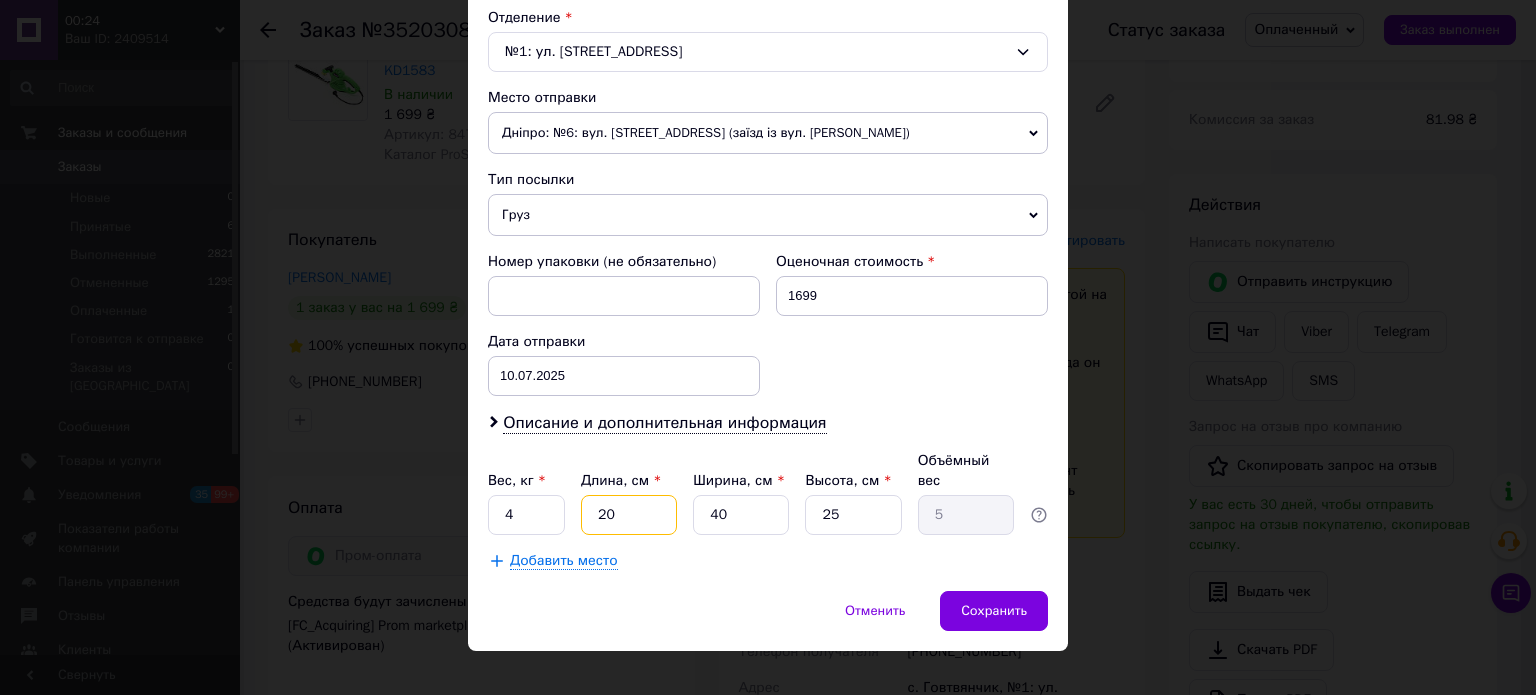 type on "4" 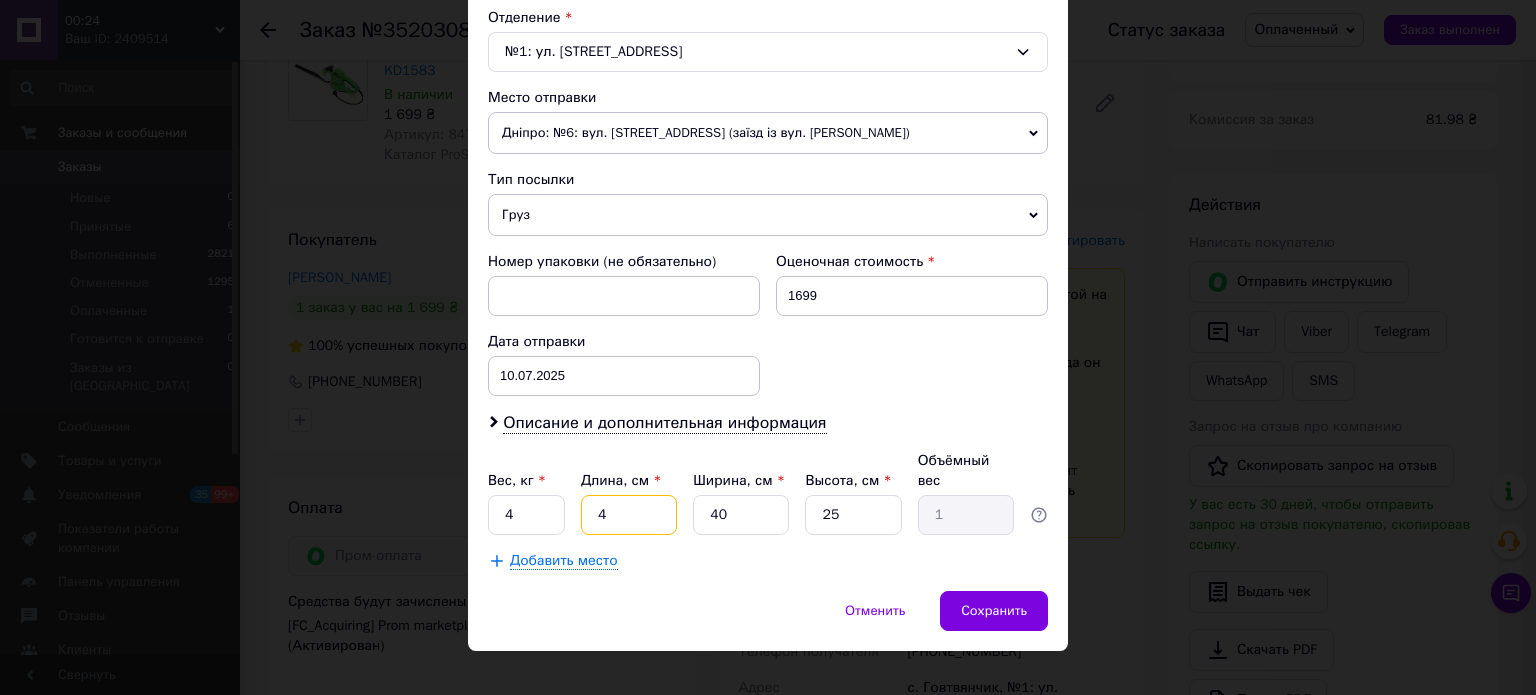 type on "40" 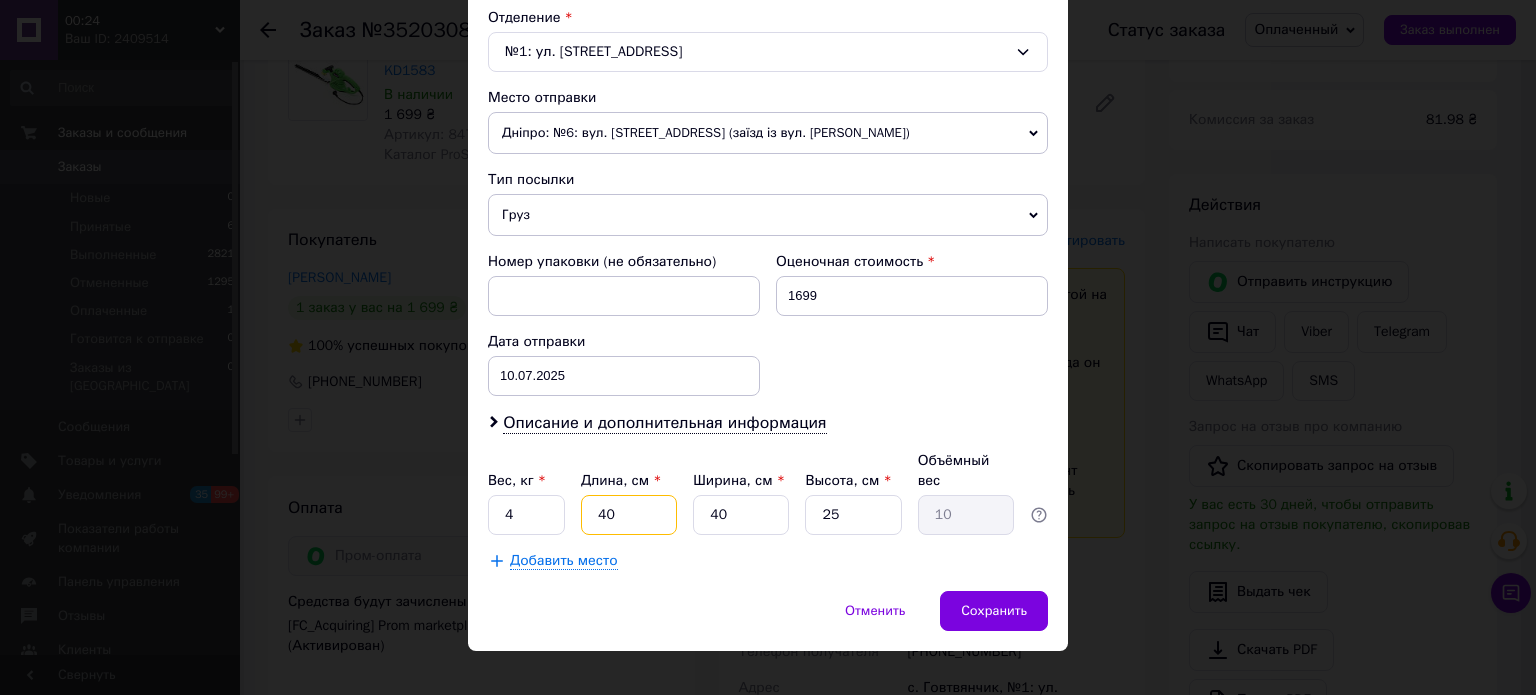 type on "40" 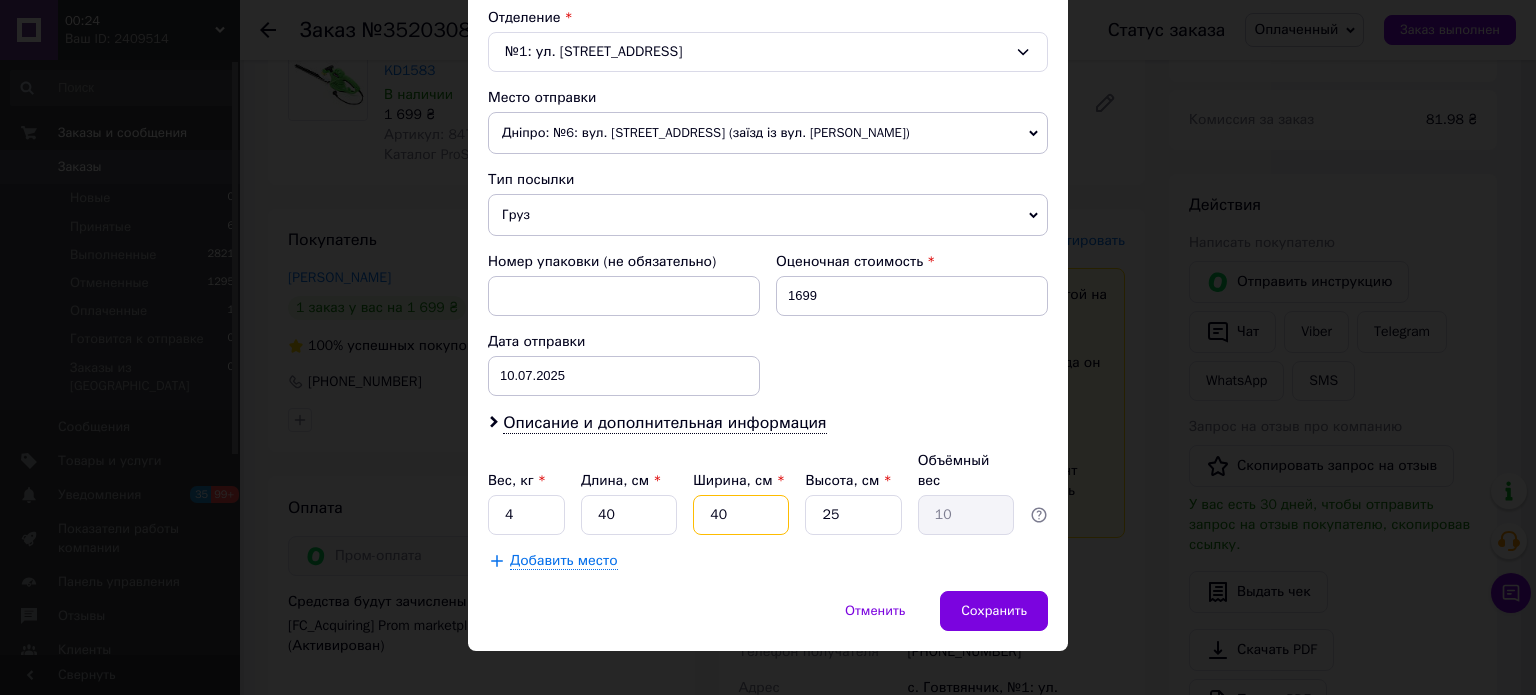 drag, startPoint x: 708, startPoint y: 498, endPoint x: 689, endPoint y: 498, distance: 19 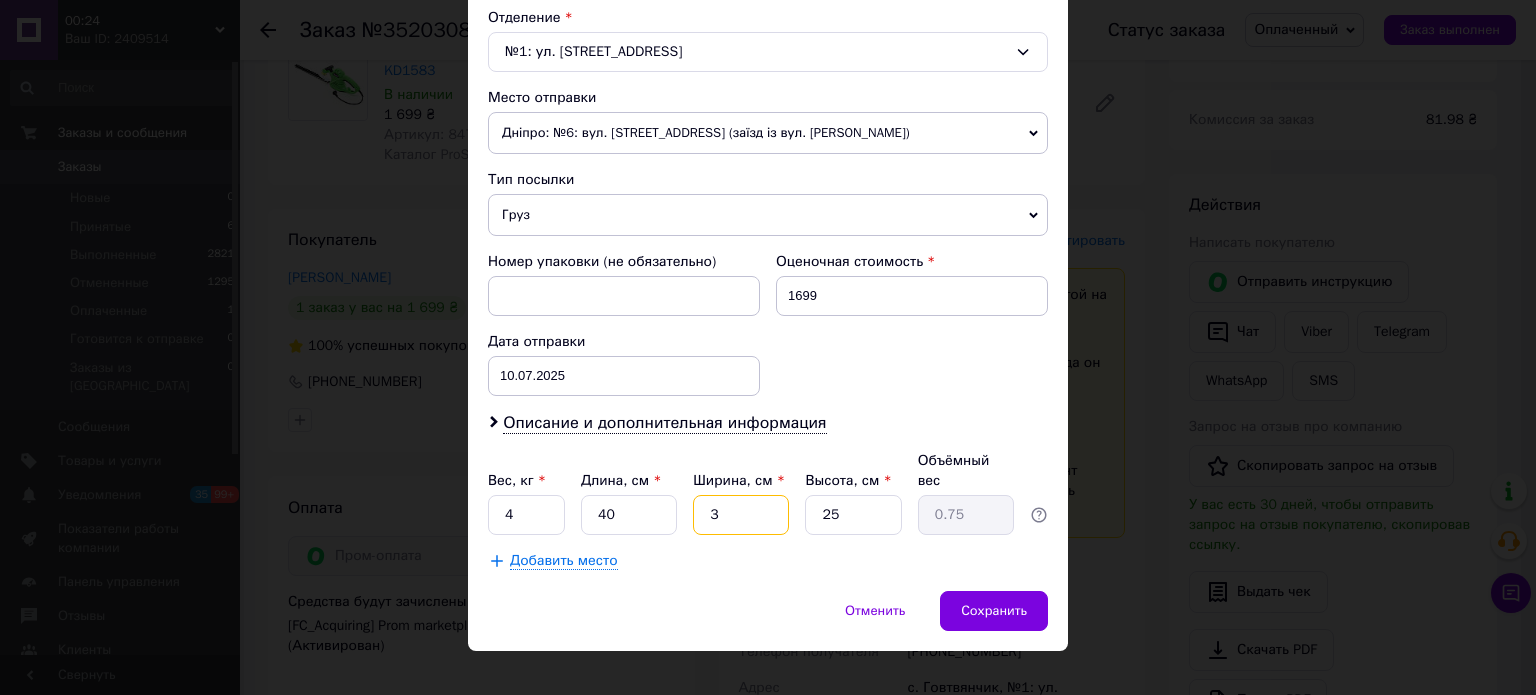 type on "30" 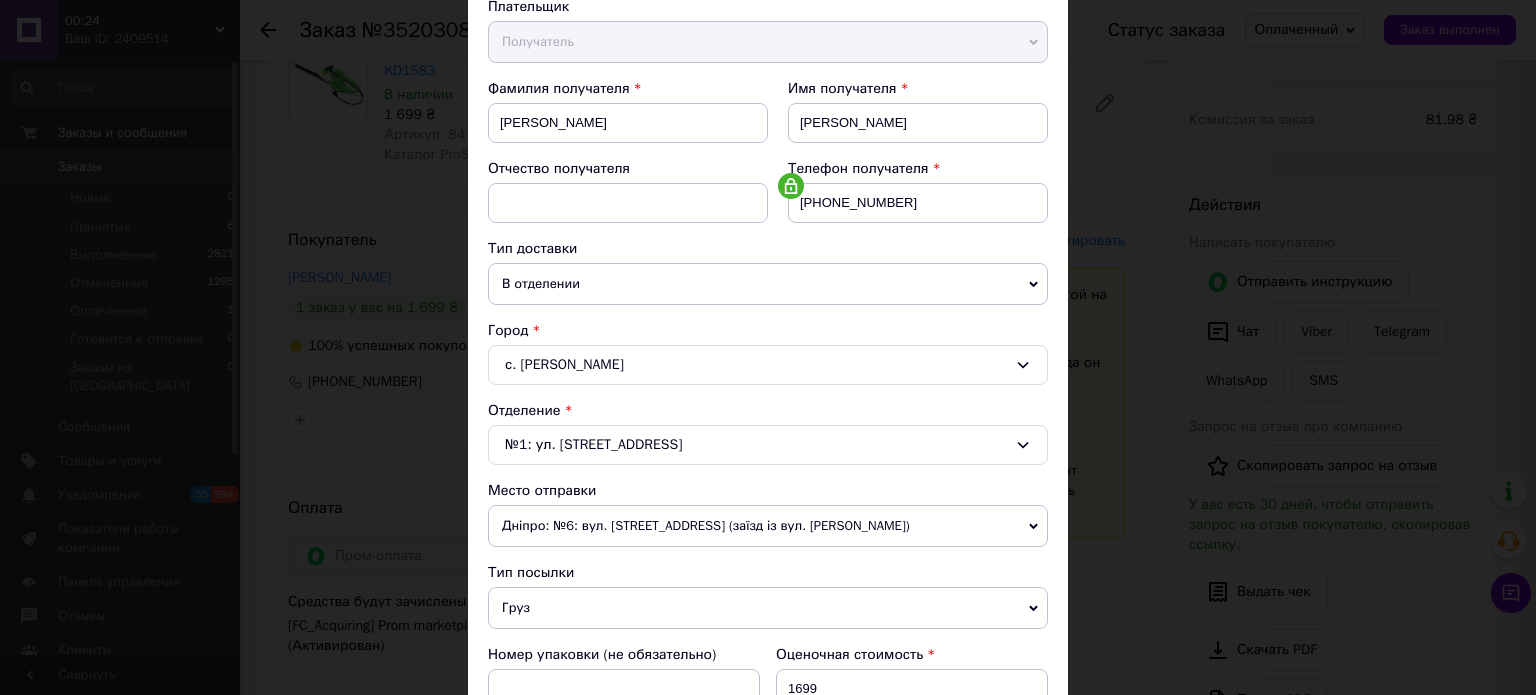 scroll, scrollTop: 227, scrollLeft: 0, axis: vertical 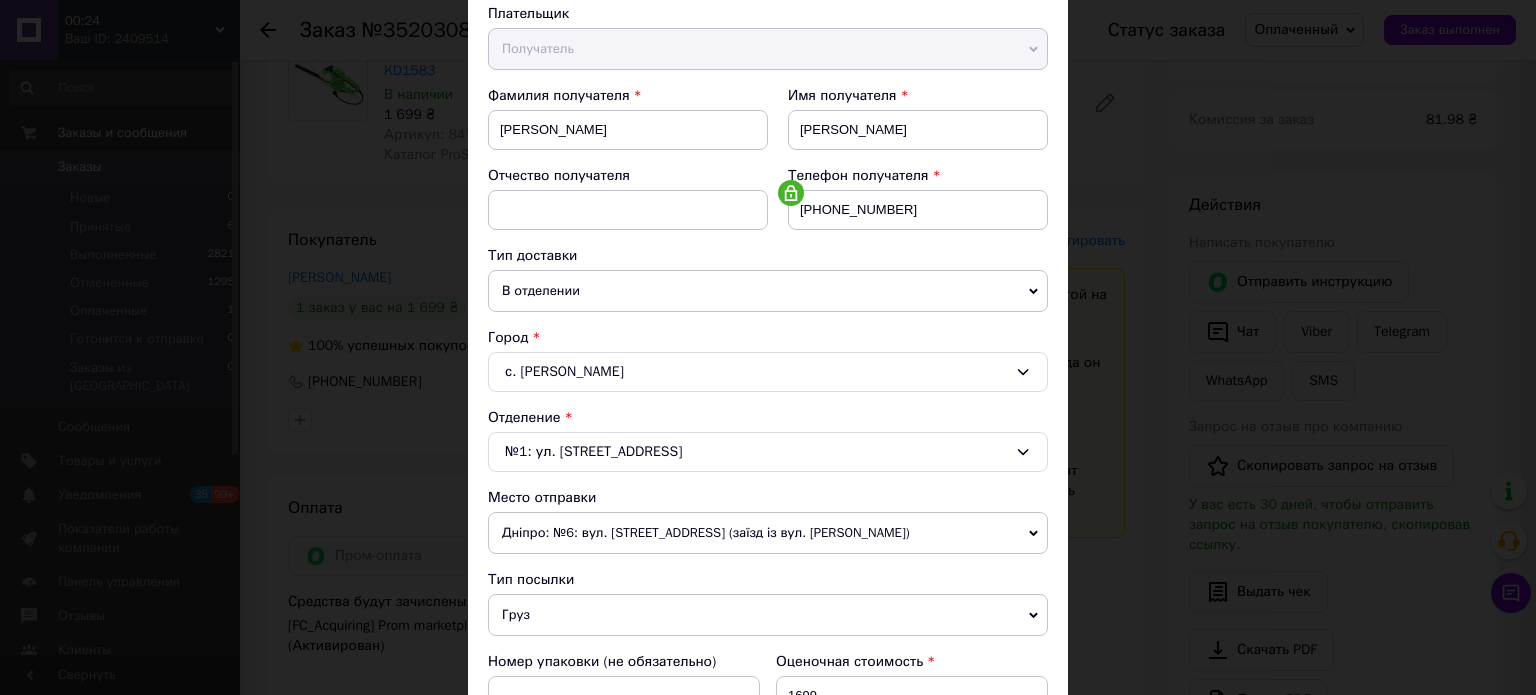 type on "30" 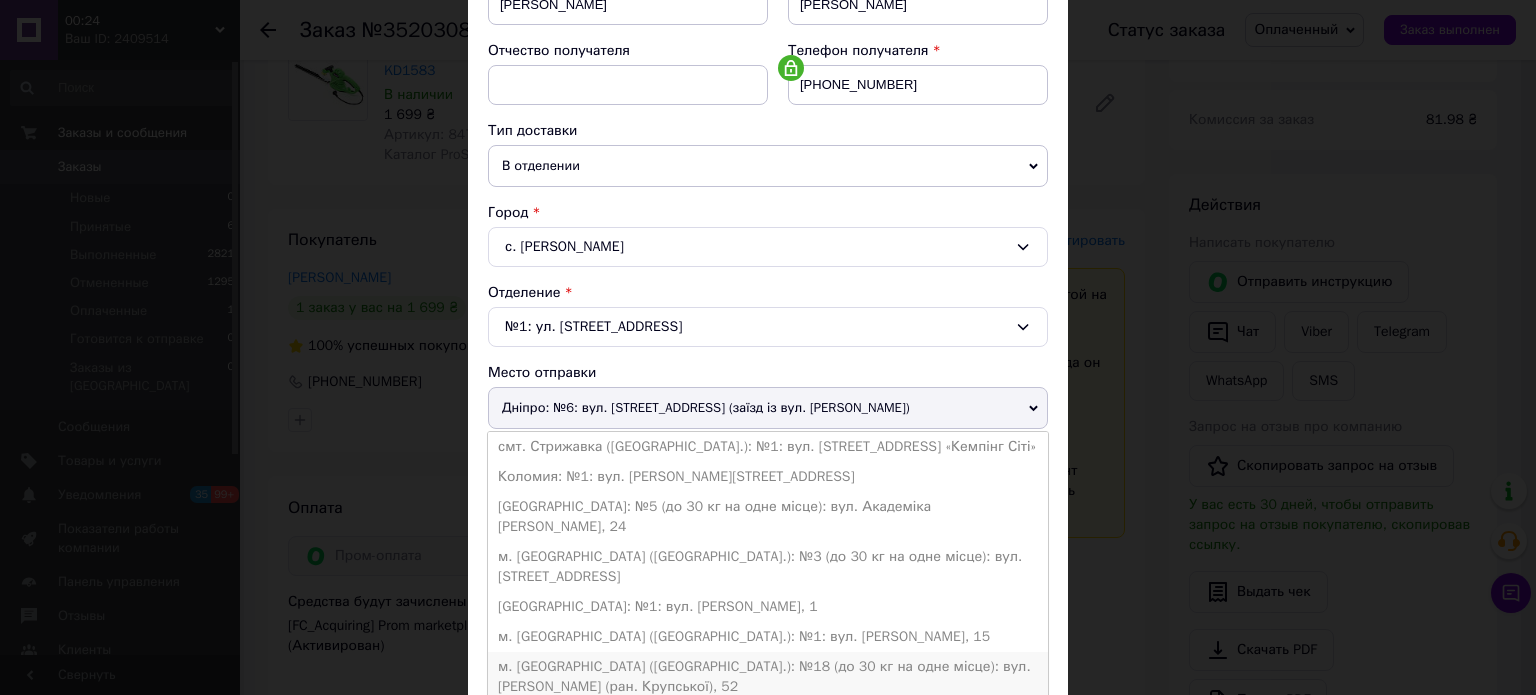 scroll, scrollTop: 427, scrollLeft: 0, axis: vertical 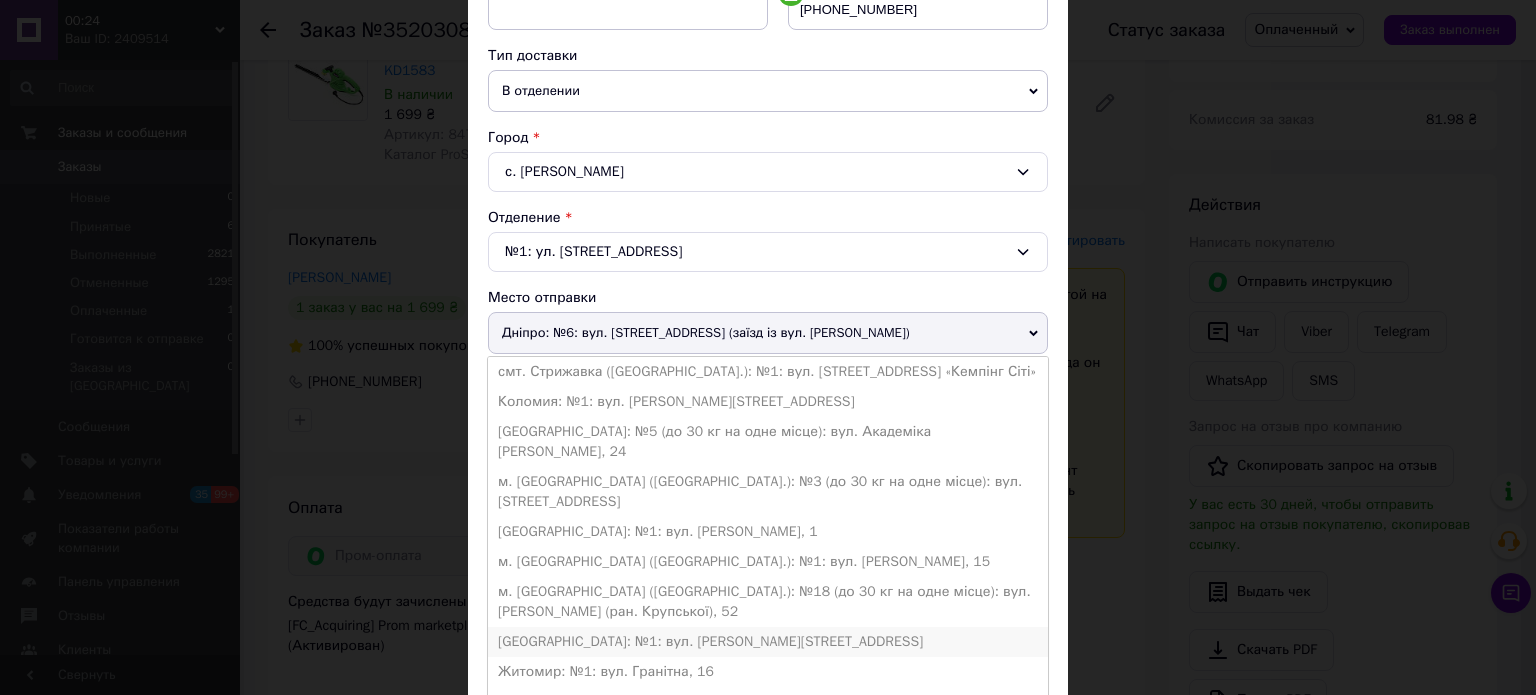 click on "[GEOGRAPHIC_DATA]: №1: вул. [PERSON_NAME][STREET_ADDRESS]" at bounding box center (768, 642) 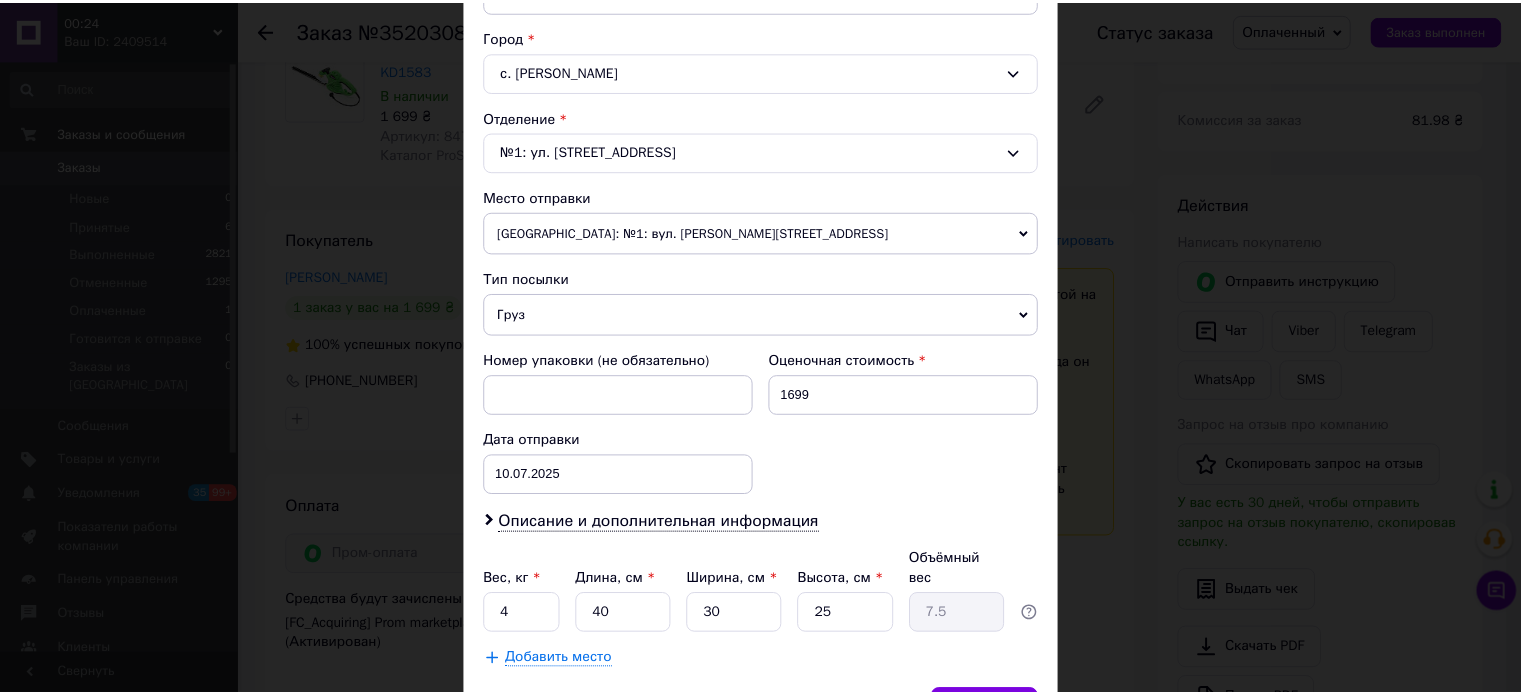 scroll, scrollTop: 627, scrollLeft: 0, axis: vertical 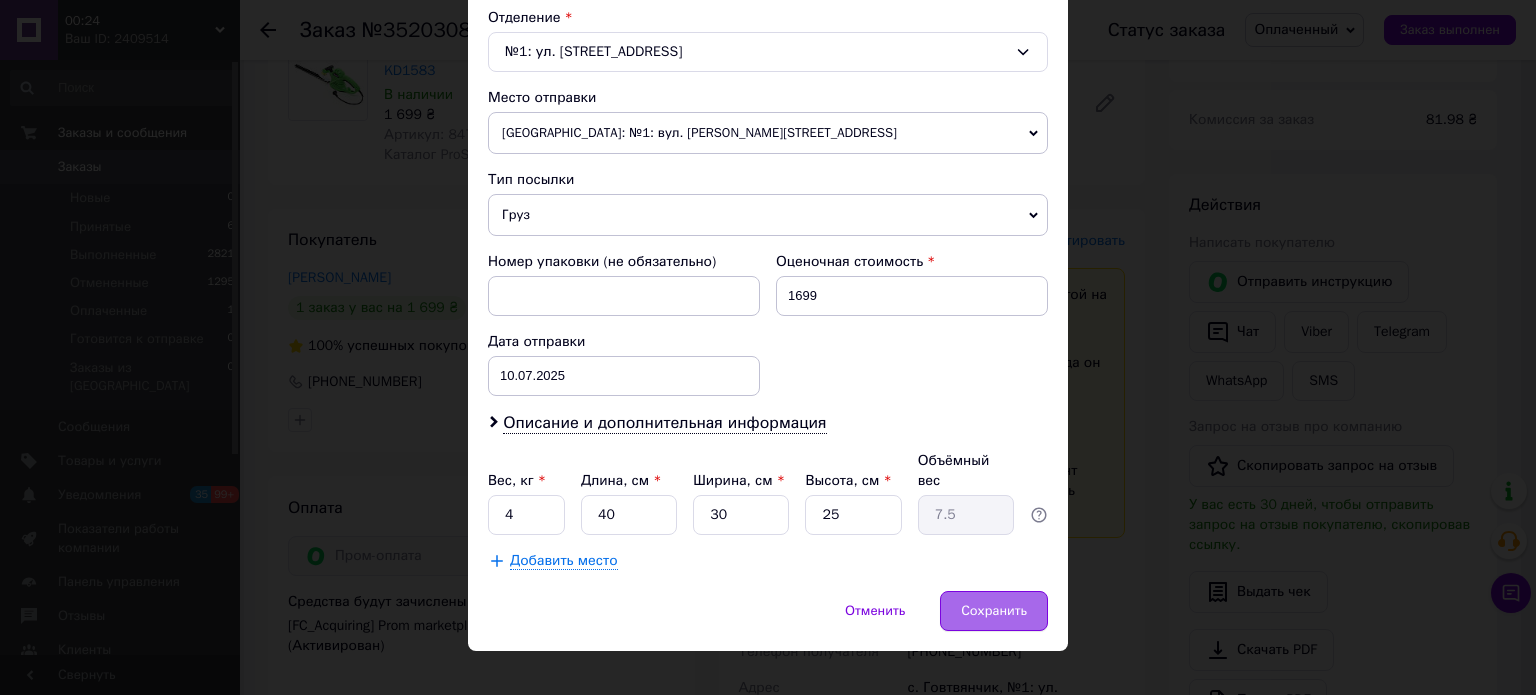 click on "Сохранить" at bounding box center (994, 611) 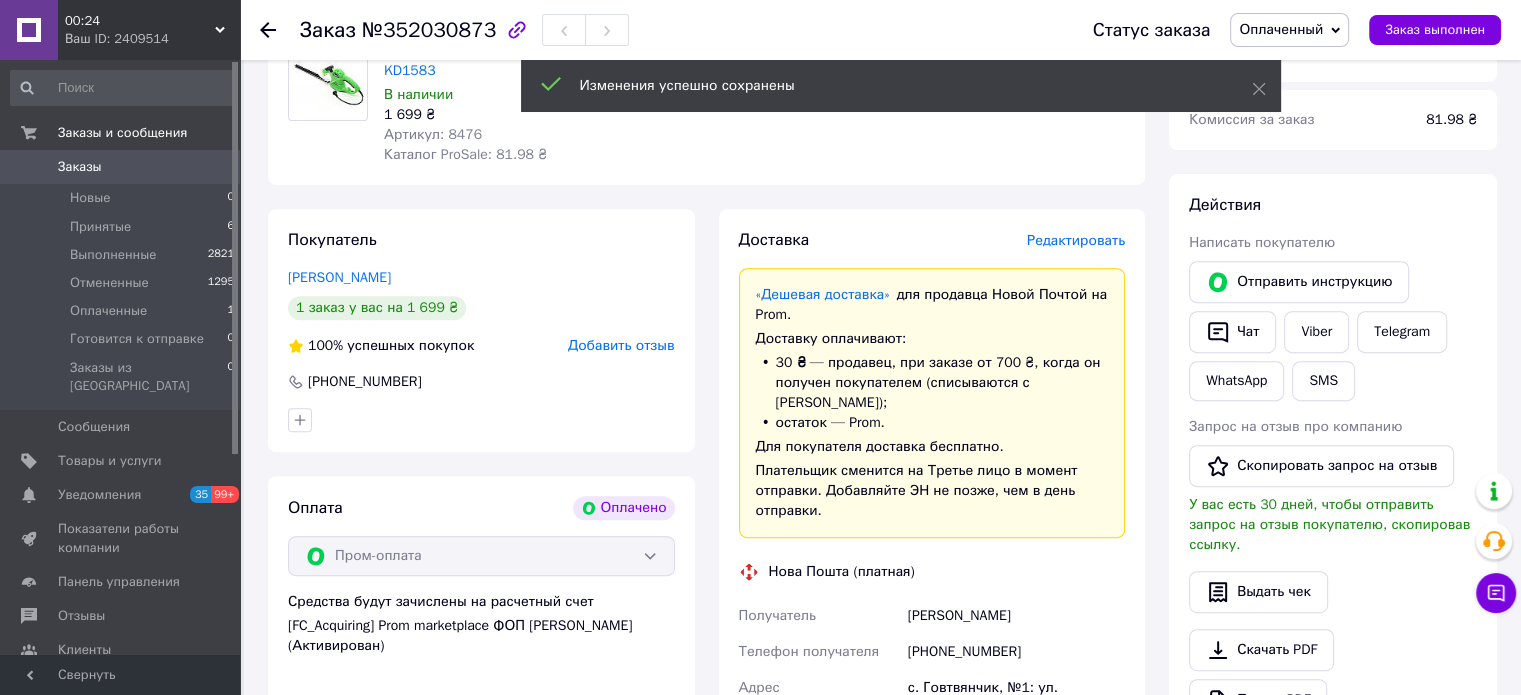 scroll, scrollTop: 1147, scrollLeft: 0, axis: vertical 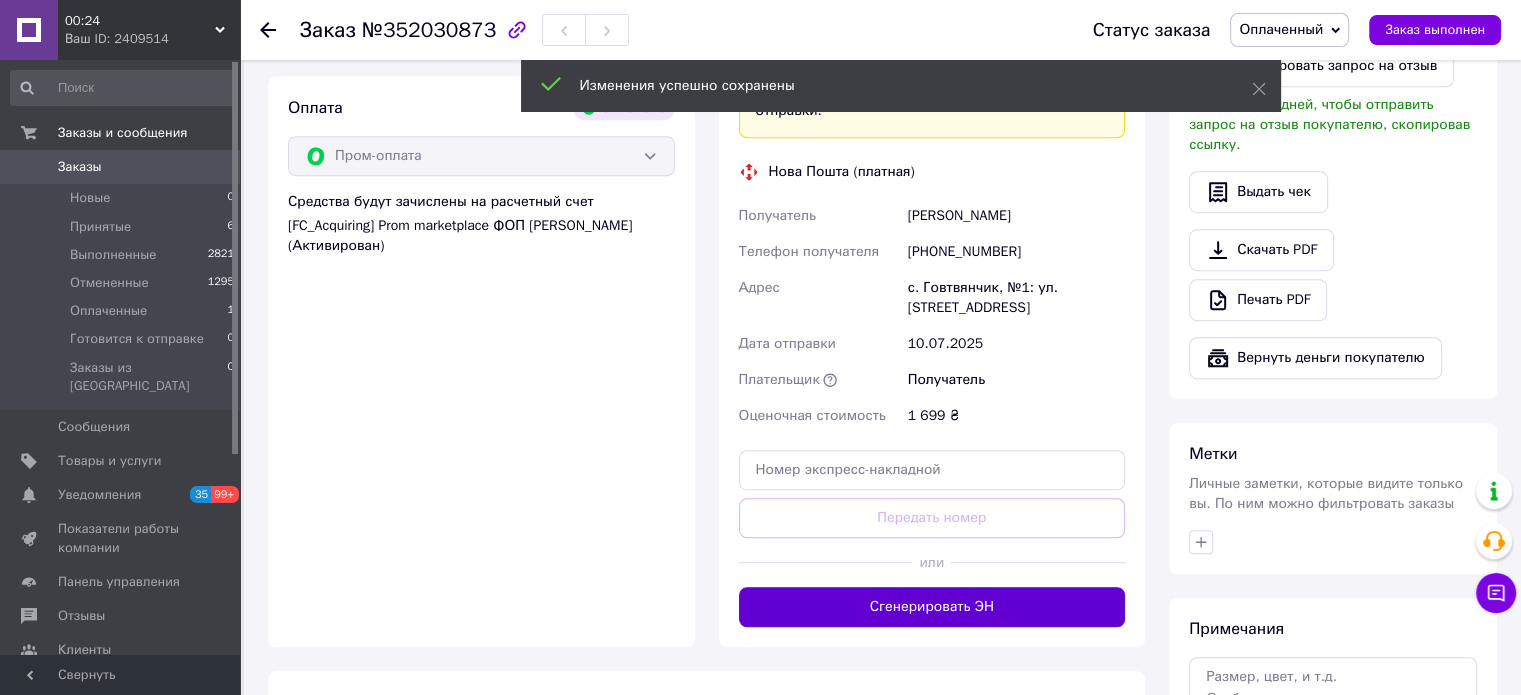 click on "Сгенерировать ЭН" at bounding box center (932, 607) 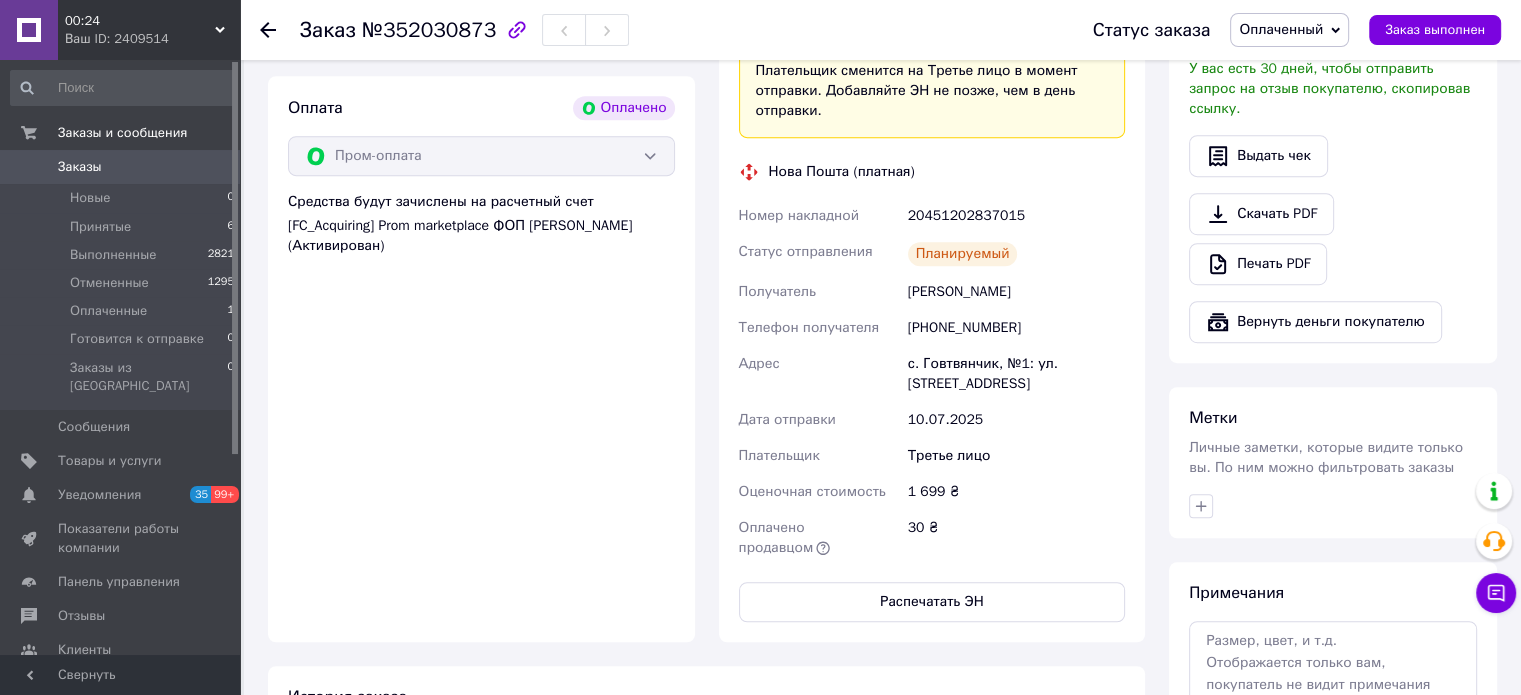 click on "Заказы 0" at bounding box center (123, 167) 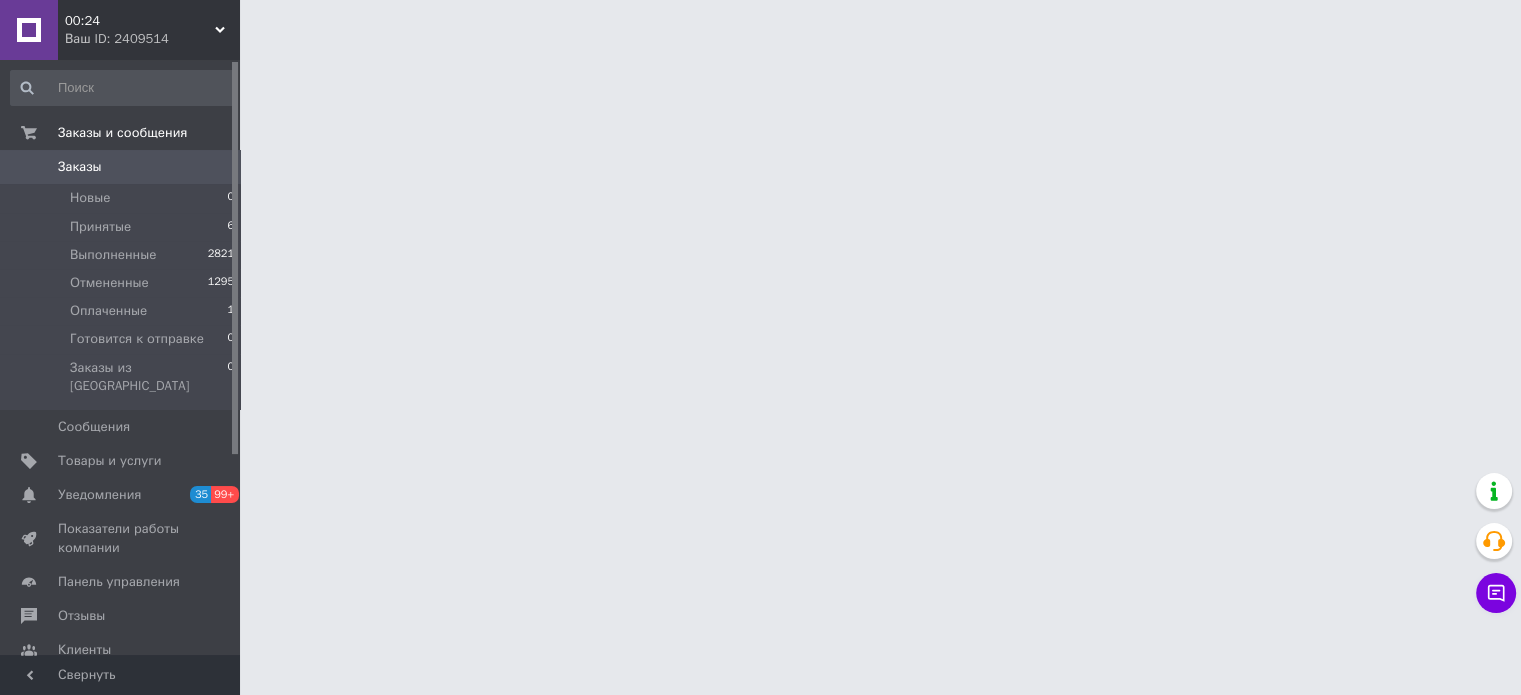 scroll, scrollTop: 0, scrollLeft: 0, axis: both 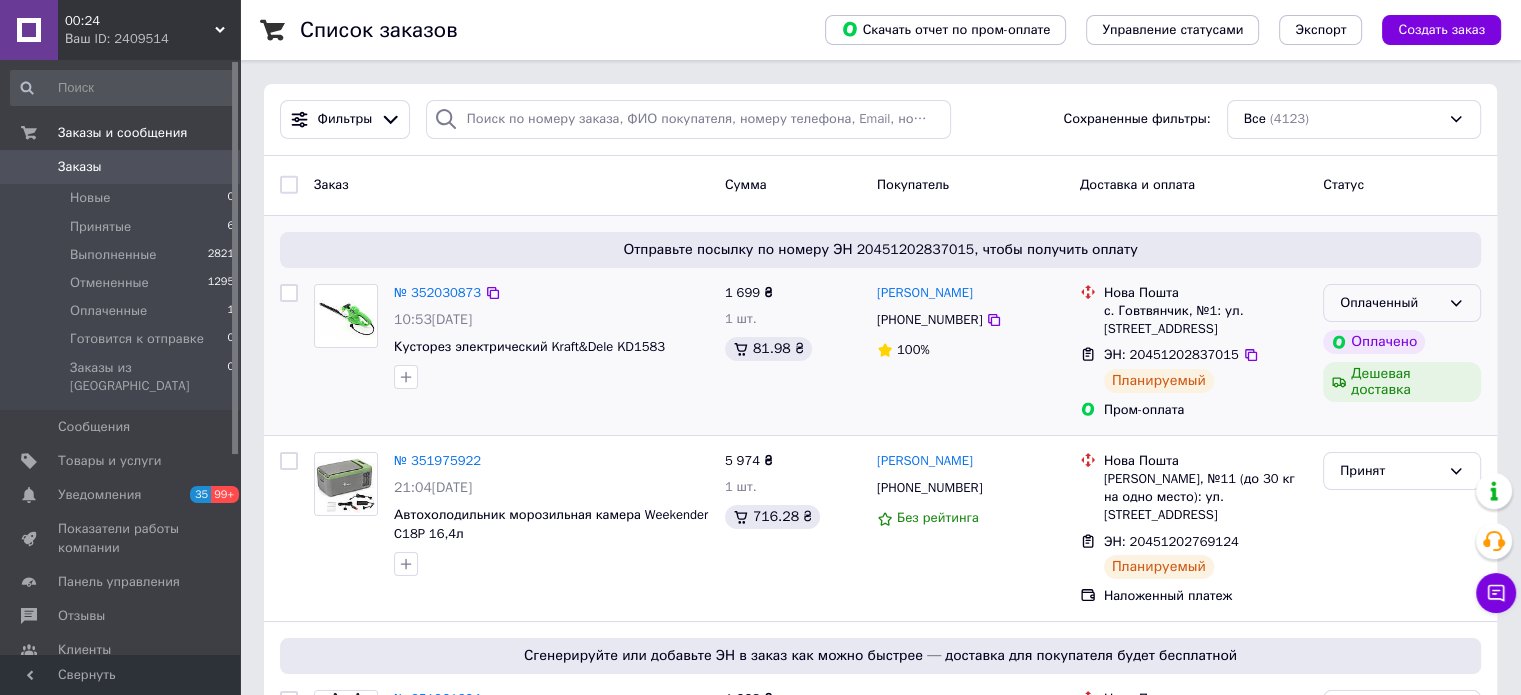 click on "Оплаченный" at bounding box center (1402, 303) 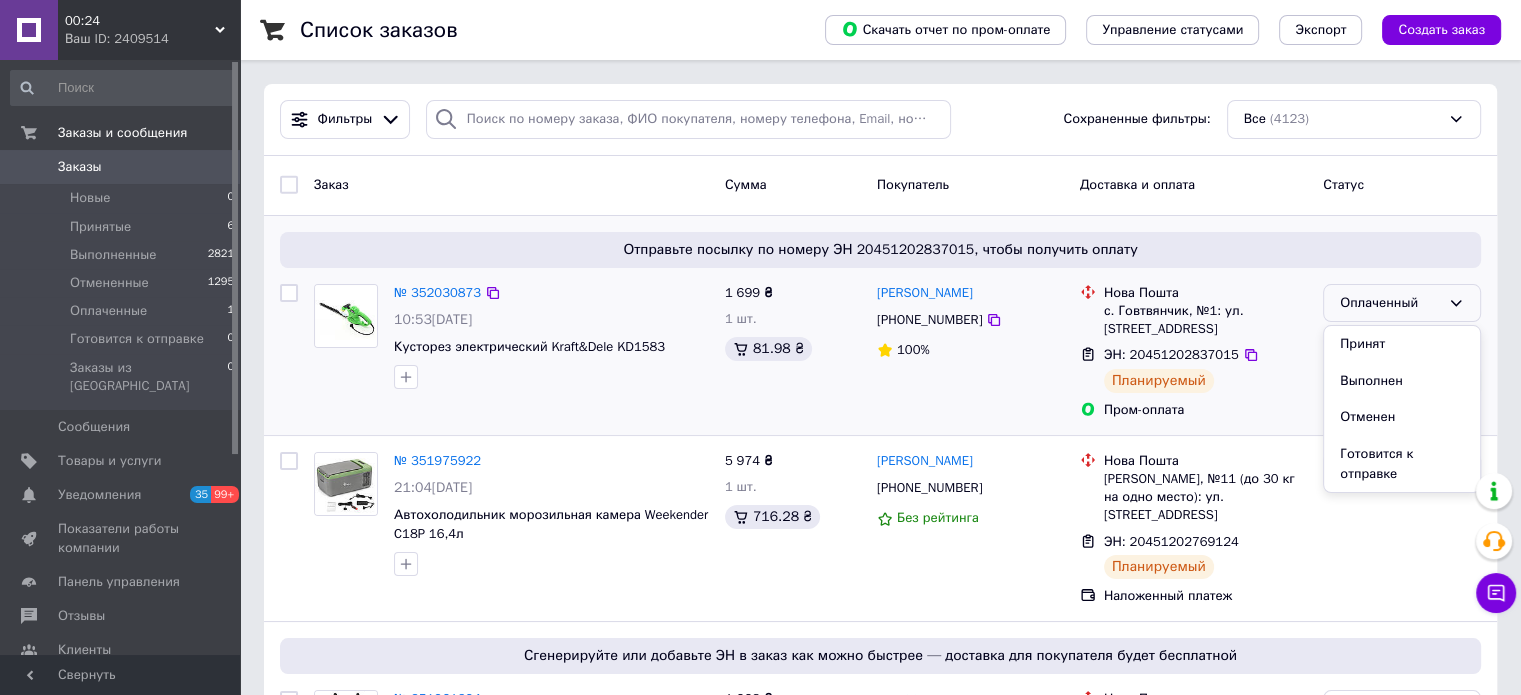 click on "Принят" at bounding box center (1402, 344) 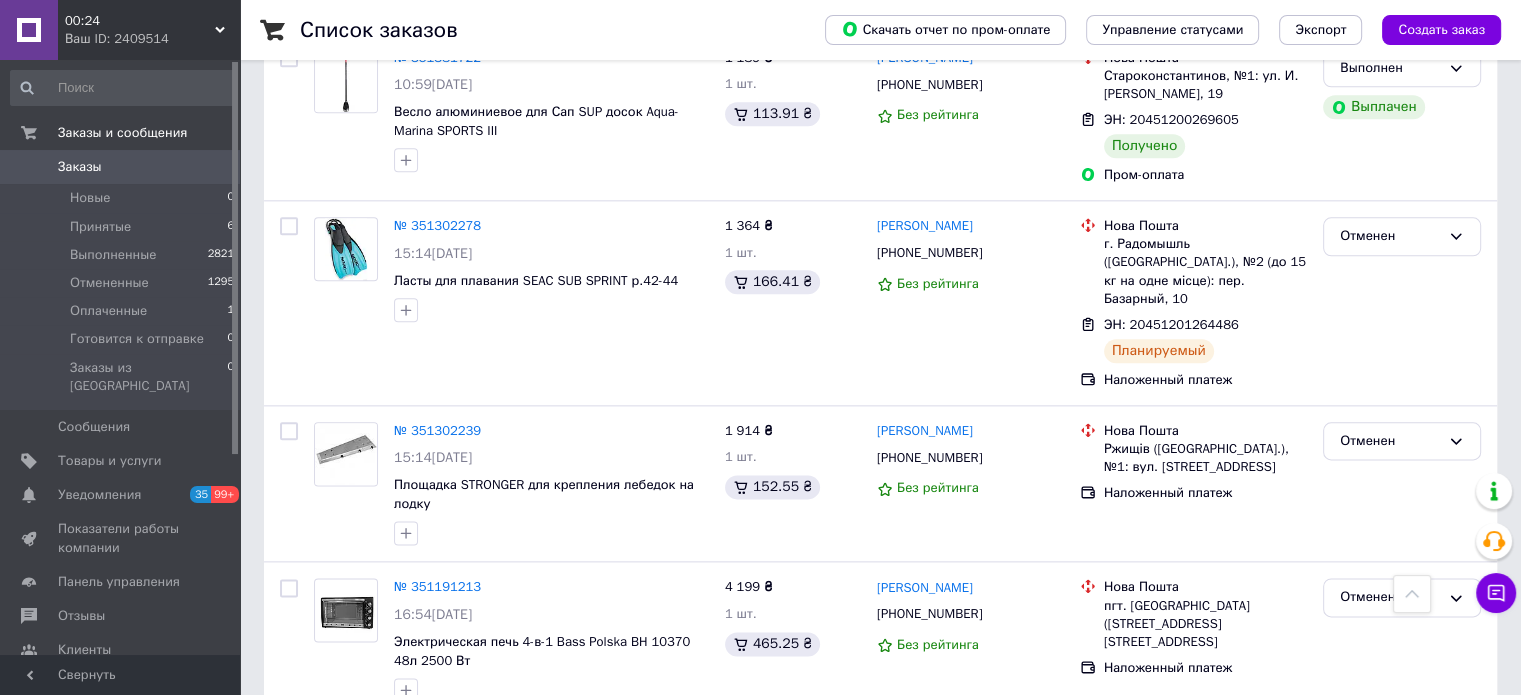 scroll, scrollTop: 2100, scrollLeft: 0, axis: vertical 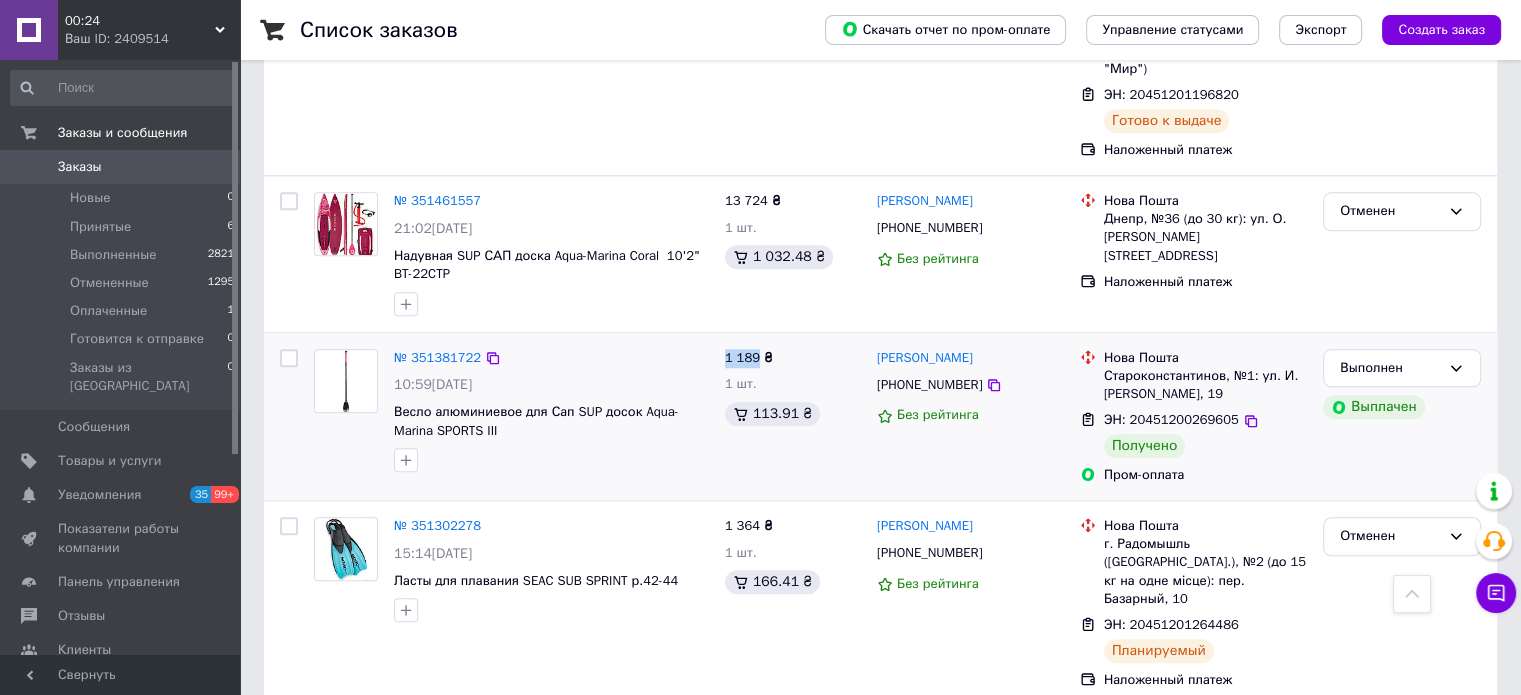 drag, startPoint x: 725, startPoint y: 215, endPoint x: 759, endPoint y: 219, distance: 34.234486 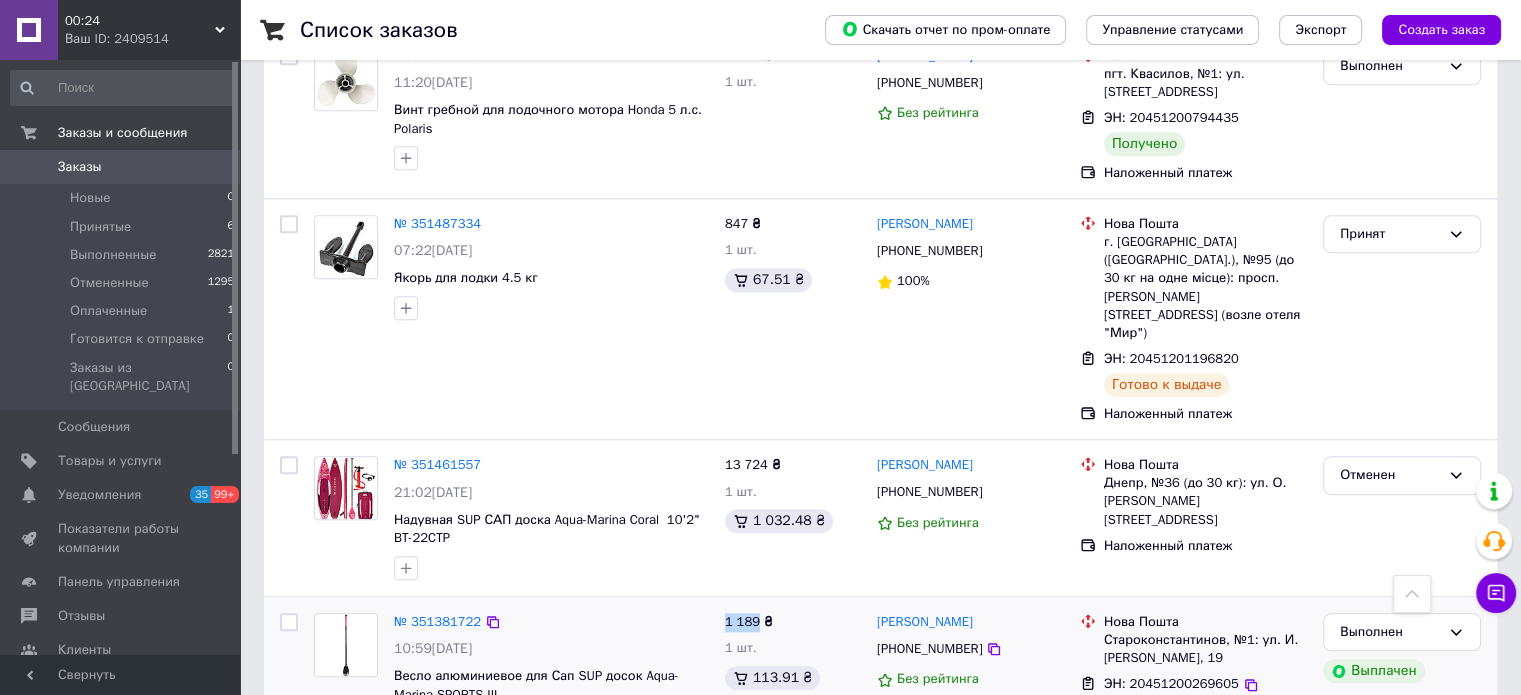 scroll, scrollTop: 1800, scrollLeft: 0, axis: vertical 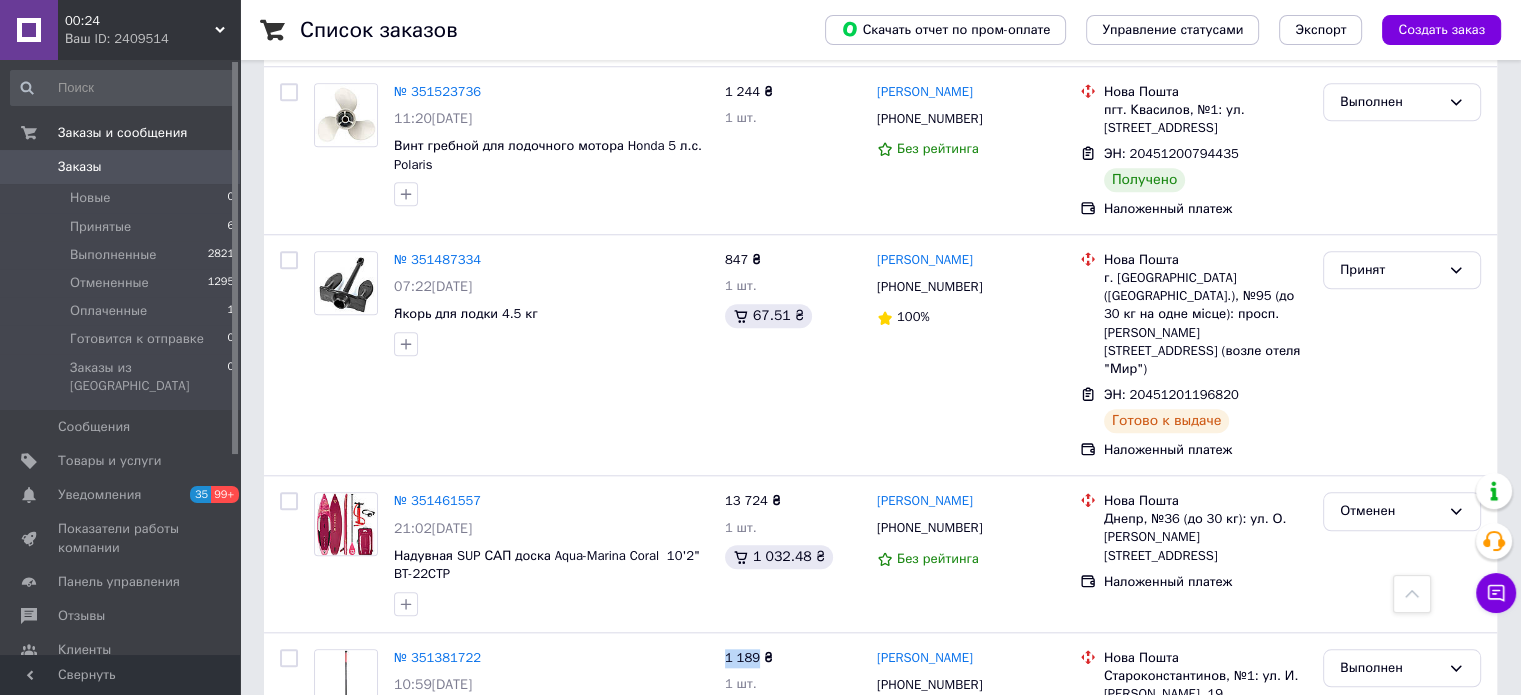 click on "Товары и услуги" at bounding box center (110, 461) 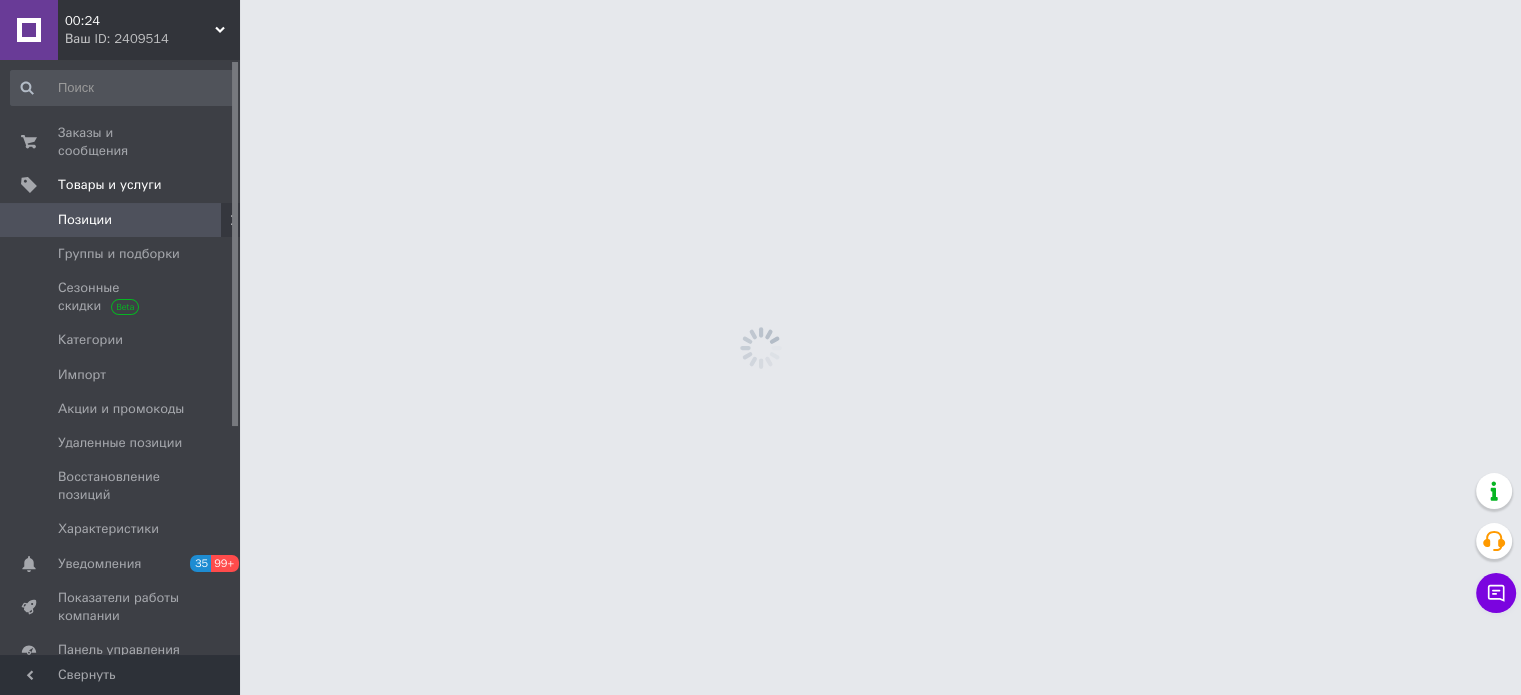 scroll, scrollTop: 0, scrollLeft: 0, axis: both 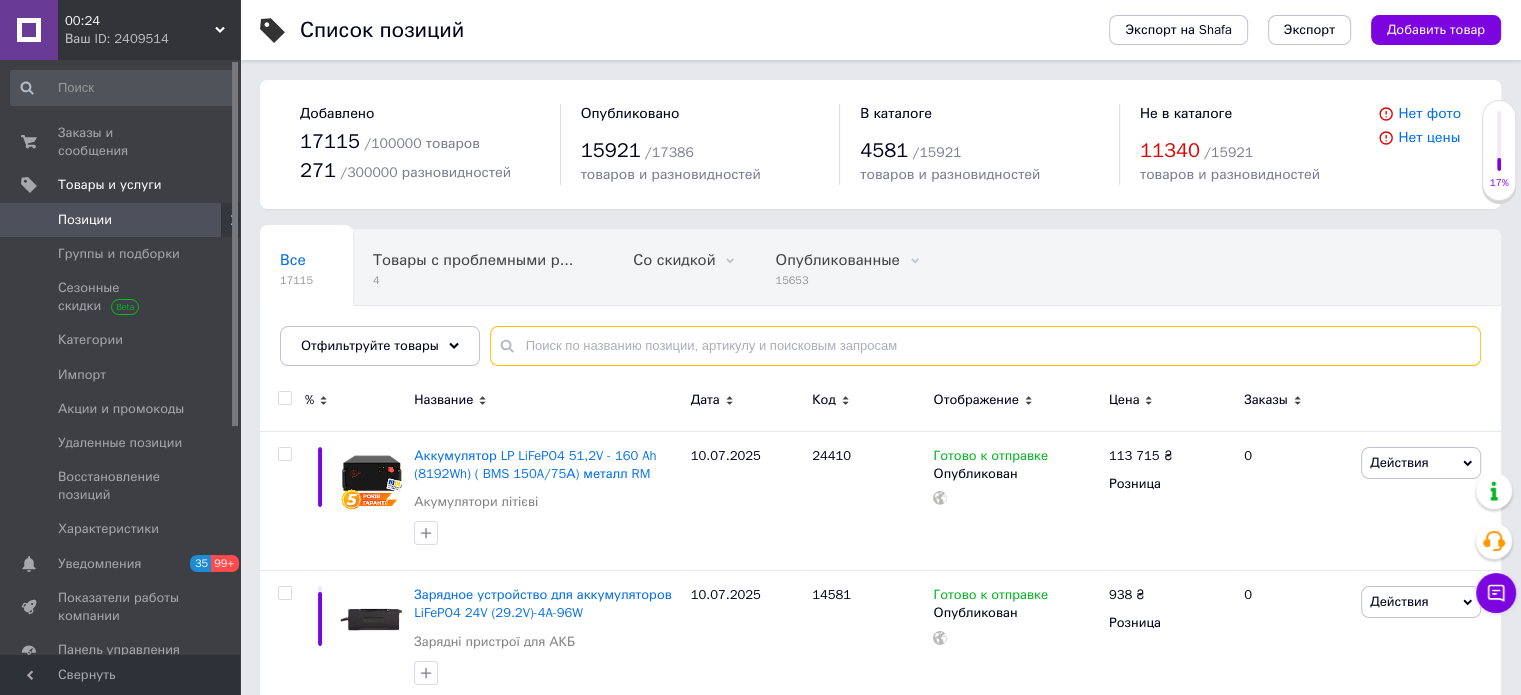 click at bounding box center (985, 346) 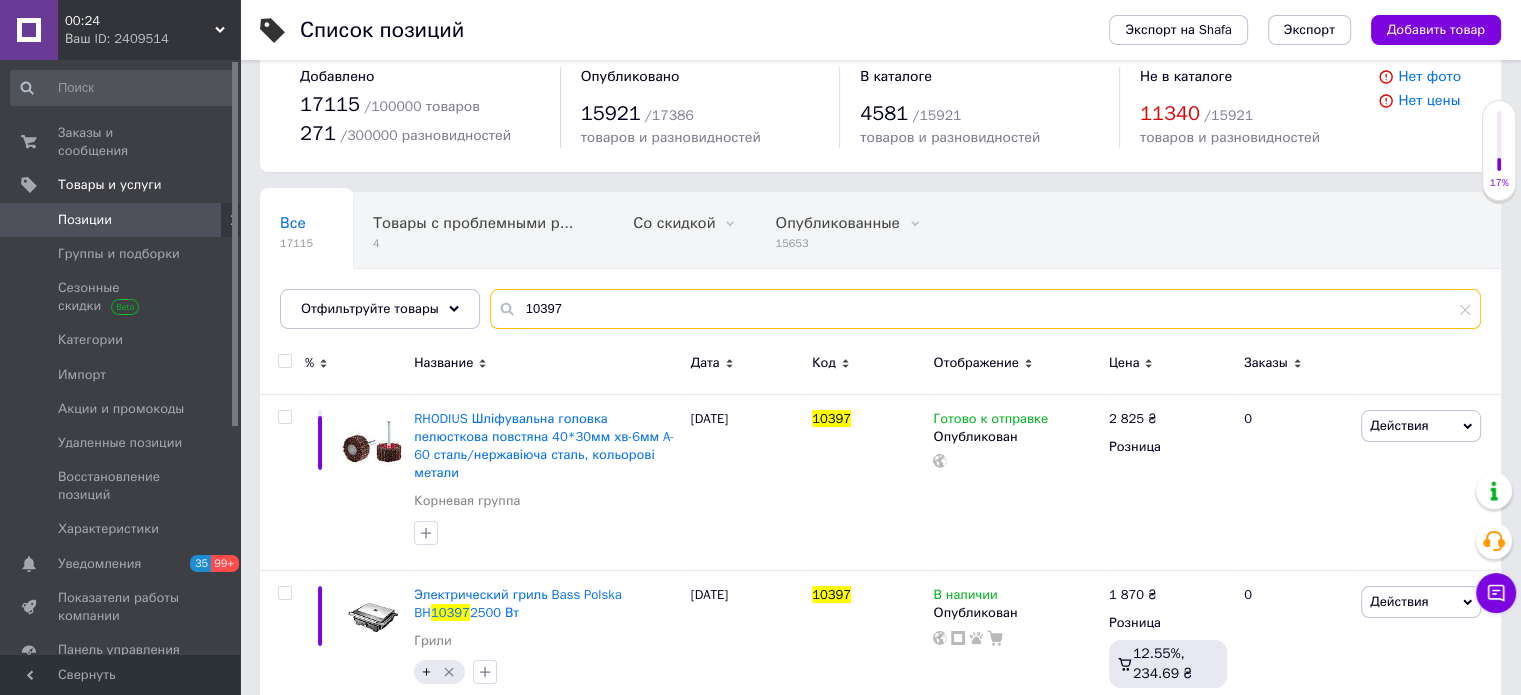 scroll, scrollTop: 53, scrollLeft: 0, axis: vertical 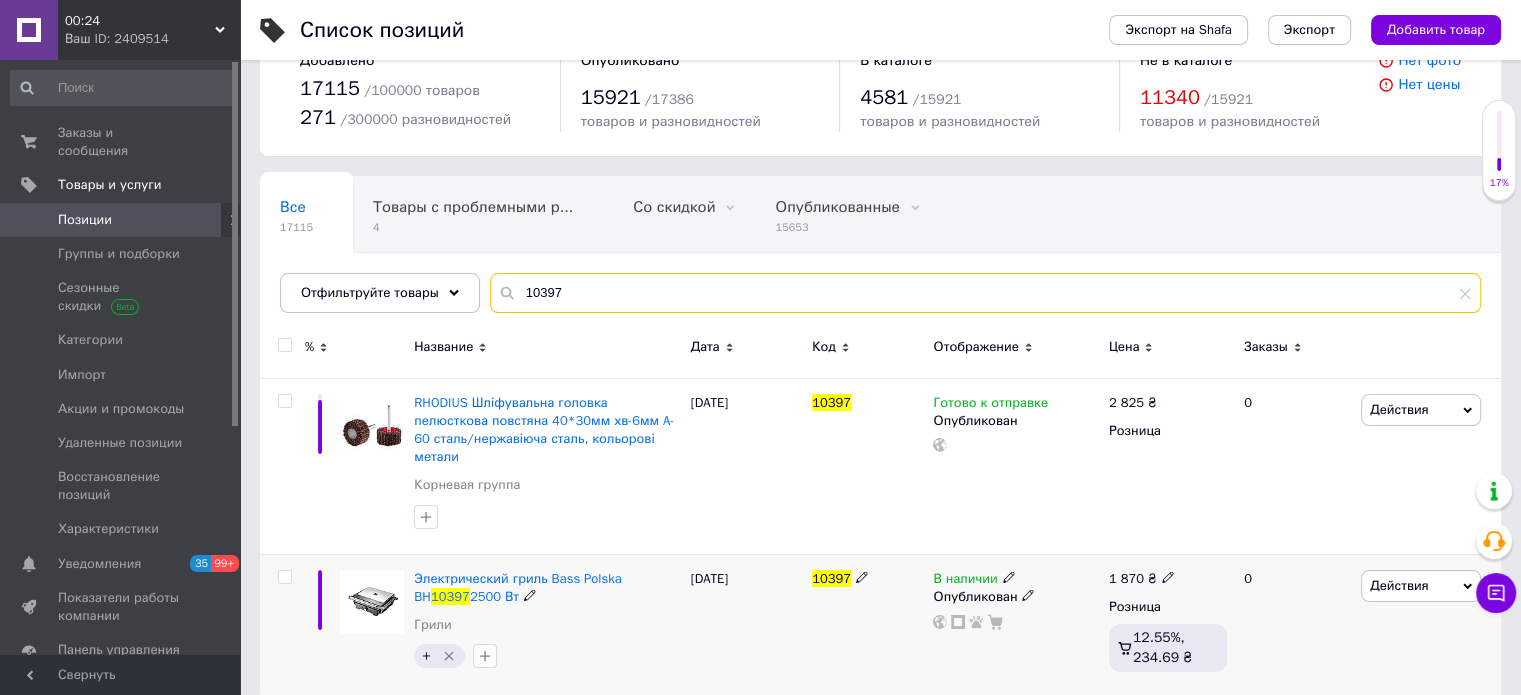 type on "10397" 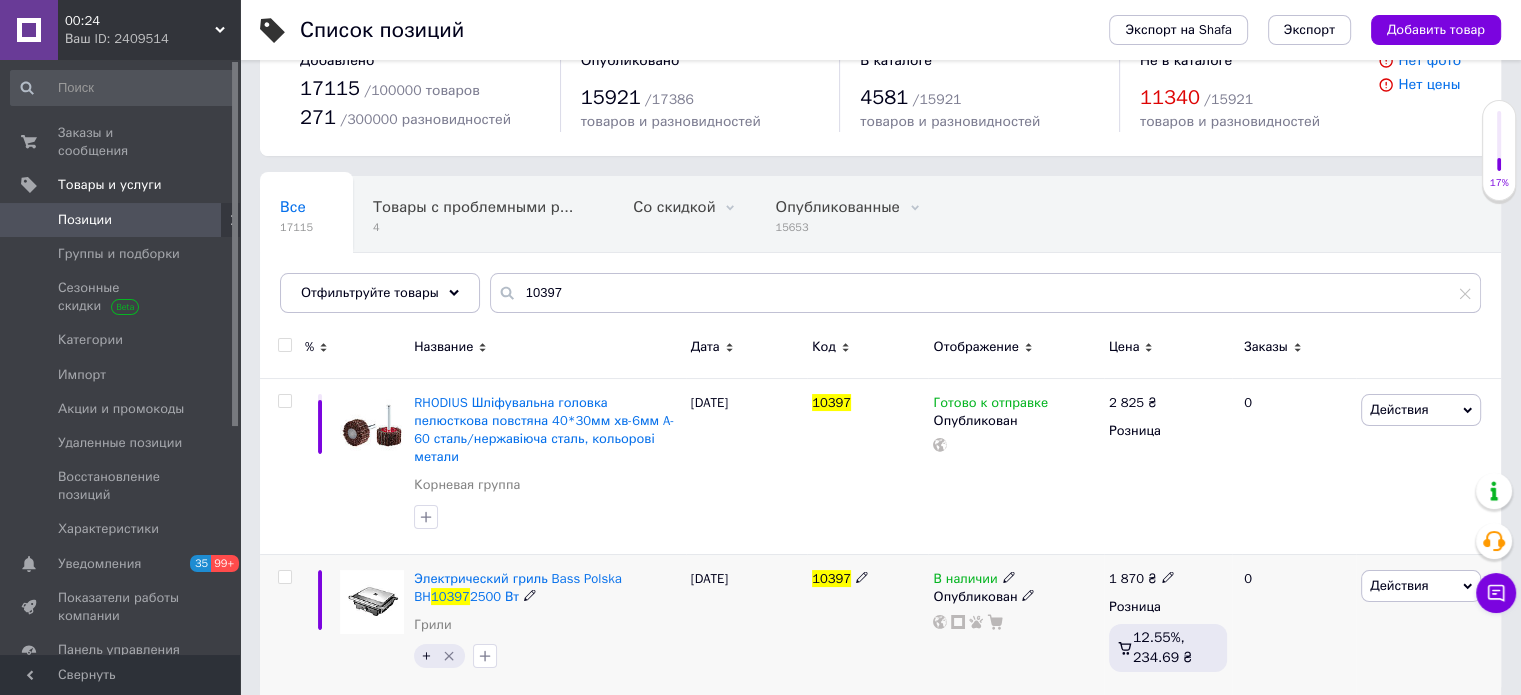 click on "Электрический гриль Bass Polska BH  10397  2500 Вт" at bounding box center [547, 588] 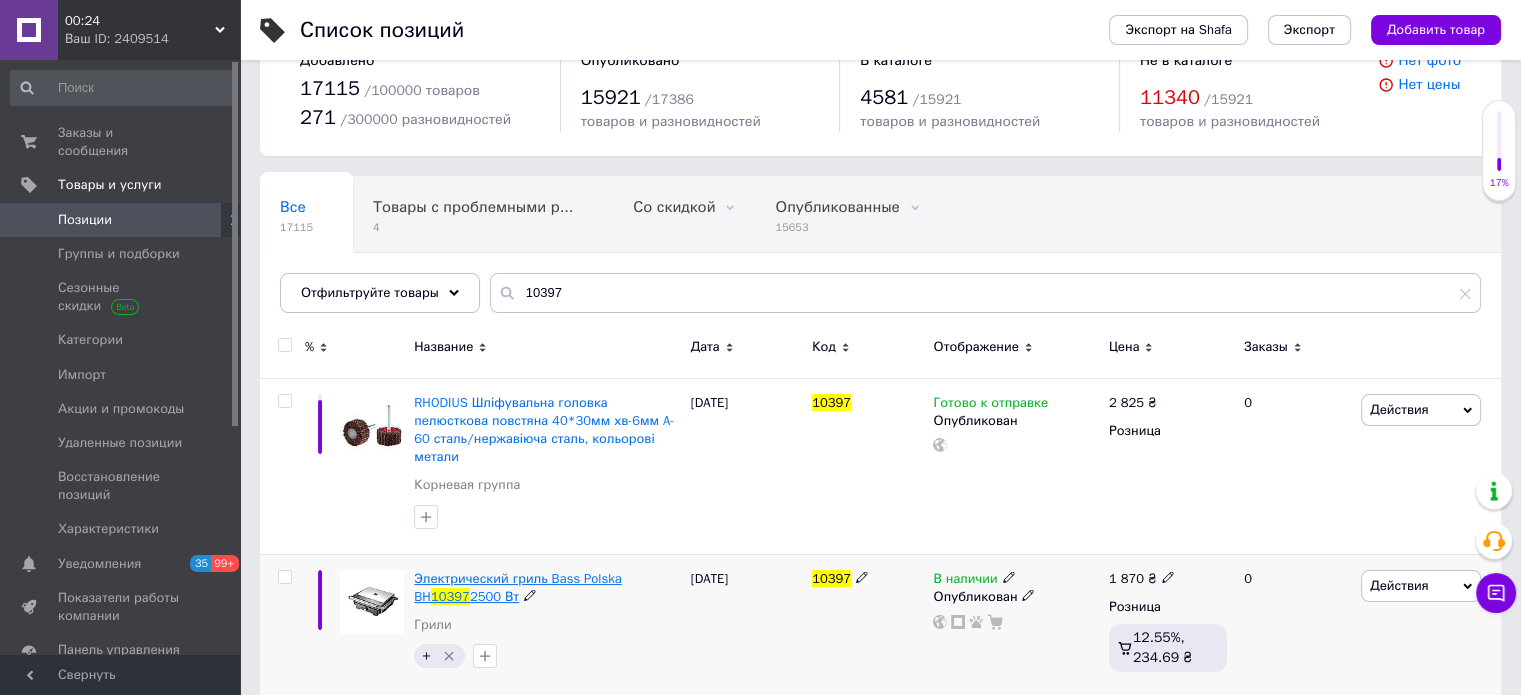 click on "Электрический гриль Bass Polska BH" at bounding box center (517, 587) 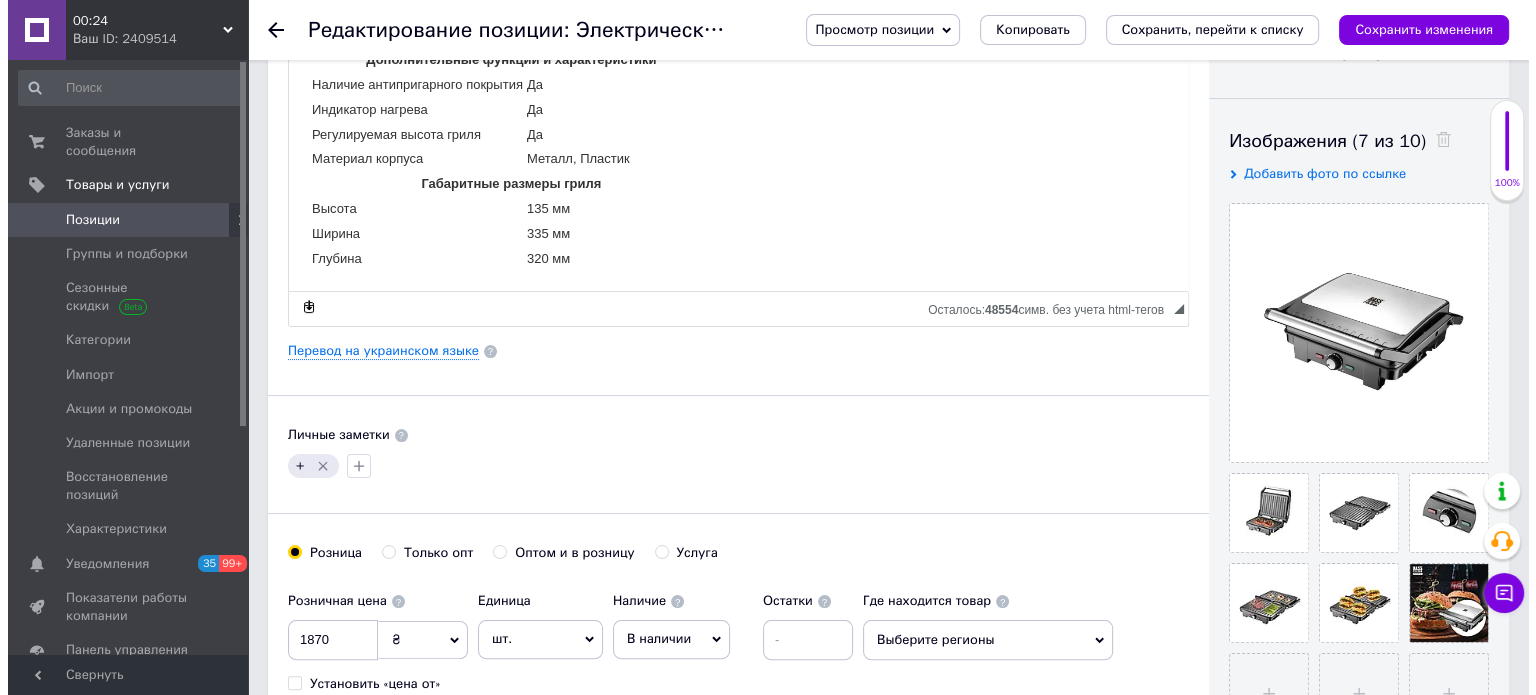 scroll, scrollTop: 500, scrollLeft: 0, axis: vertical 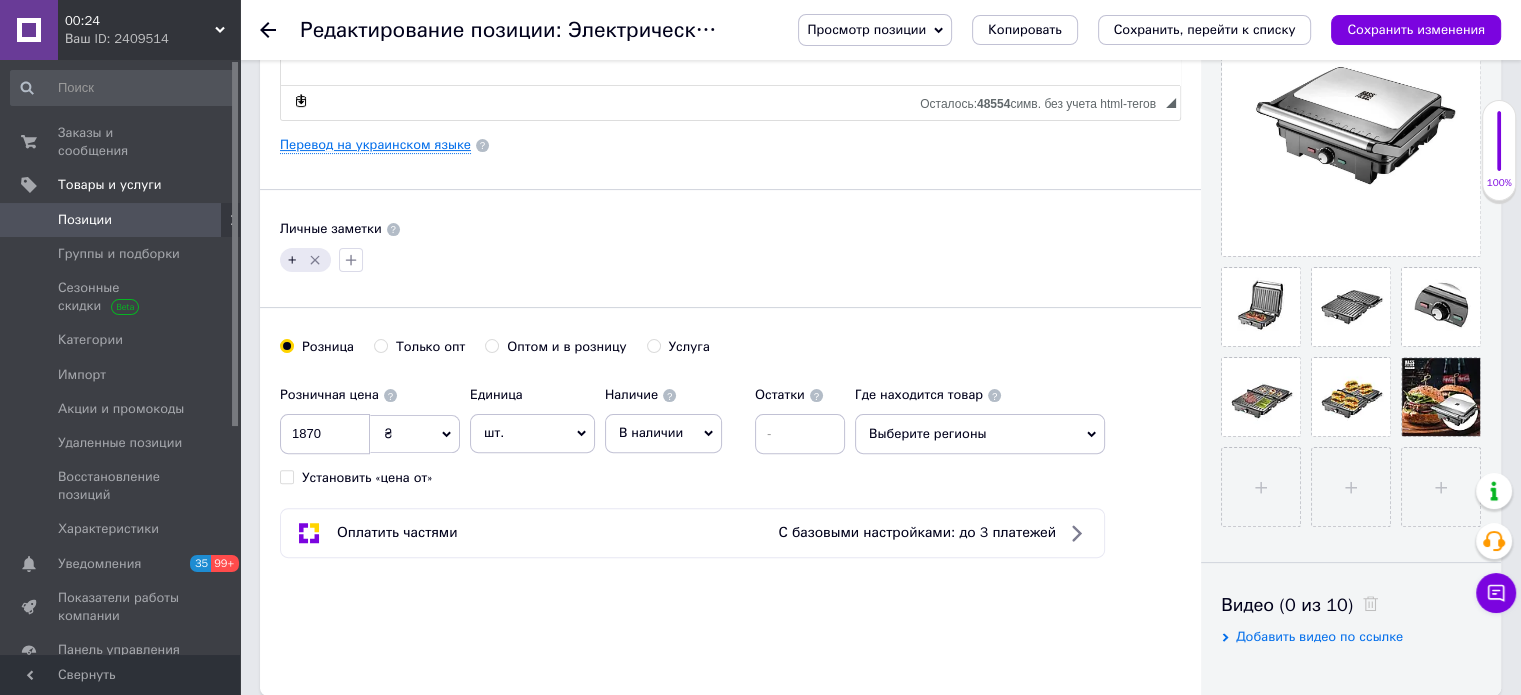 click on "Перевод на украинском языке" at bounding box center (375, 145) 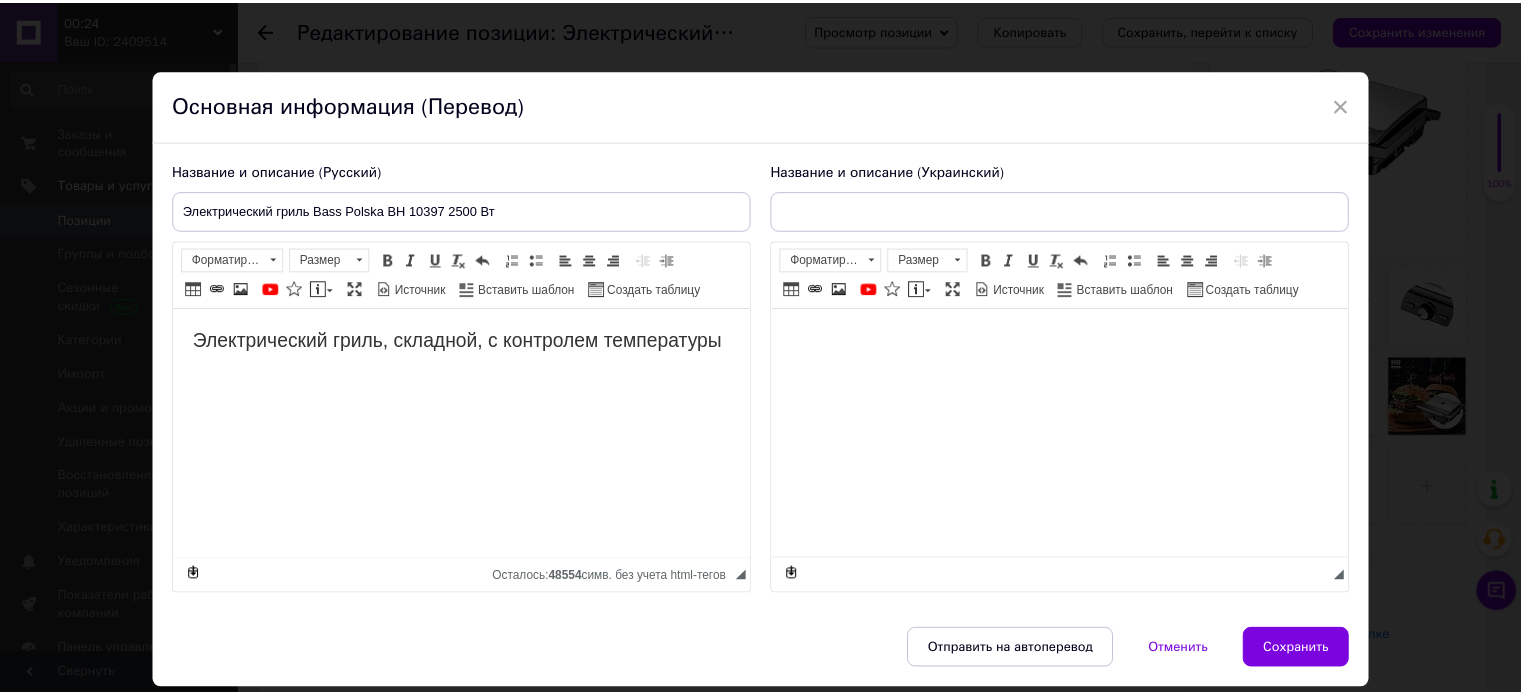 scroll, scrollTop: 0, scrollLeft: 0, axis: both 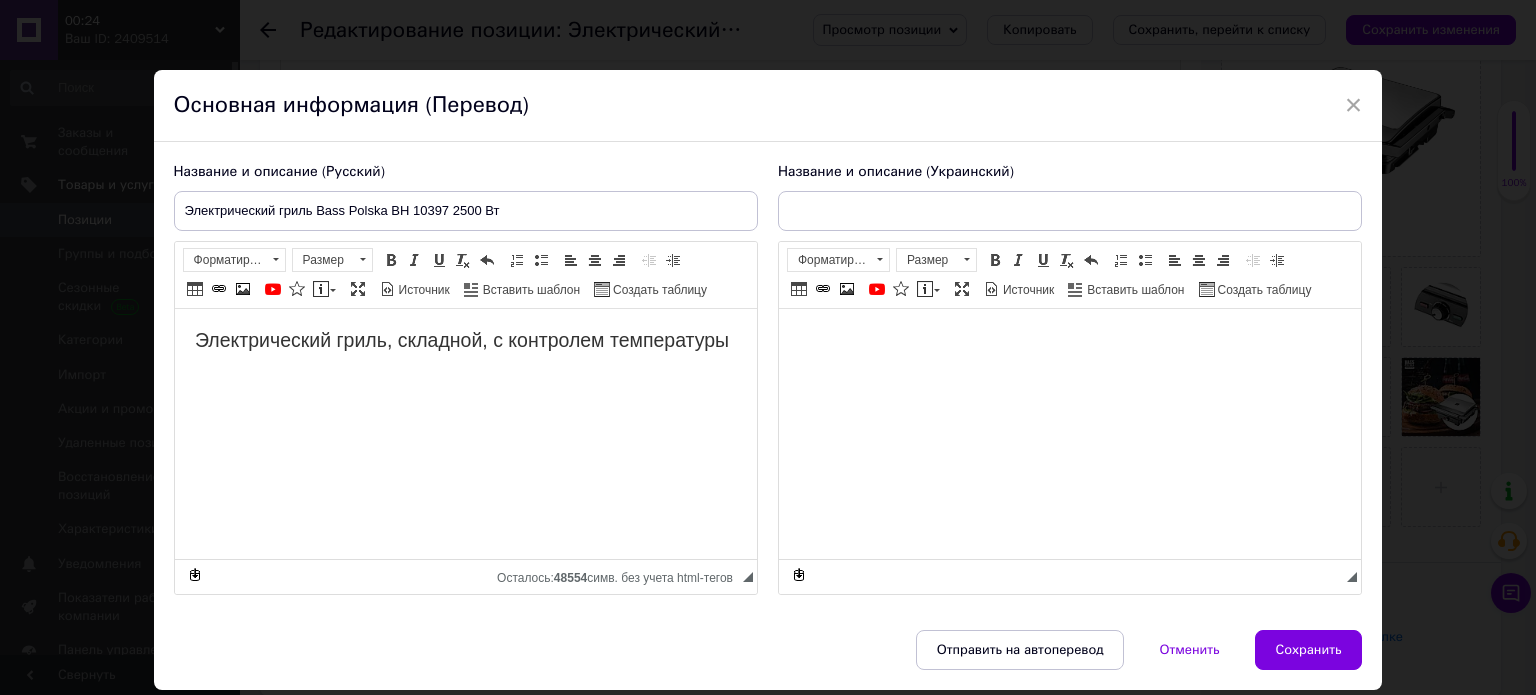 type on "Електричний гриль Bass Polska BH 10397 2500 Вт" 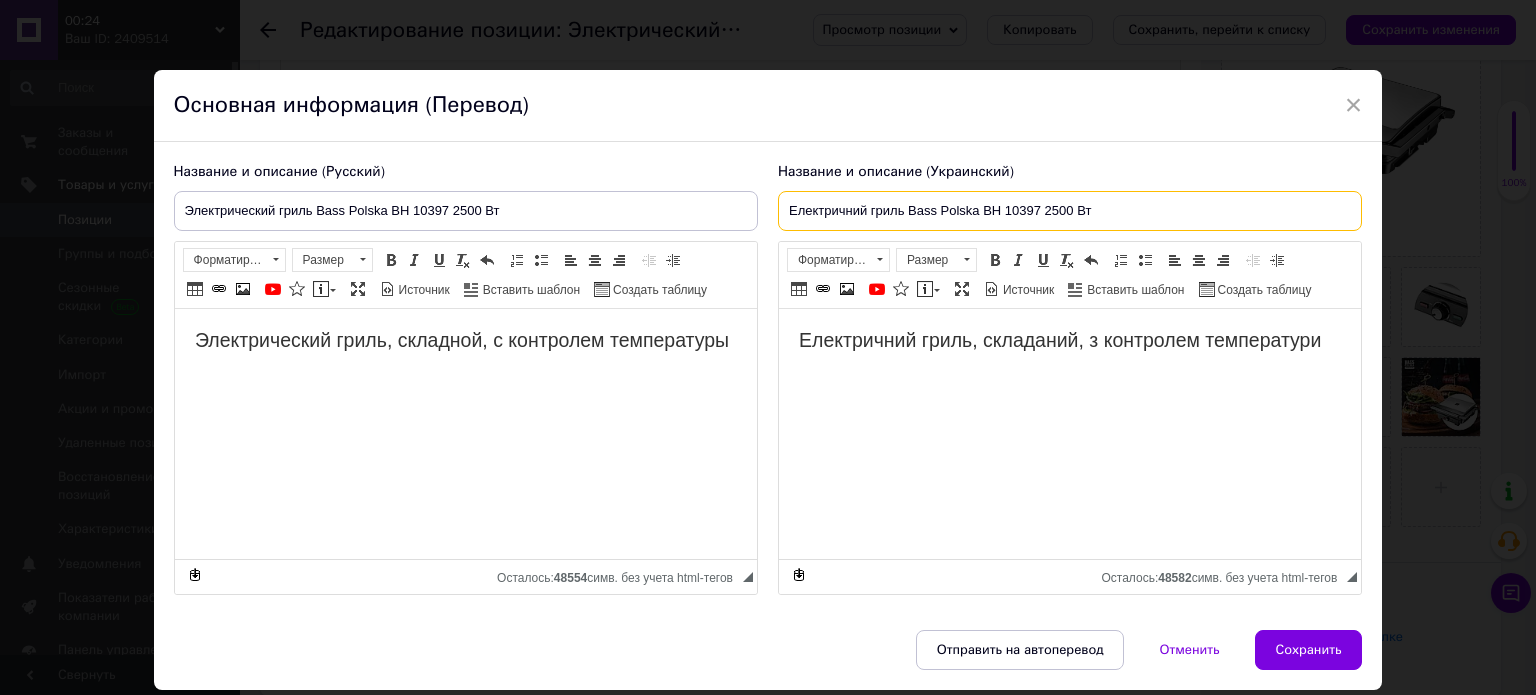 drag, startPoint x: 786, startPoint y: 203, endPoint x: 1039, endPoint y: 222, distance: 253.71243 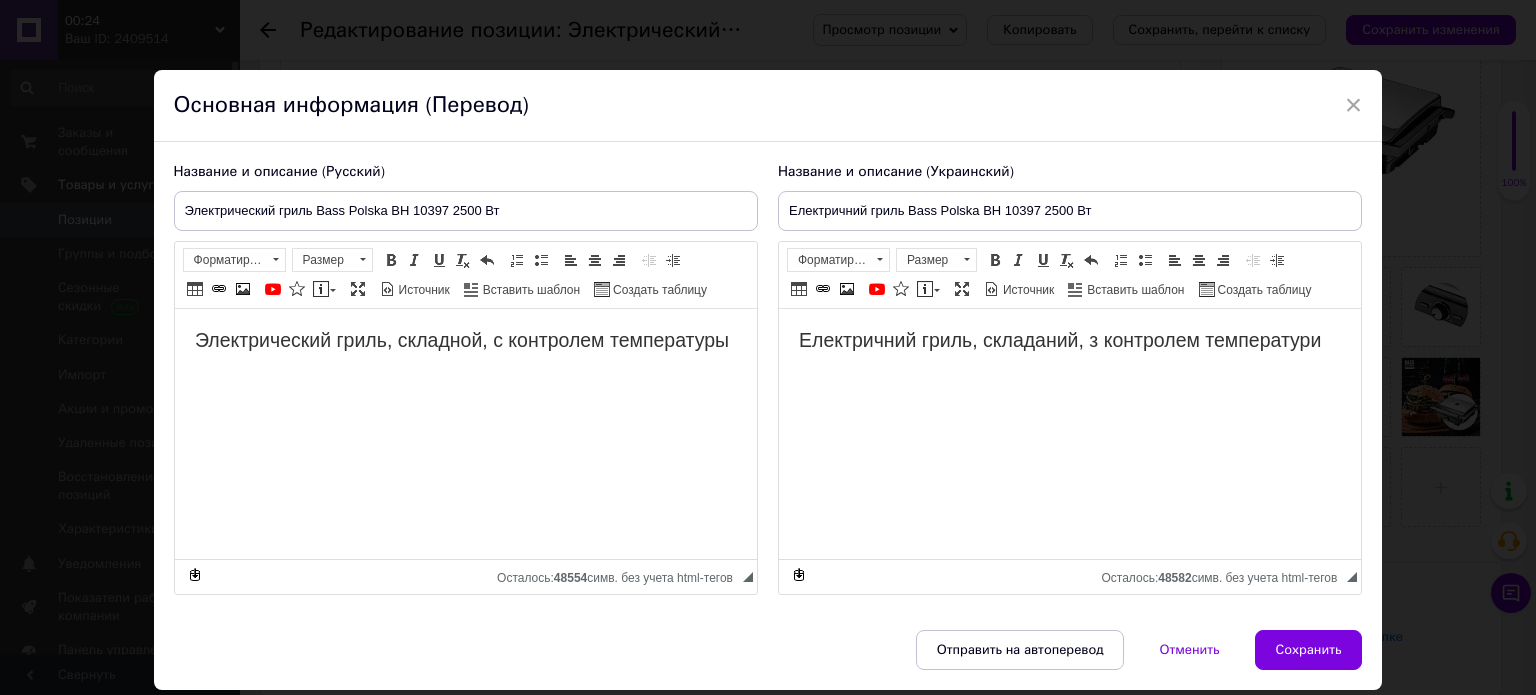 click on "Сохранить" at bounding box center (1309, 650) 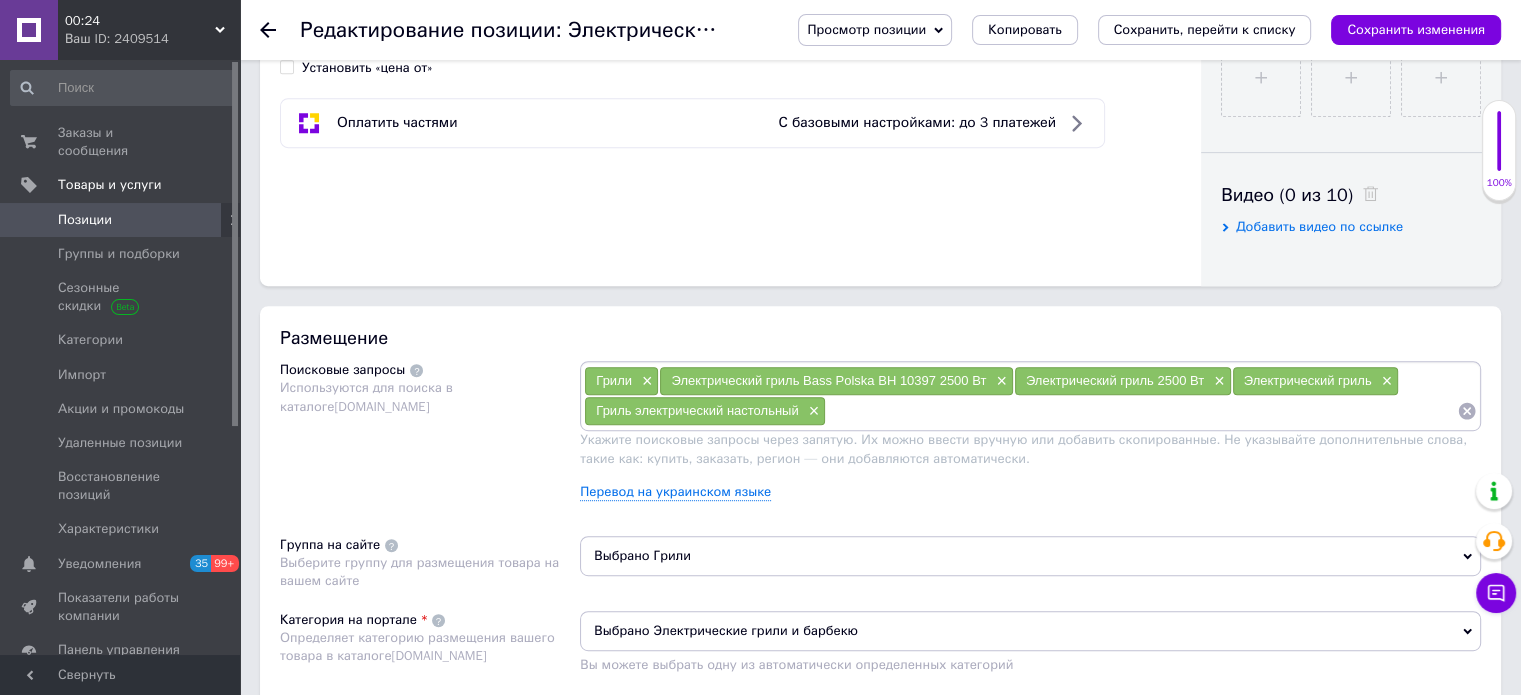 scroll, scrollTop: 1100, scrollLeft: 0, axis: vertical 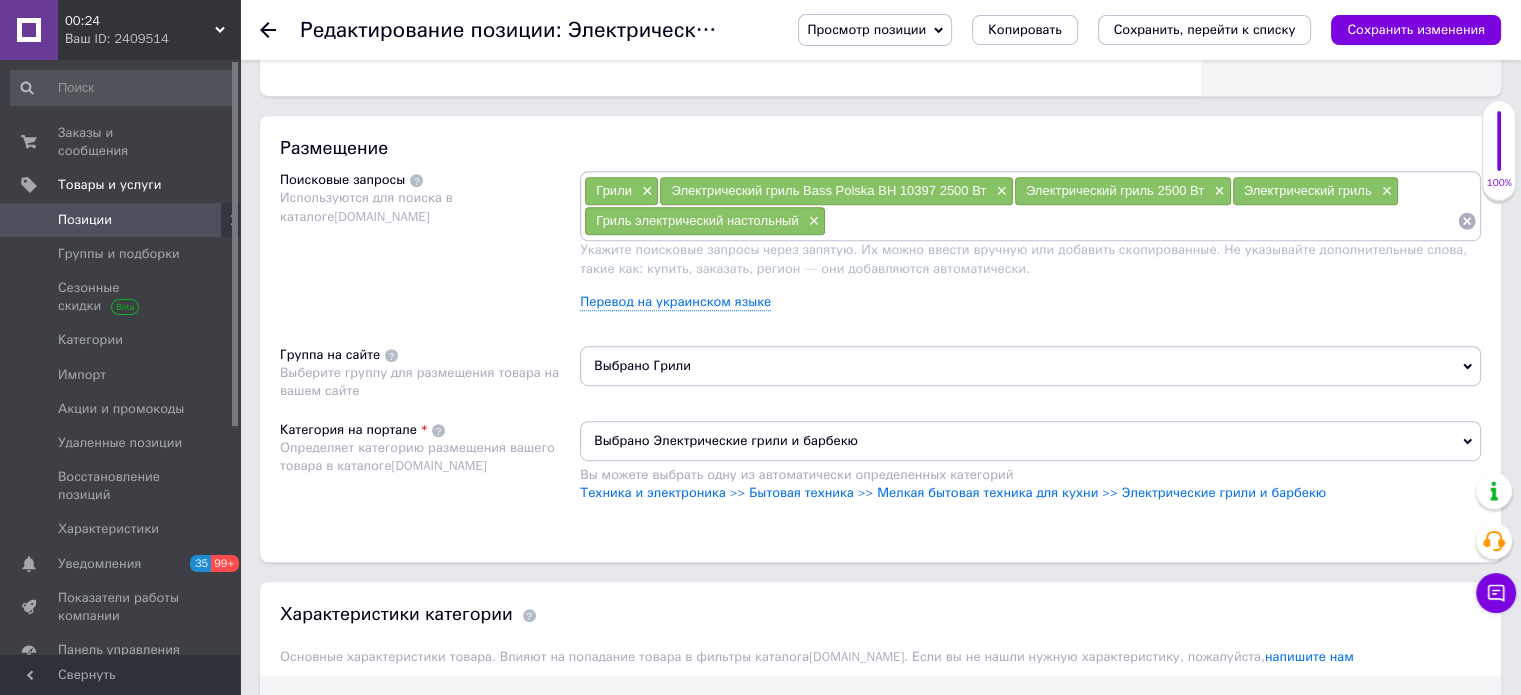 click at bounding box center [1141, 221] 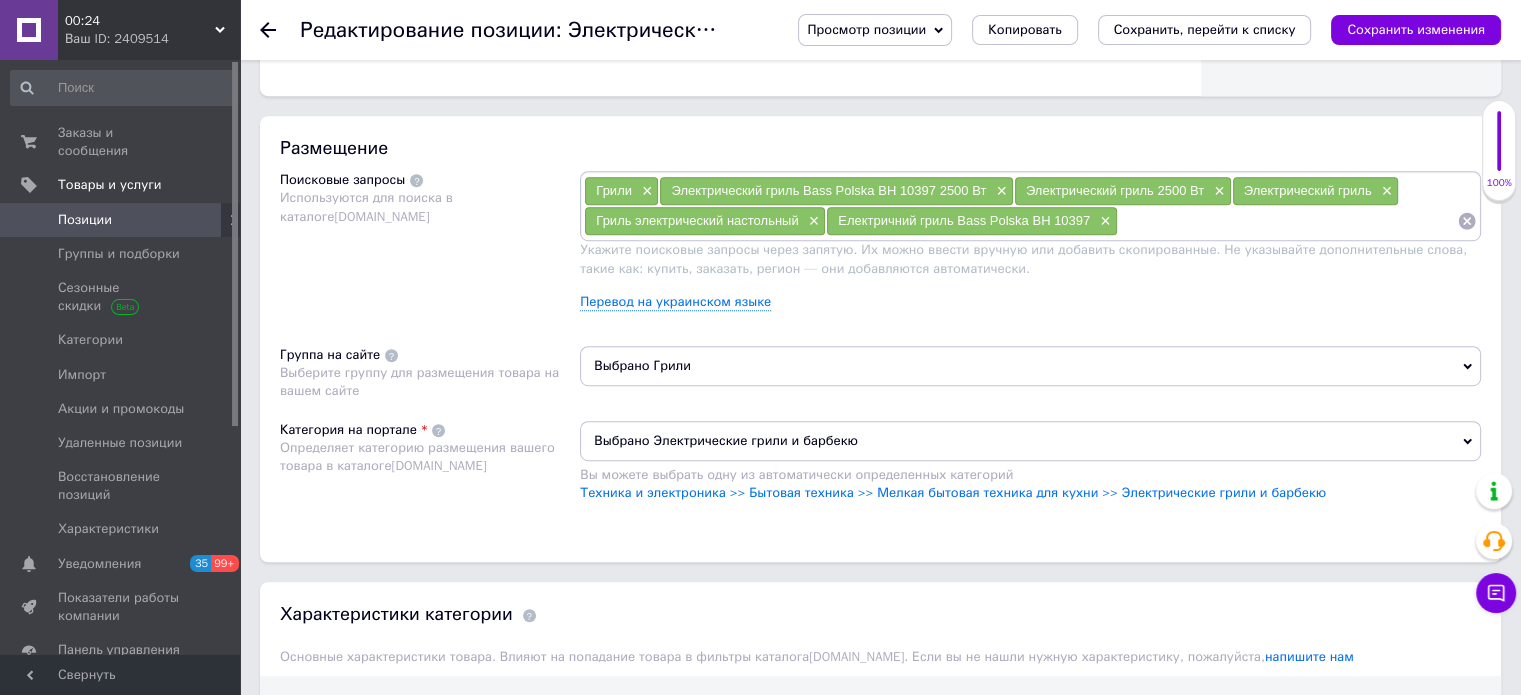 paste on "Електричний гриль Bass Polska BH 10397" 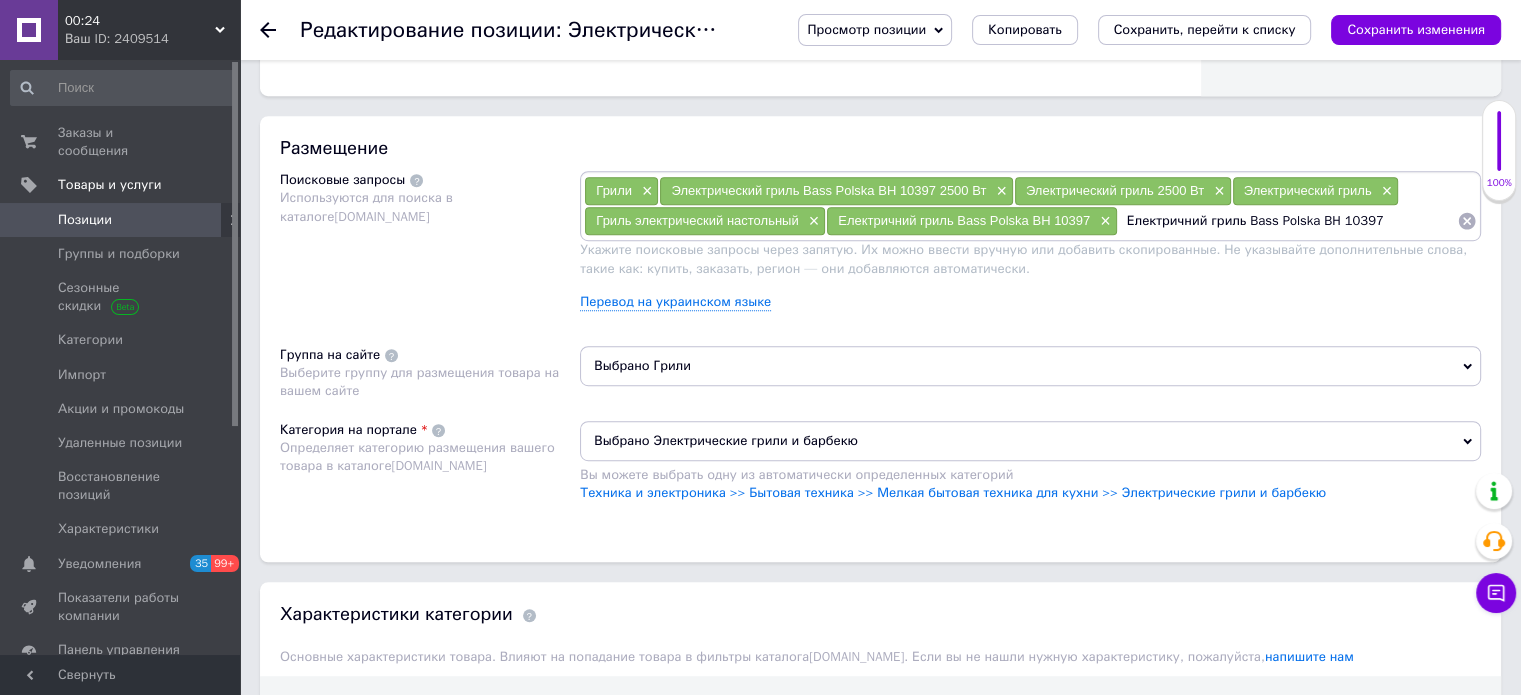 drag, startPoint x: 1329, startPoint y: 219, endPoint x: 1452, endPoint y: 219, distance: 123 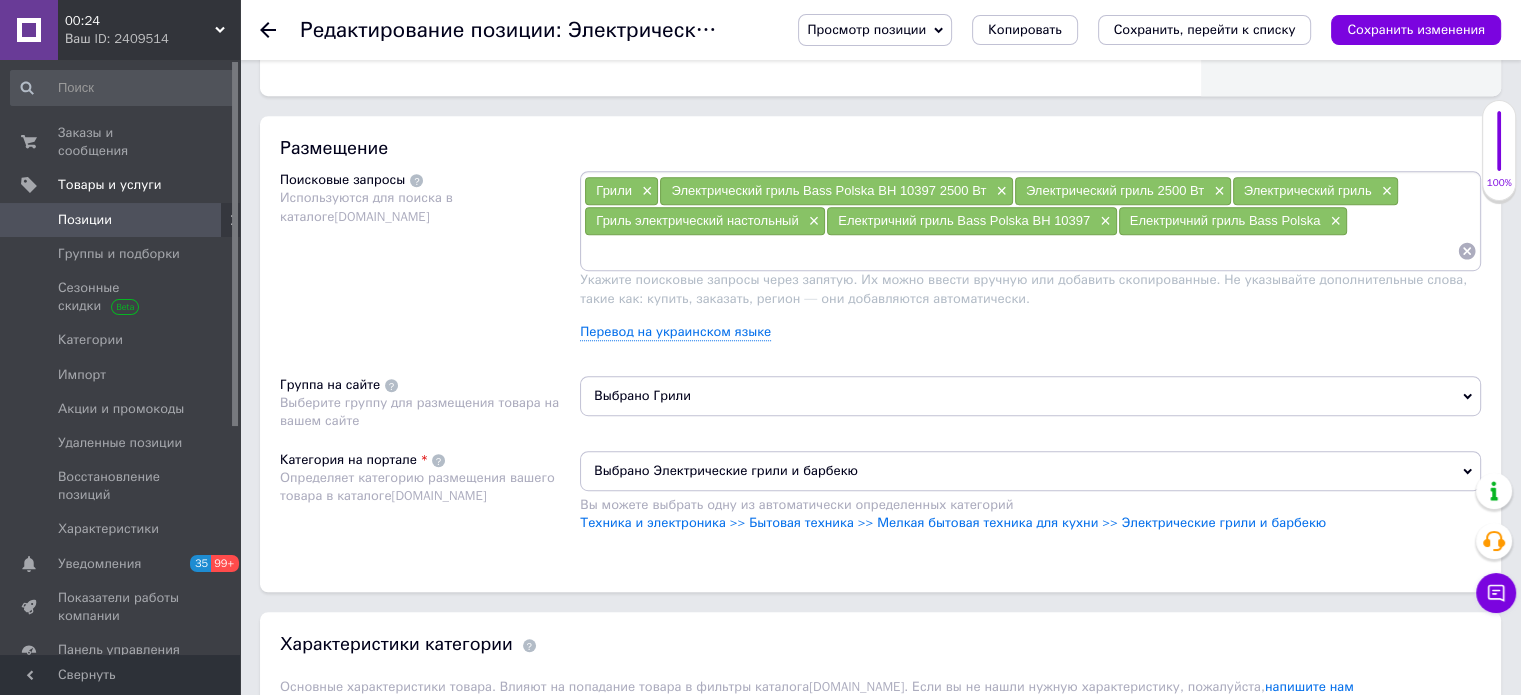 paste on "Електричний гриль Bass Polska BH 10397" 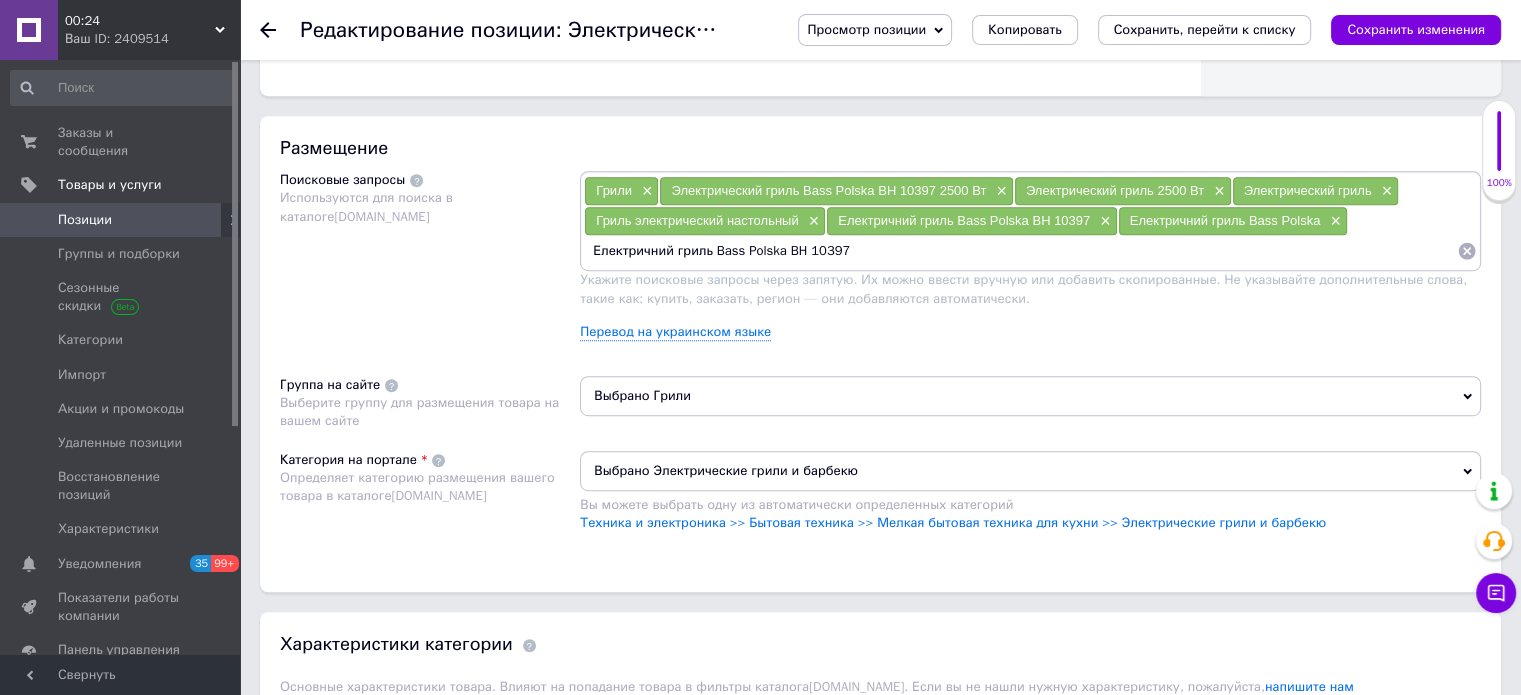 scroll, scrollTop: 0, scrollLeft: 0, axis: both 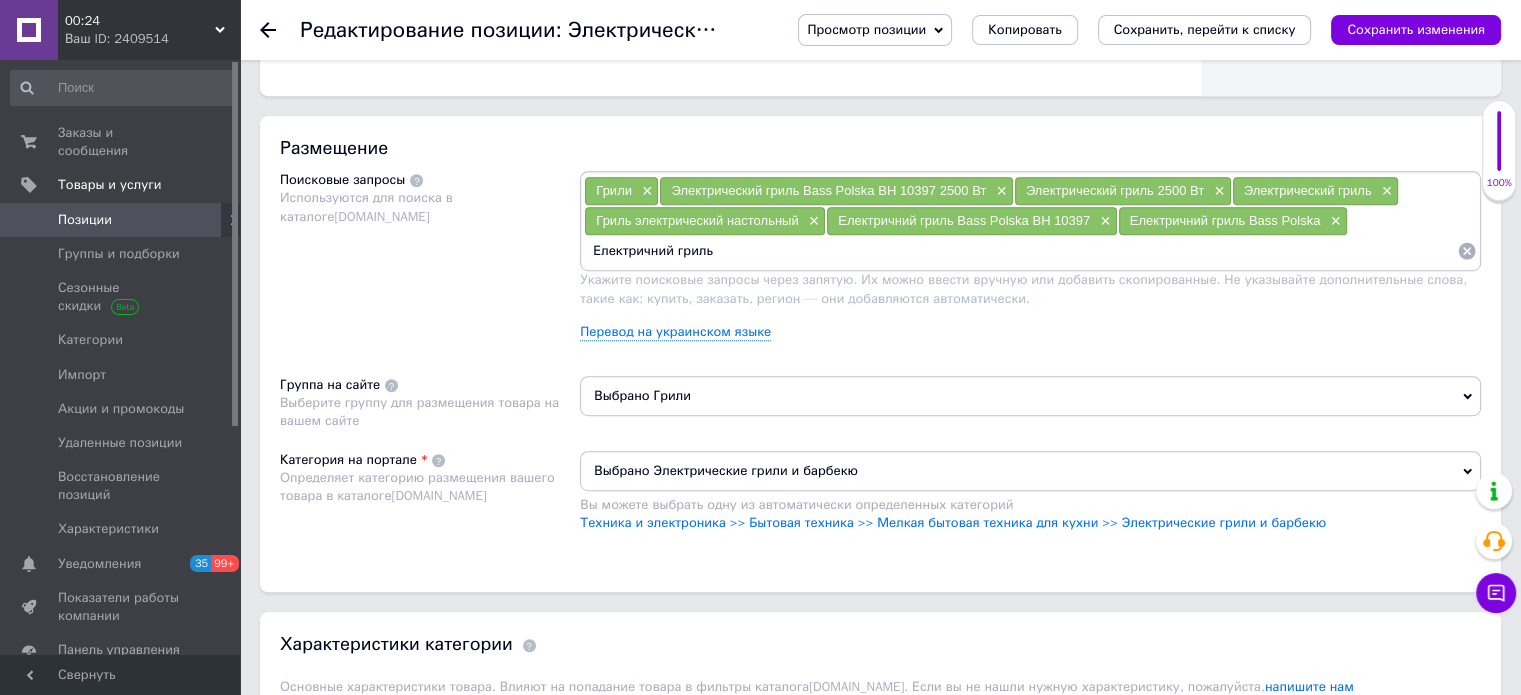 type 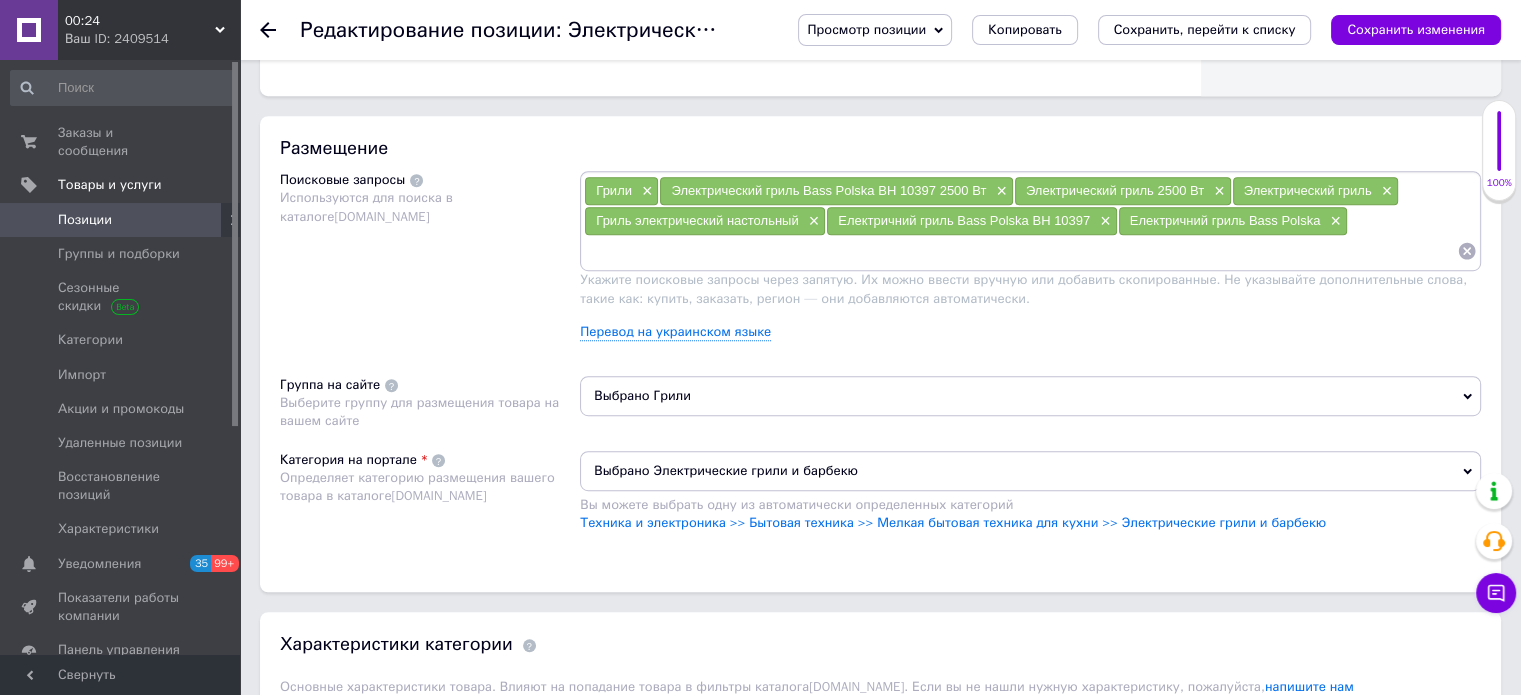 scroll, scrollTop: 0, scrollLeft: 0, axis: both 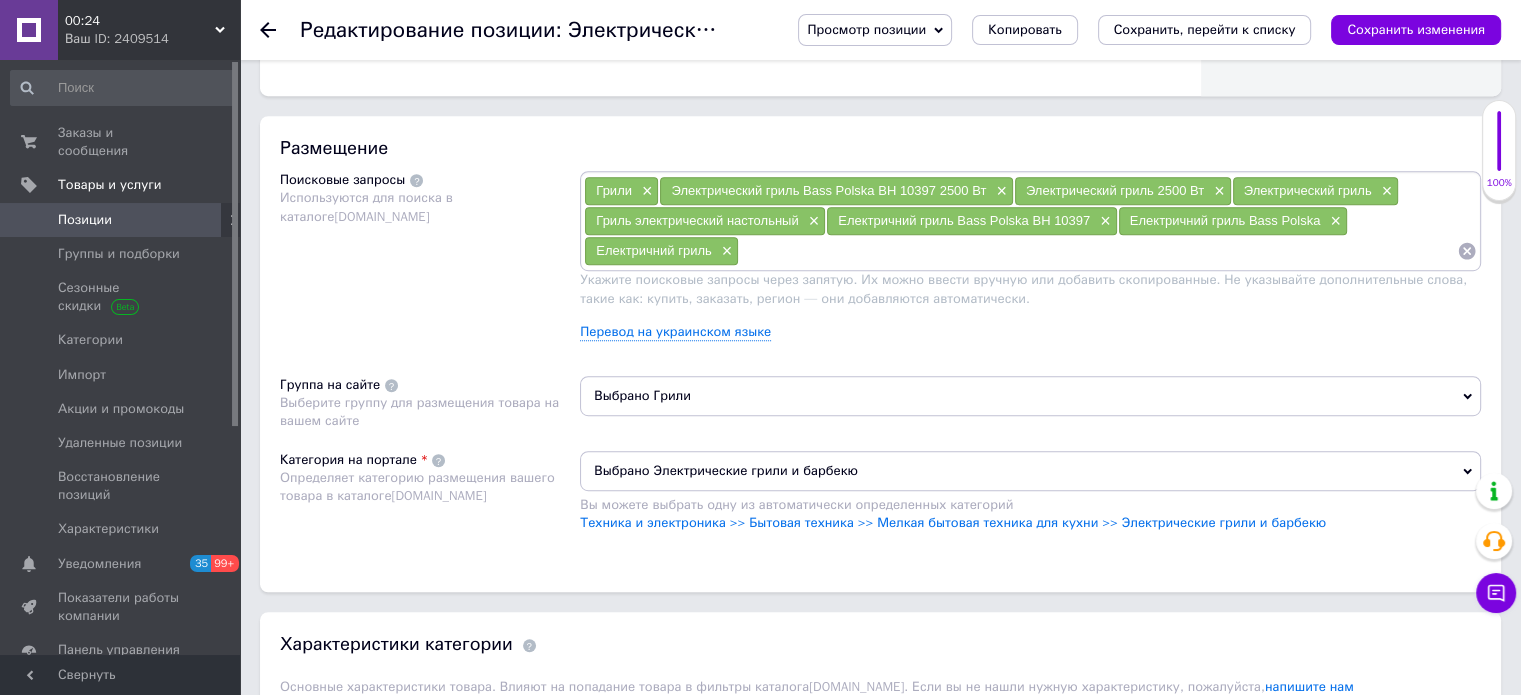 click on "Просмотр позиции Сохранить и посмотреть на сайте Сохранить и посмотреть на портале Bigl.ua Копировать Сохранить, перейти к списку Сохранить изменения" at bounding box center (1129, 30) 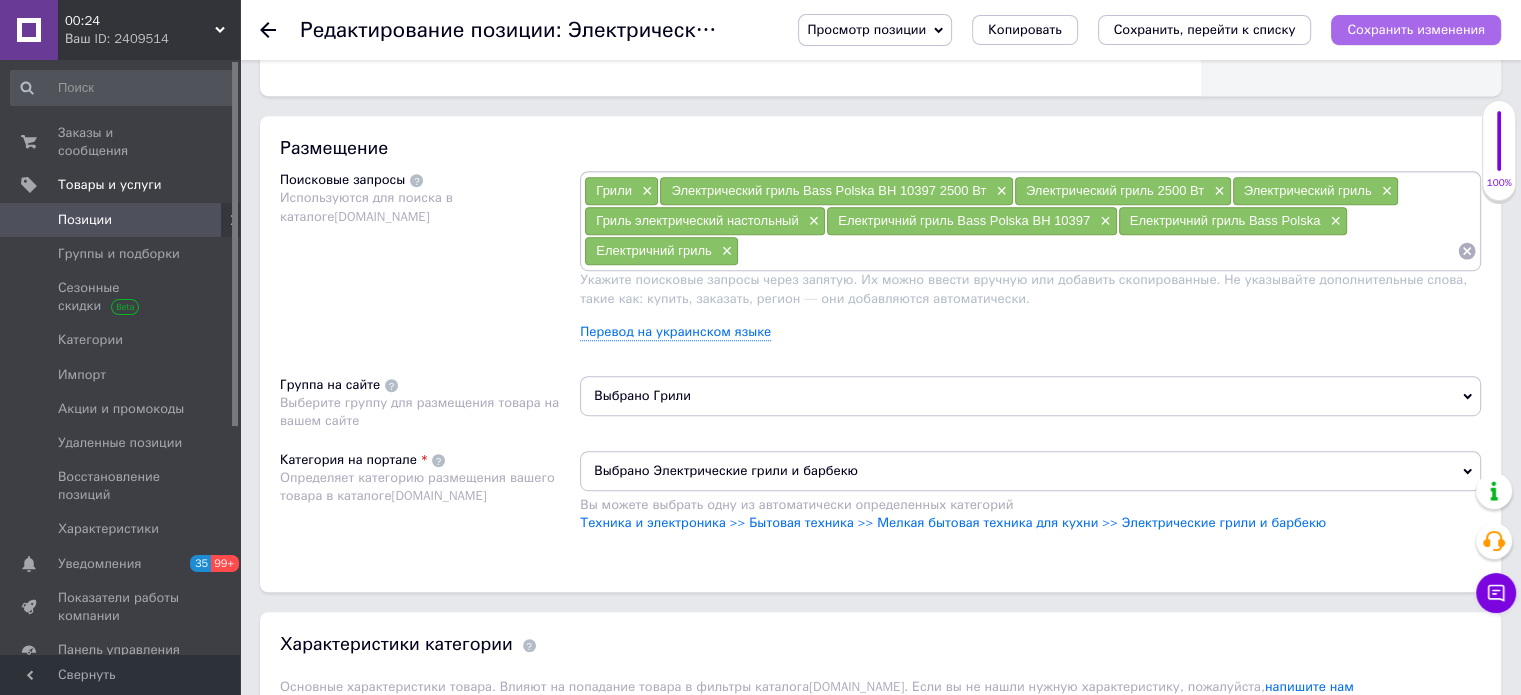 click on "Сохранить изменения" at bounding box center (1416, 29) 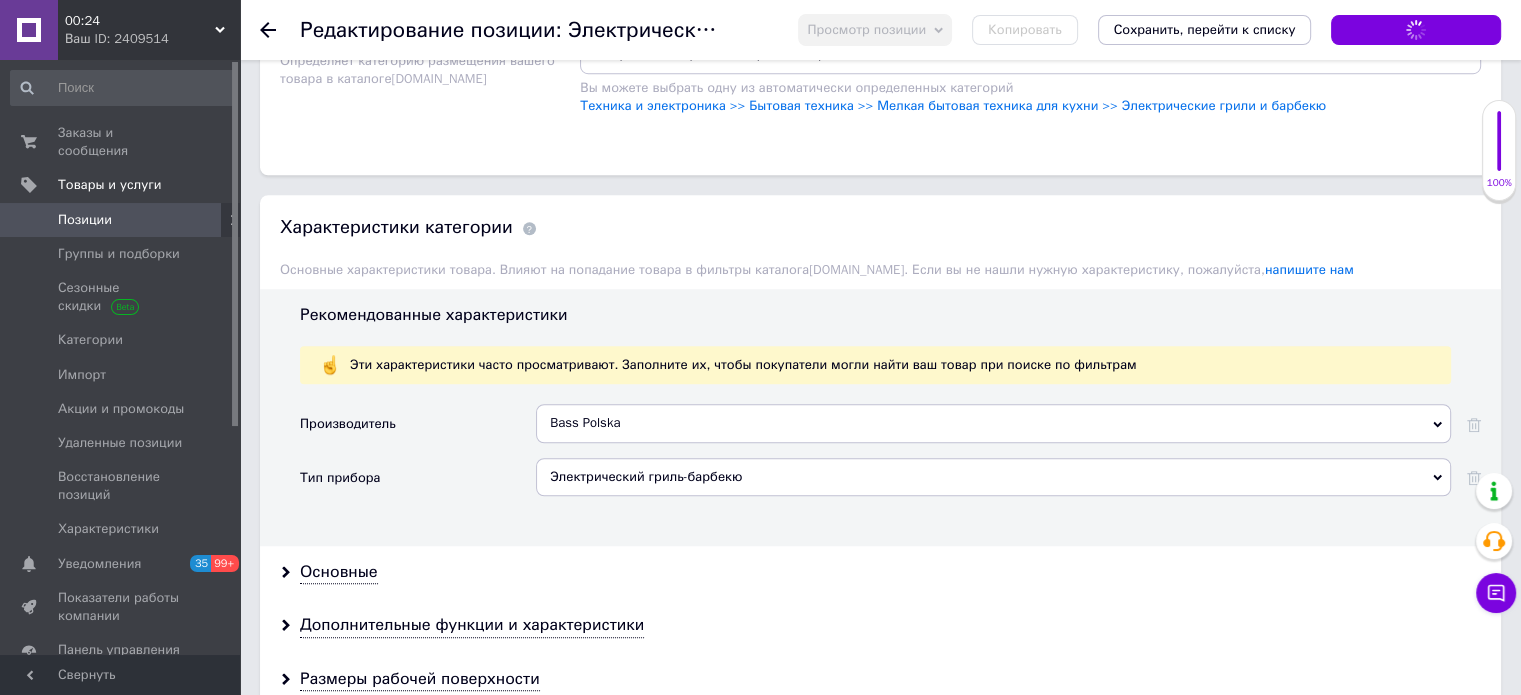 scroll, scrollTop: 1600, scrollLeft: 0, axis: vertical 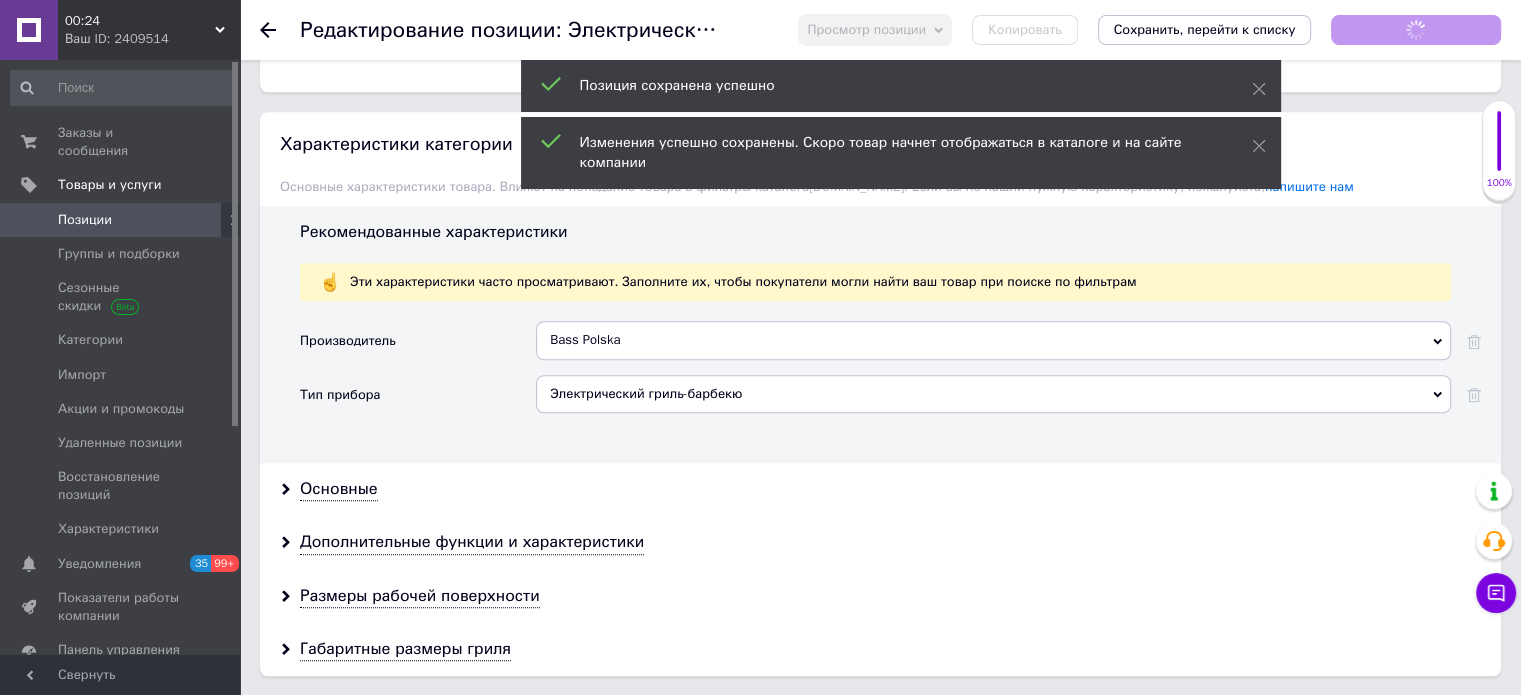 click on "Позиции" at bounding box center [85, 220] 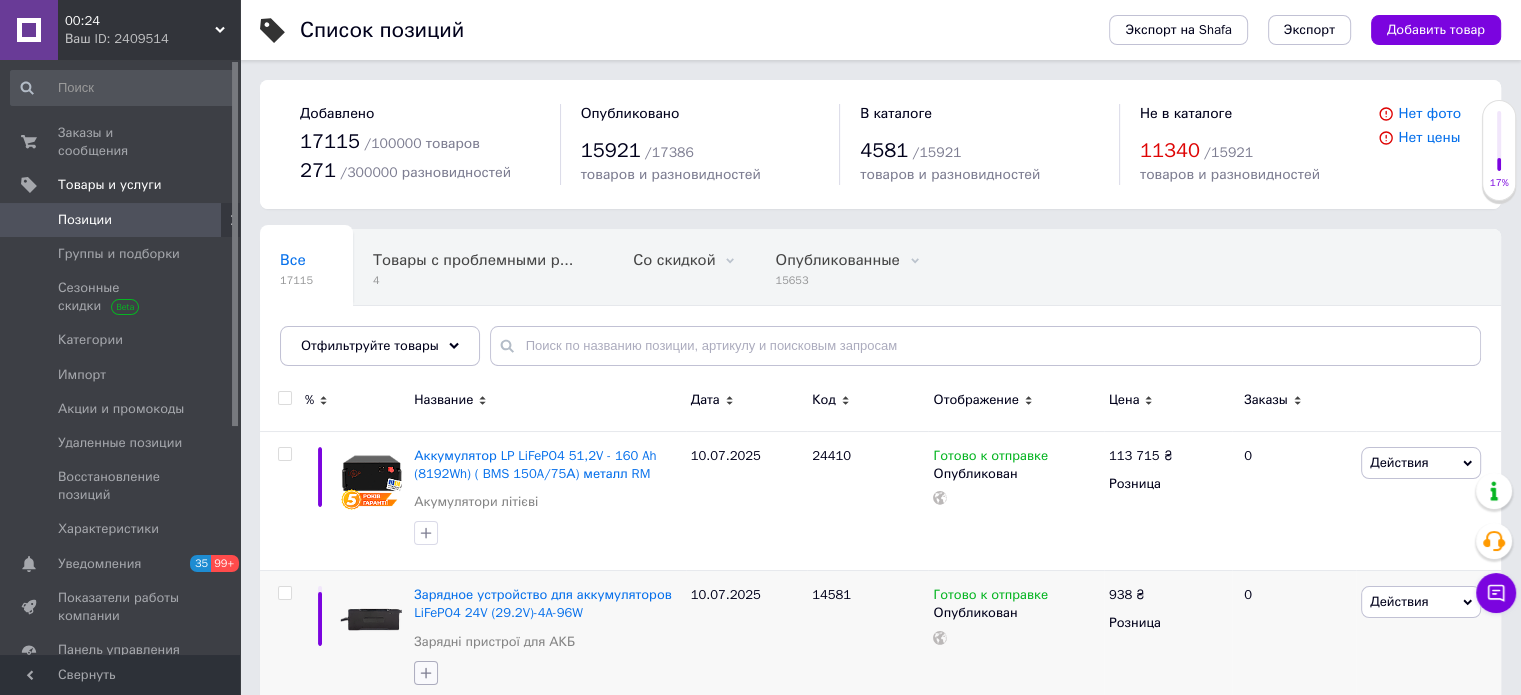 scroll, scrollTop: 200, scrollLeft: 0, axis: vertical 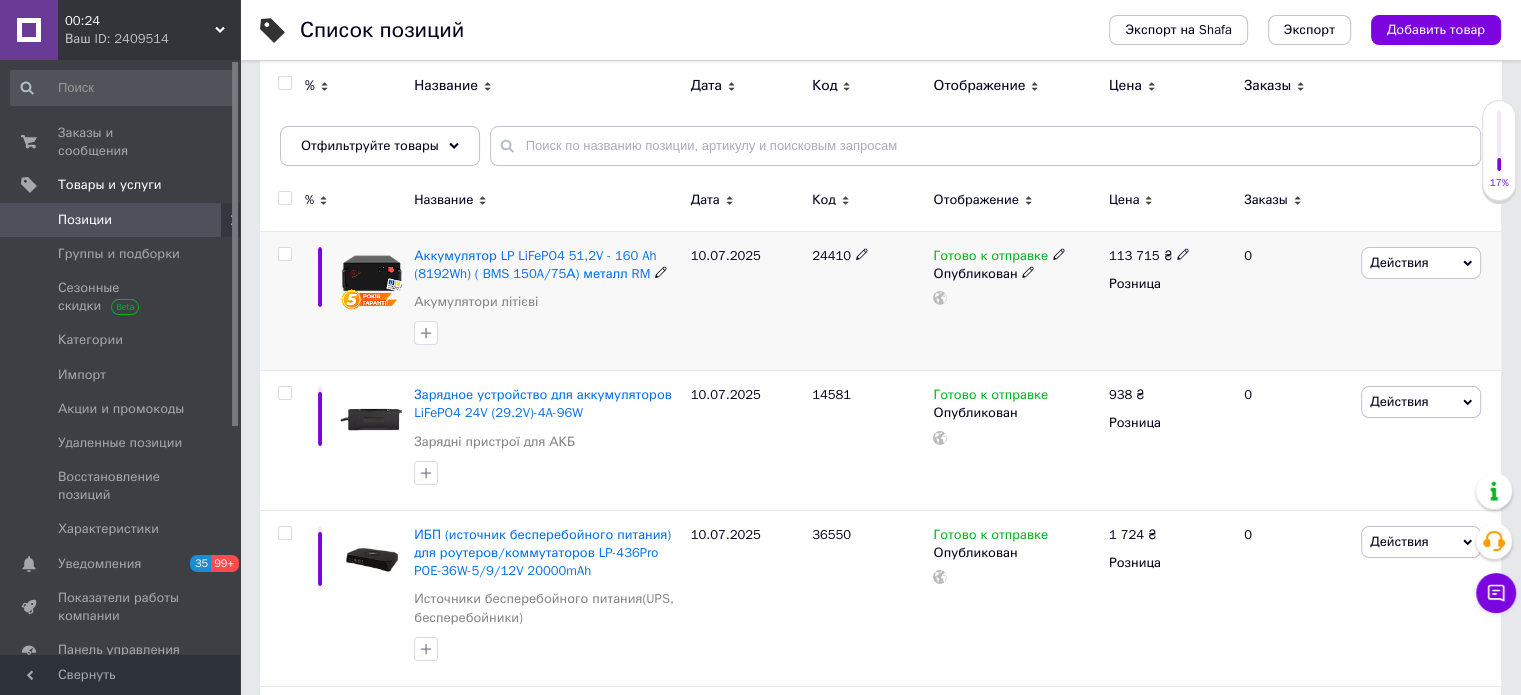 click at bounding box center (285, 254) 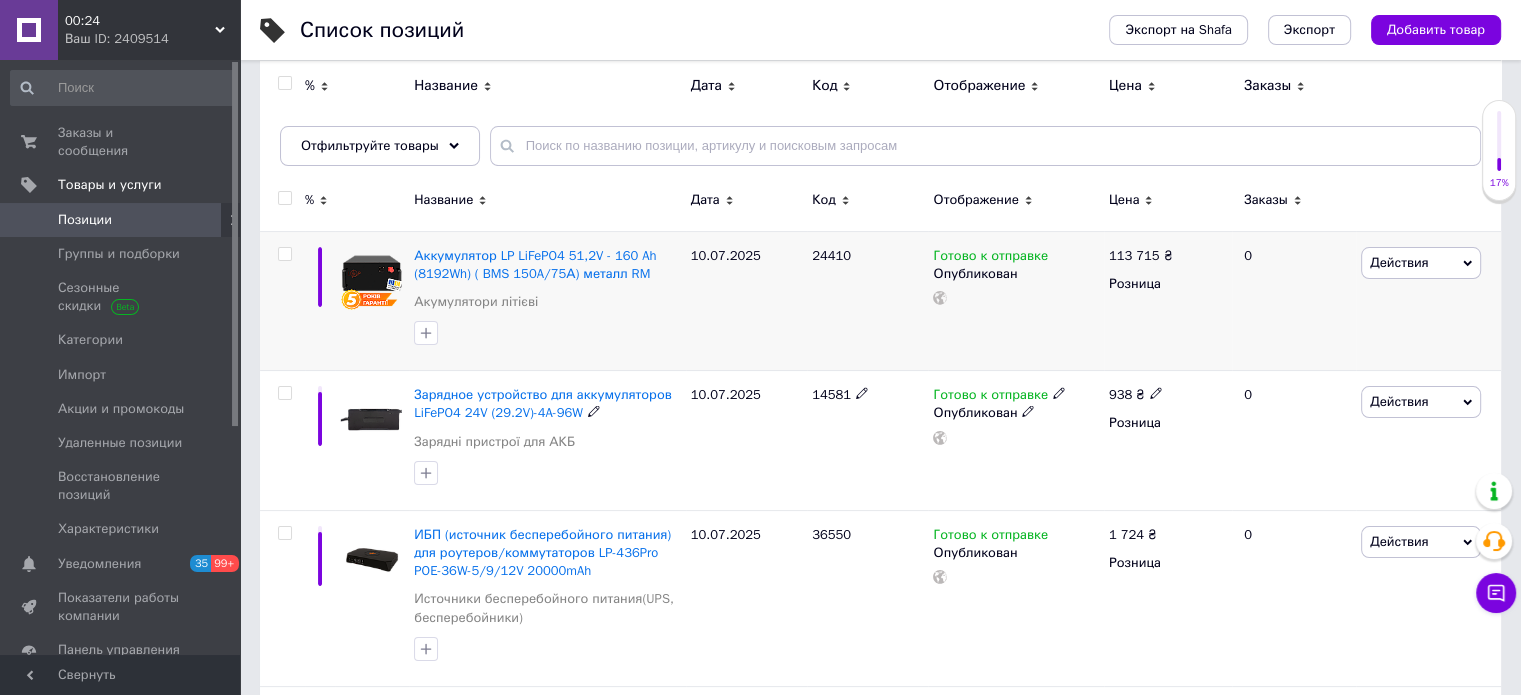 click at bounding box center (284, 393) 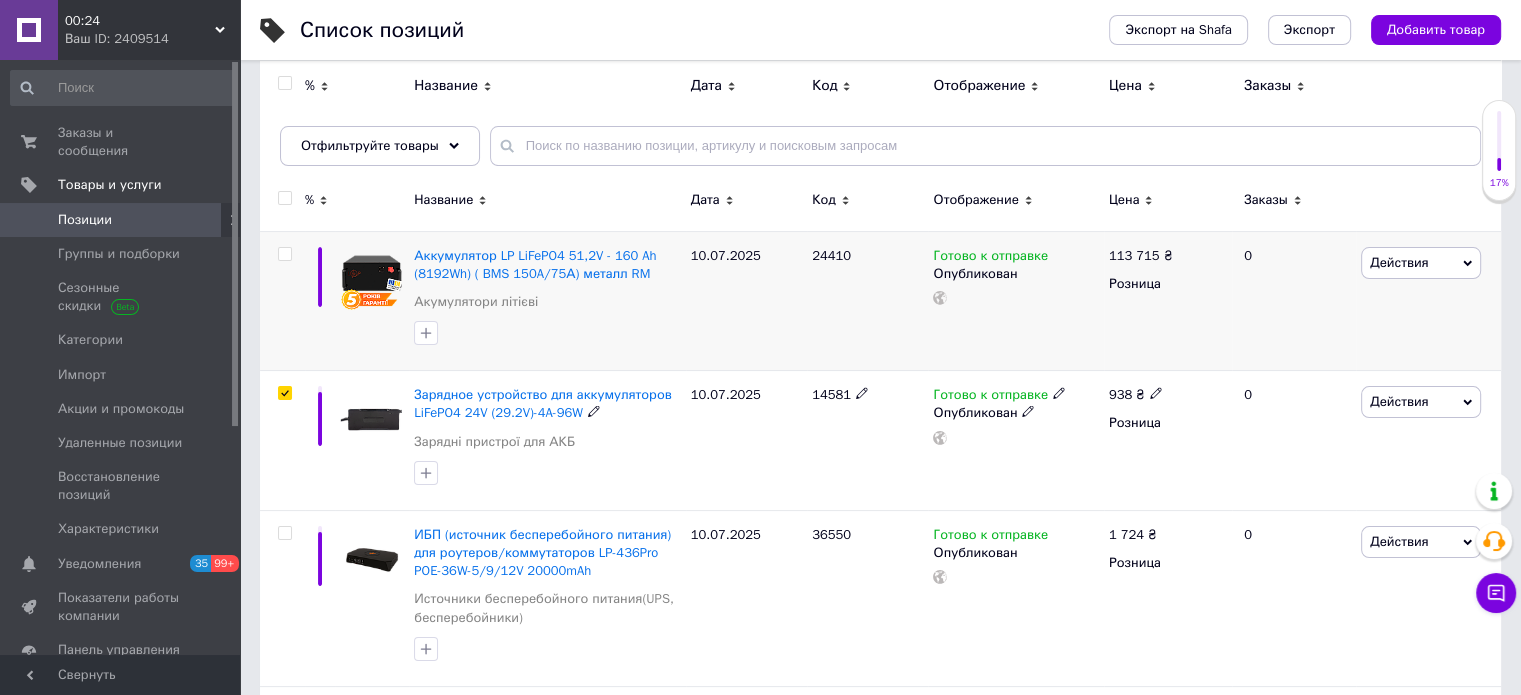 checkbox on "true" 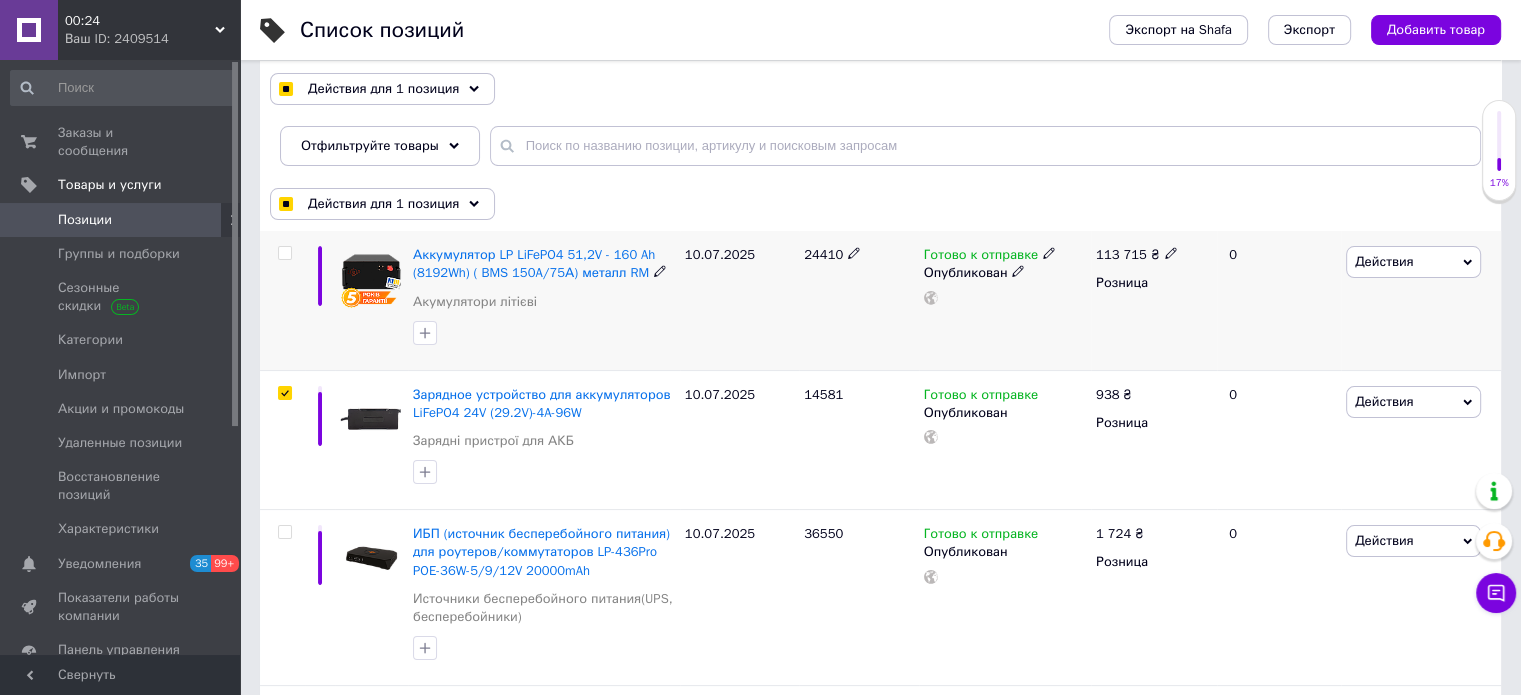 click at bounding box center [284, 253] 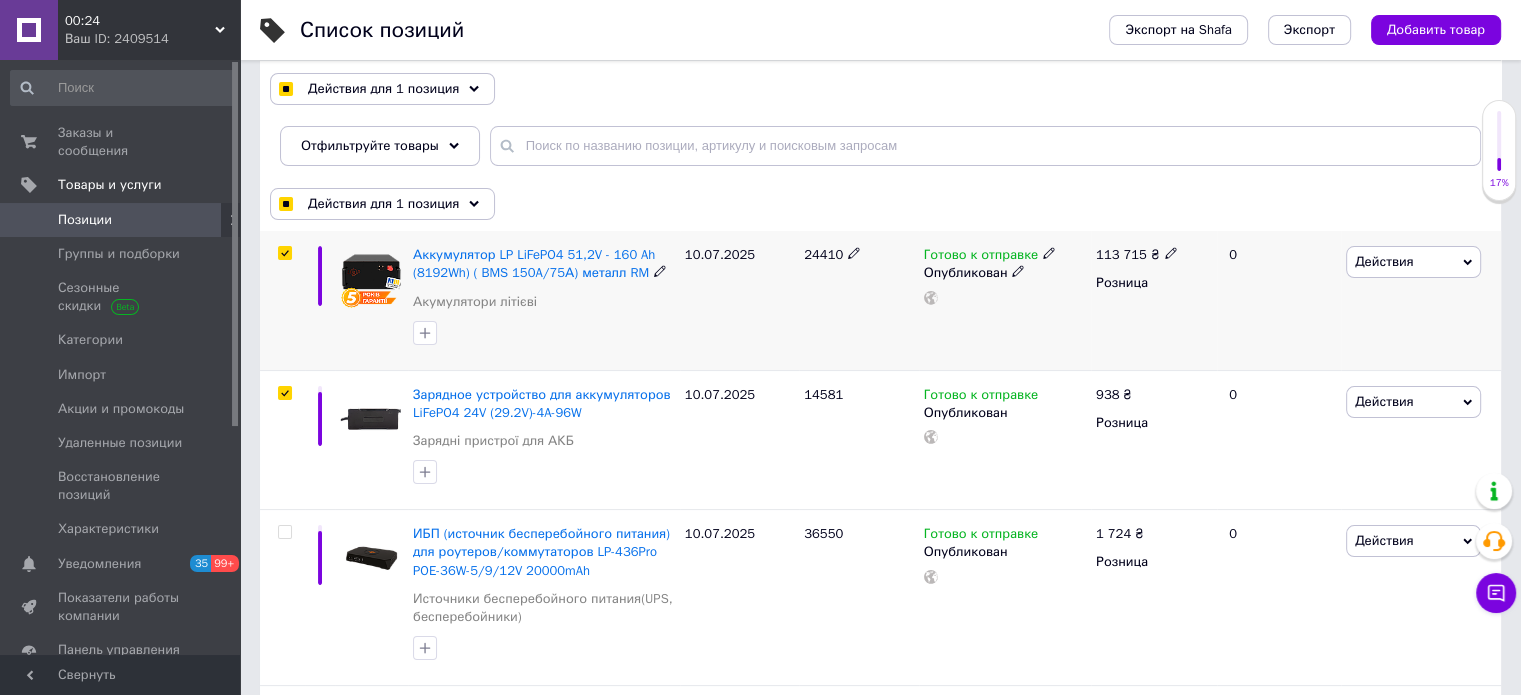 checkbox on "true" 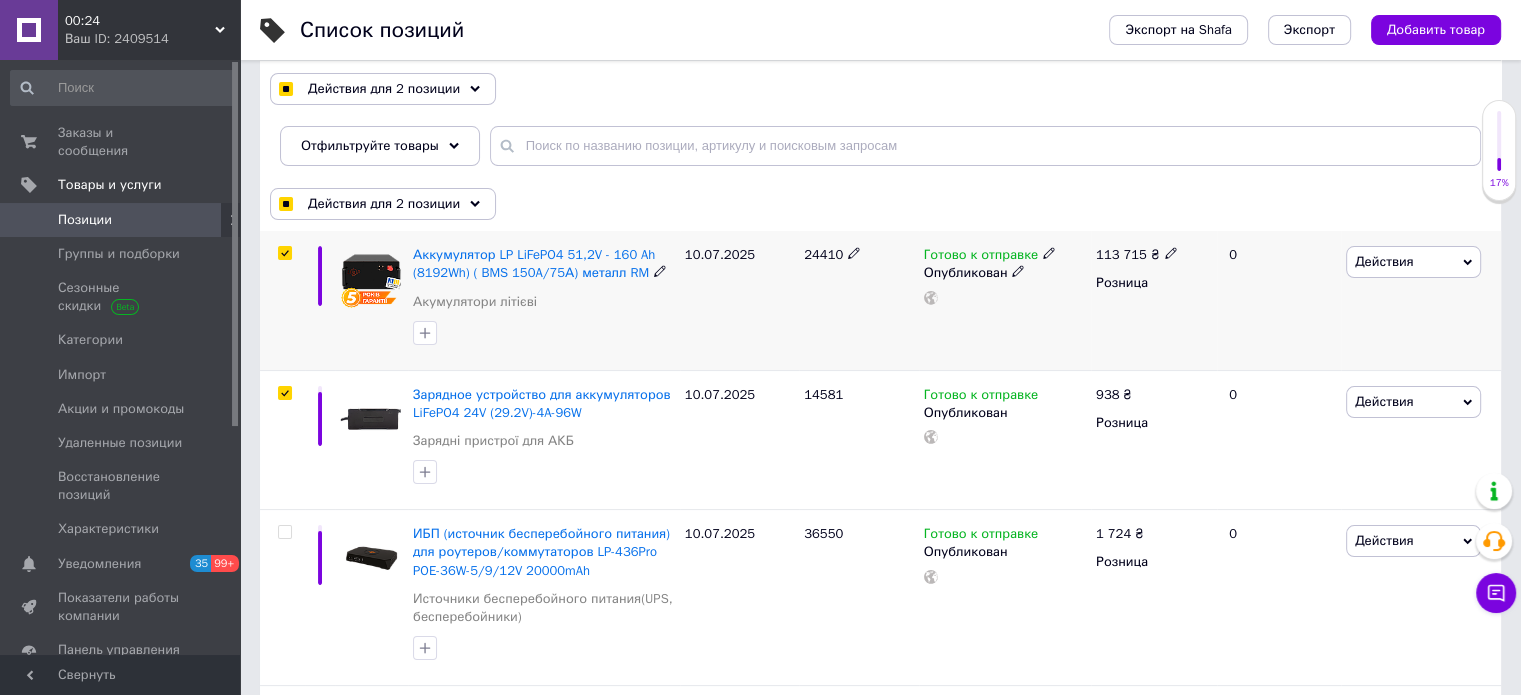checkbox on "true" 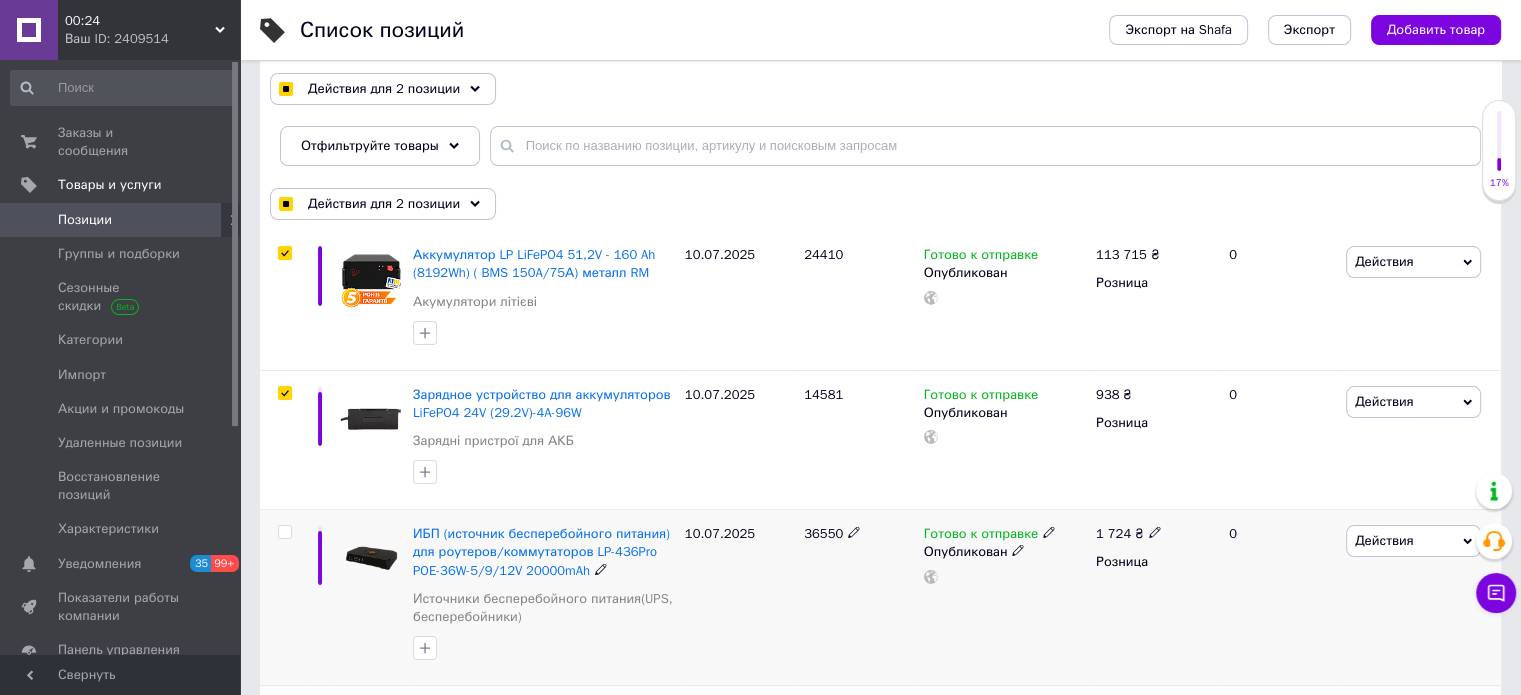 click at bounding box center [284, 532] 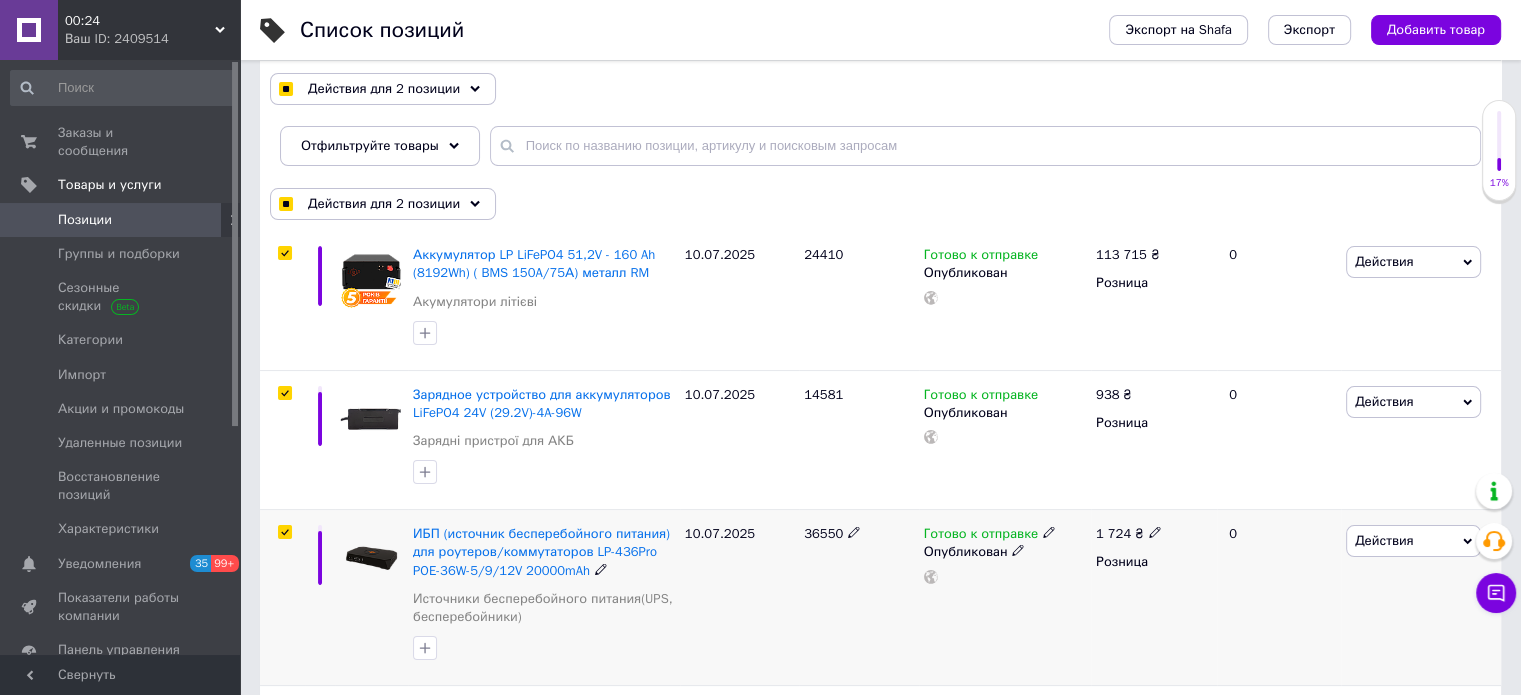 checkbox on "true" 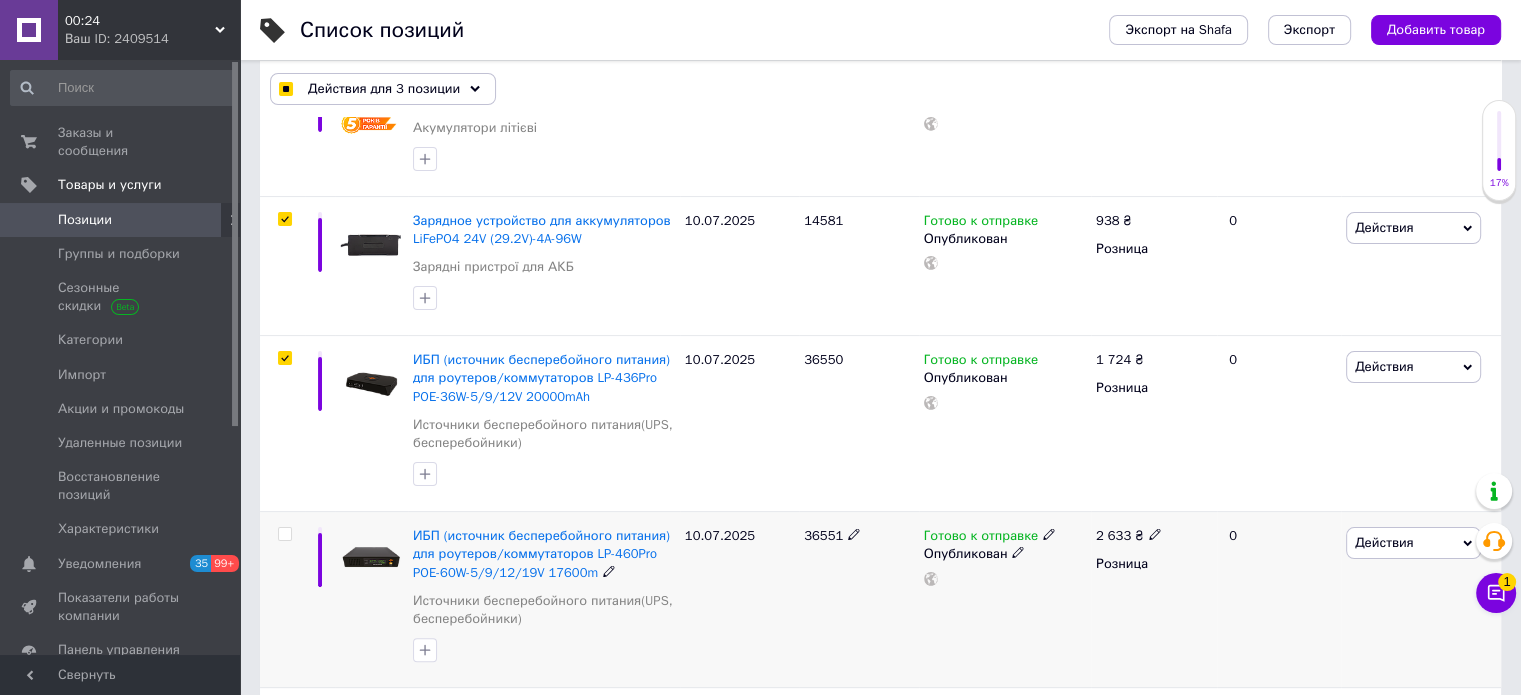 scroll, scrollTop: 500, scrollLeft: 0, axis: vertical 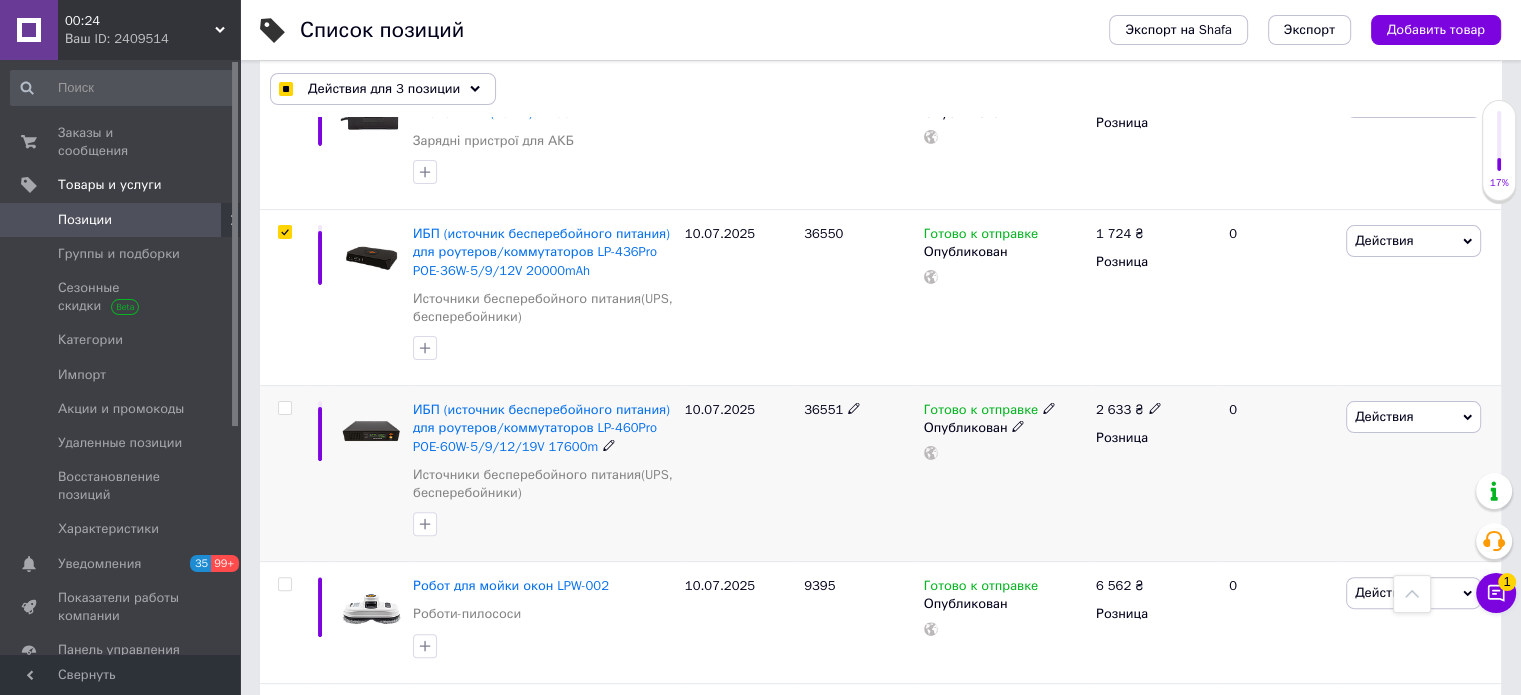 click at bounding box center (284, 408) 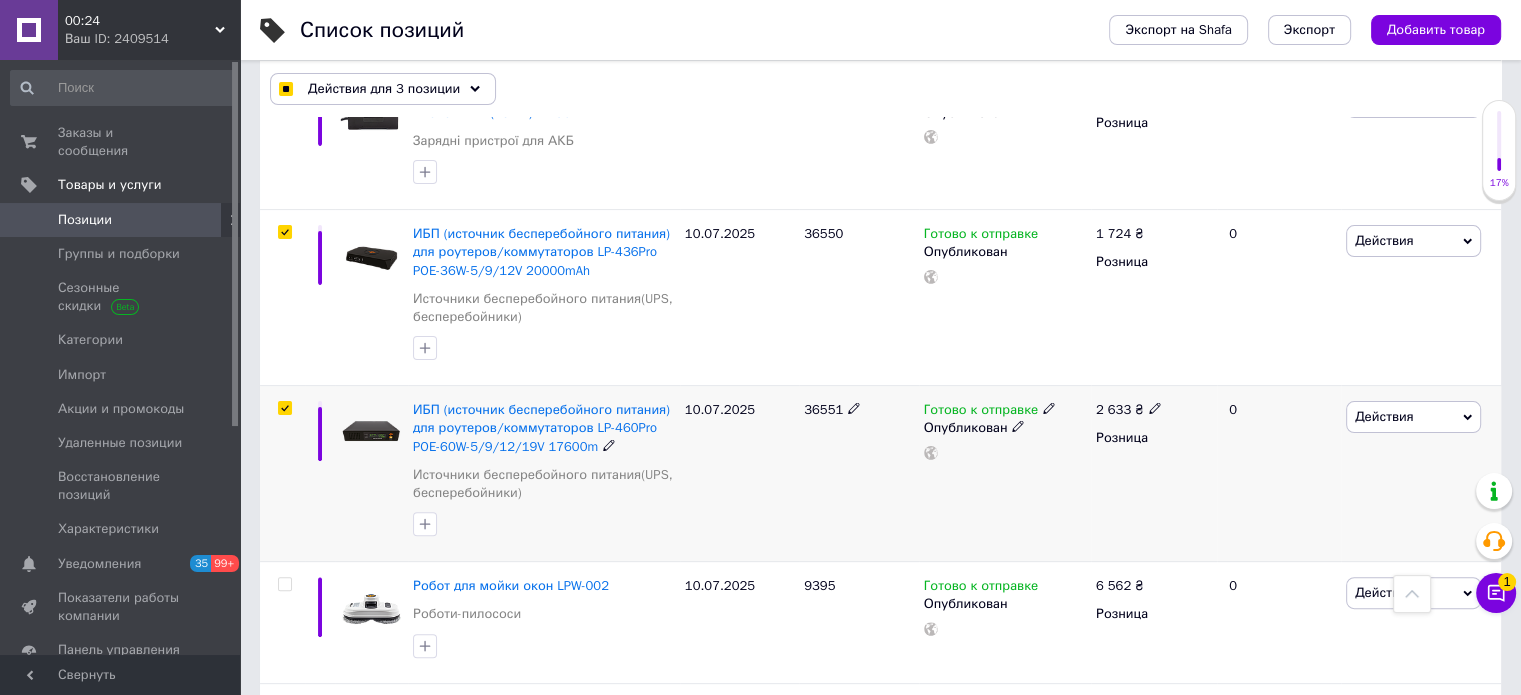 checkbox on "true" 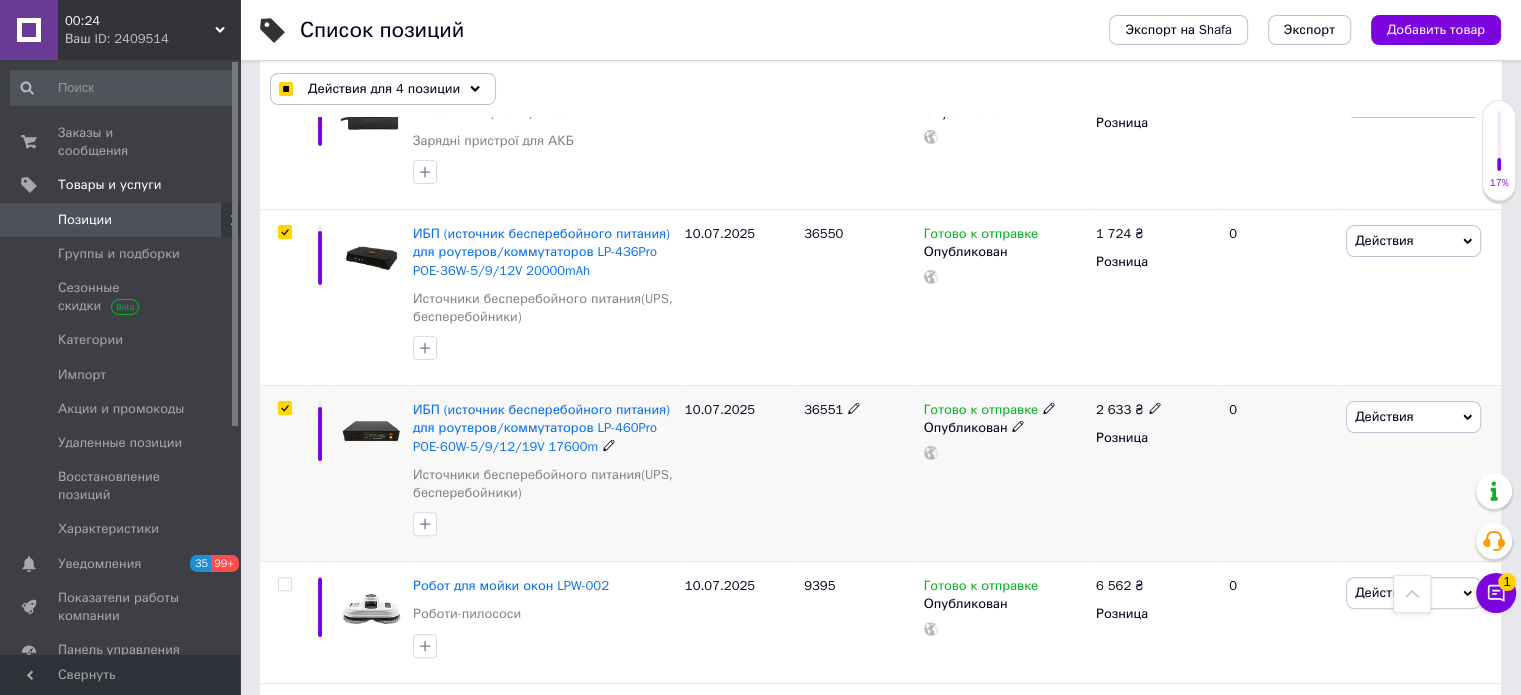 scroll, scrollTop: 900, scrollLeft: 0, axis: vertical 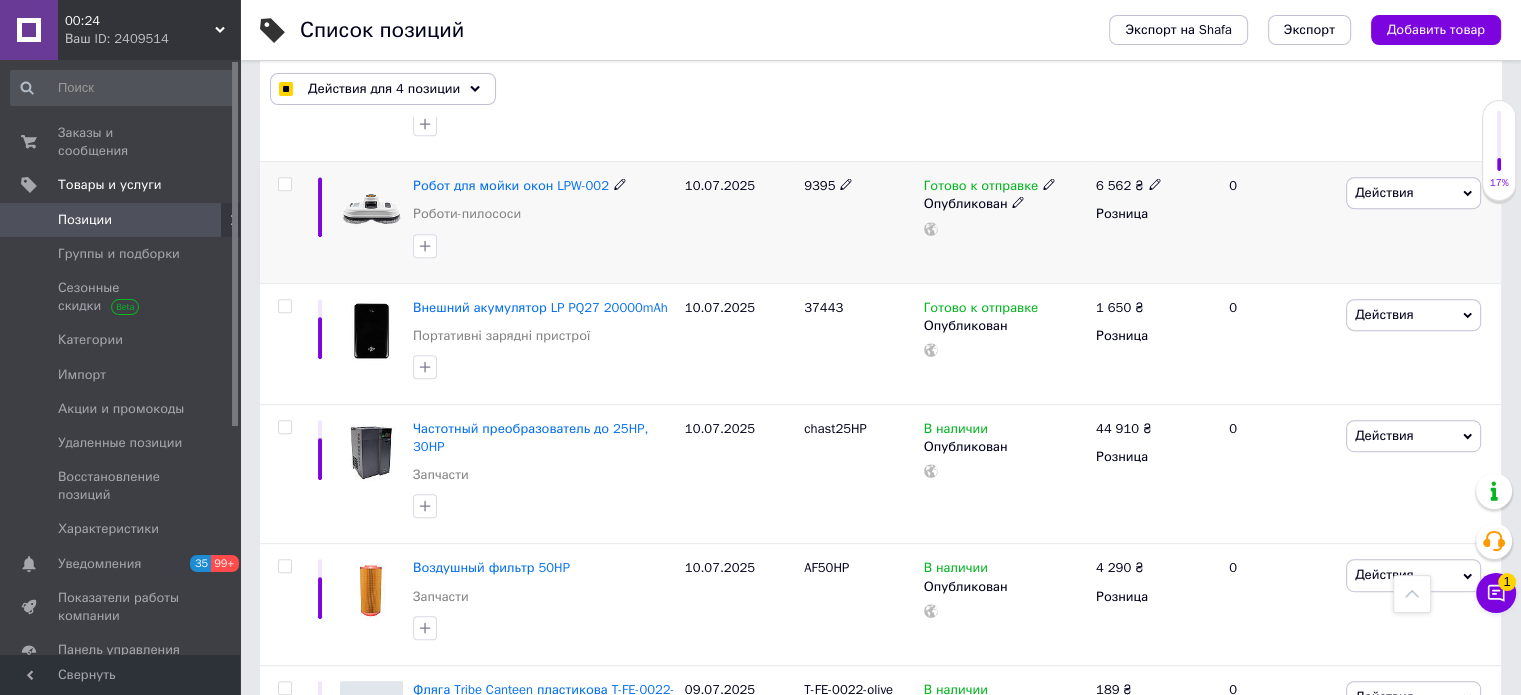 click at bounding box center (284, 184) 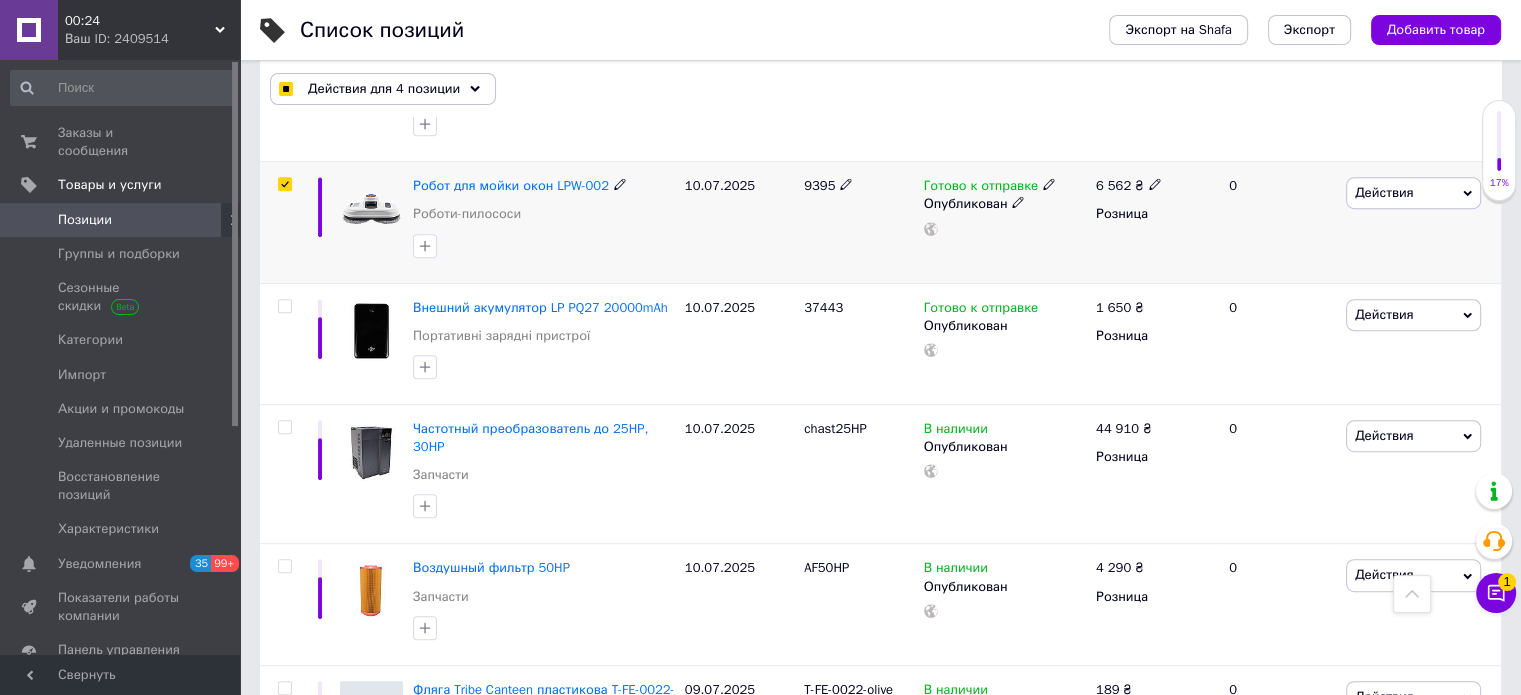checkbox on "true" 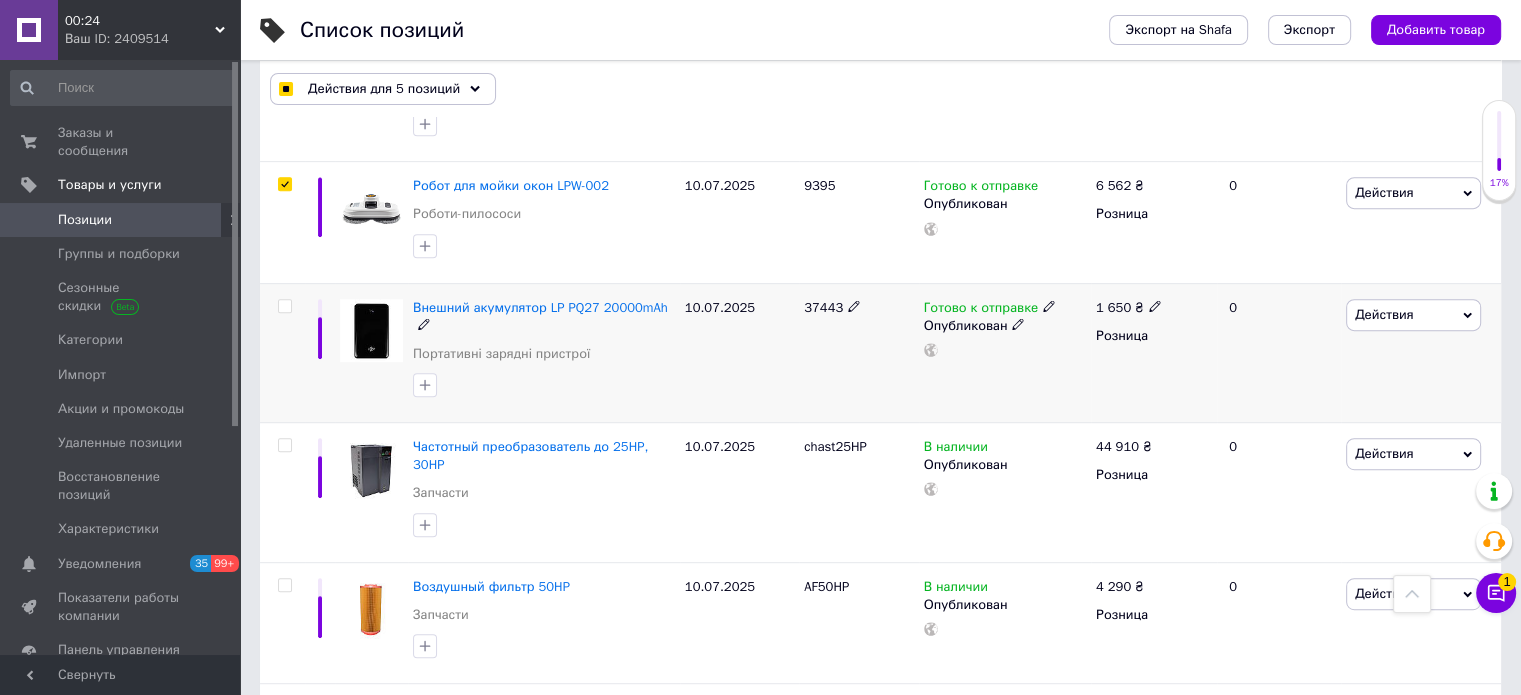 click at bounding box center [284, 306] 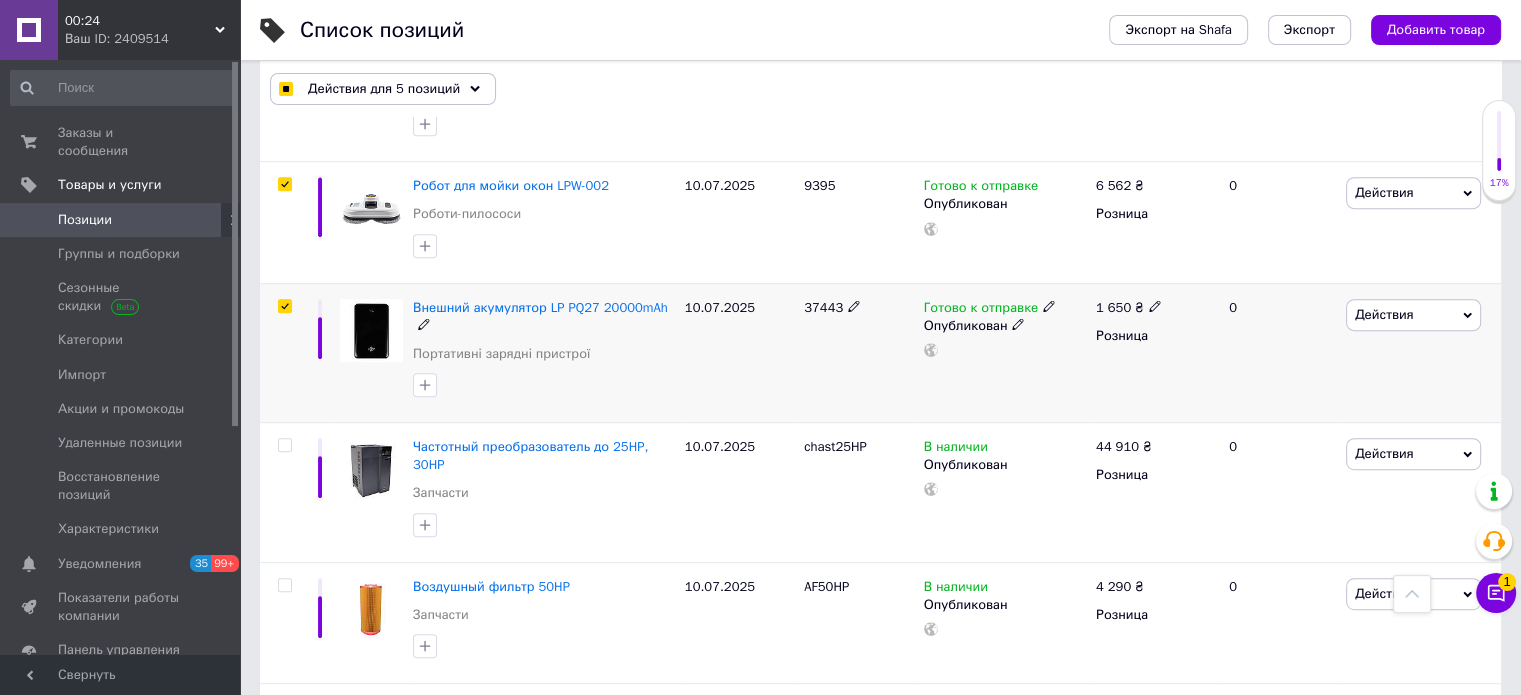 checkbox on "true" 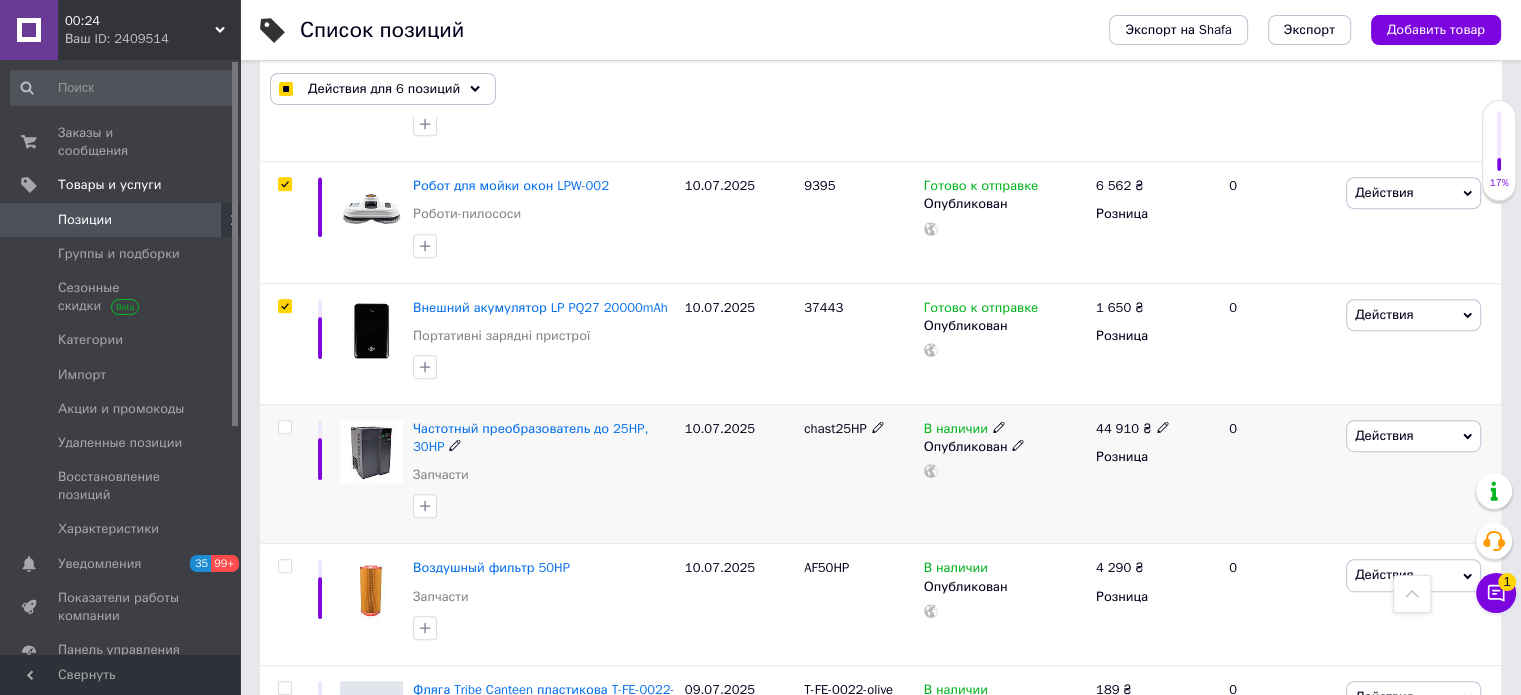 click at bounding box center [282, 474] 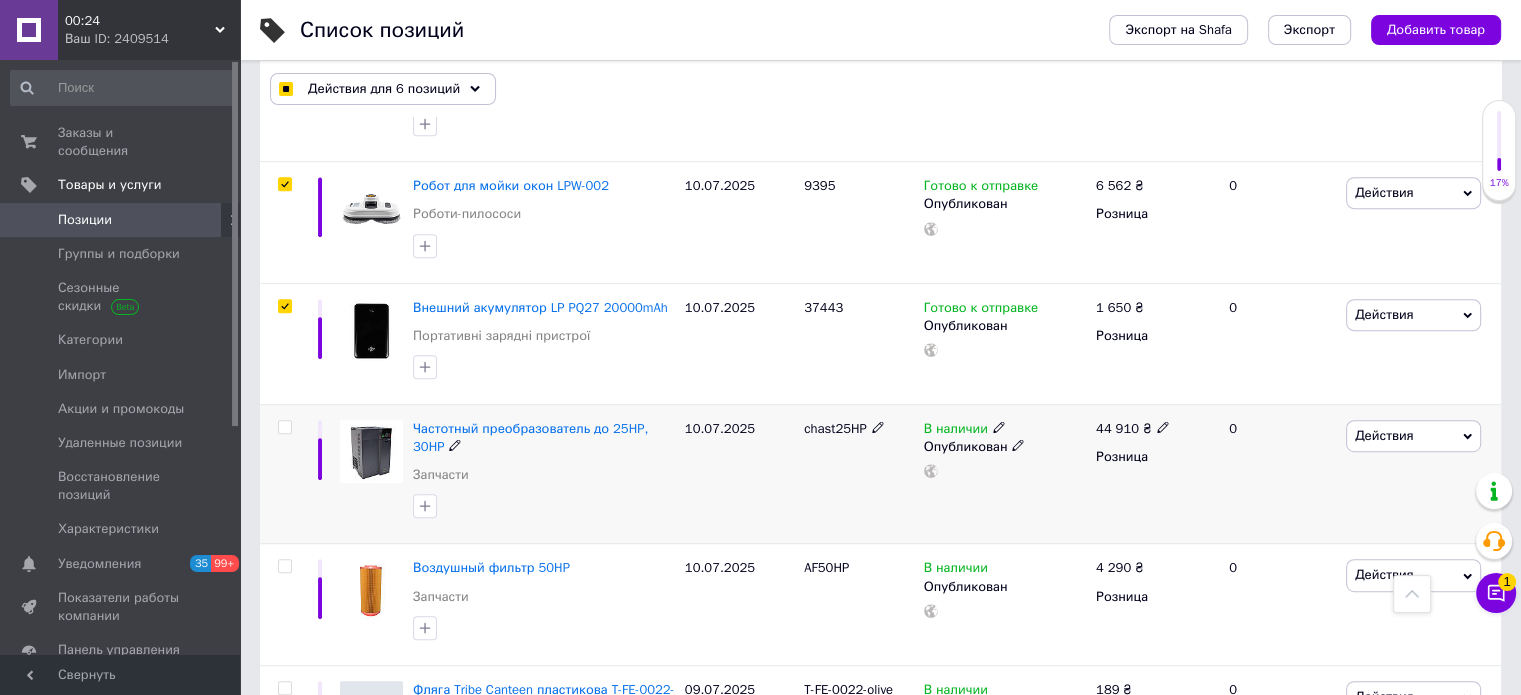 checkbox on "true" 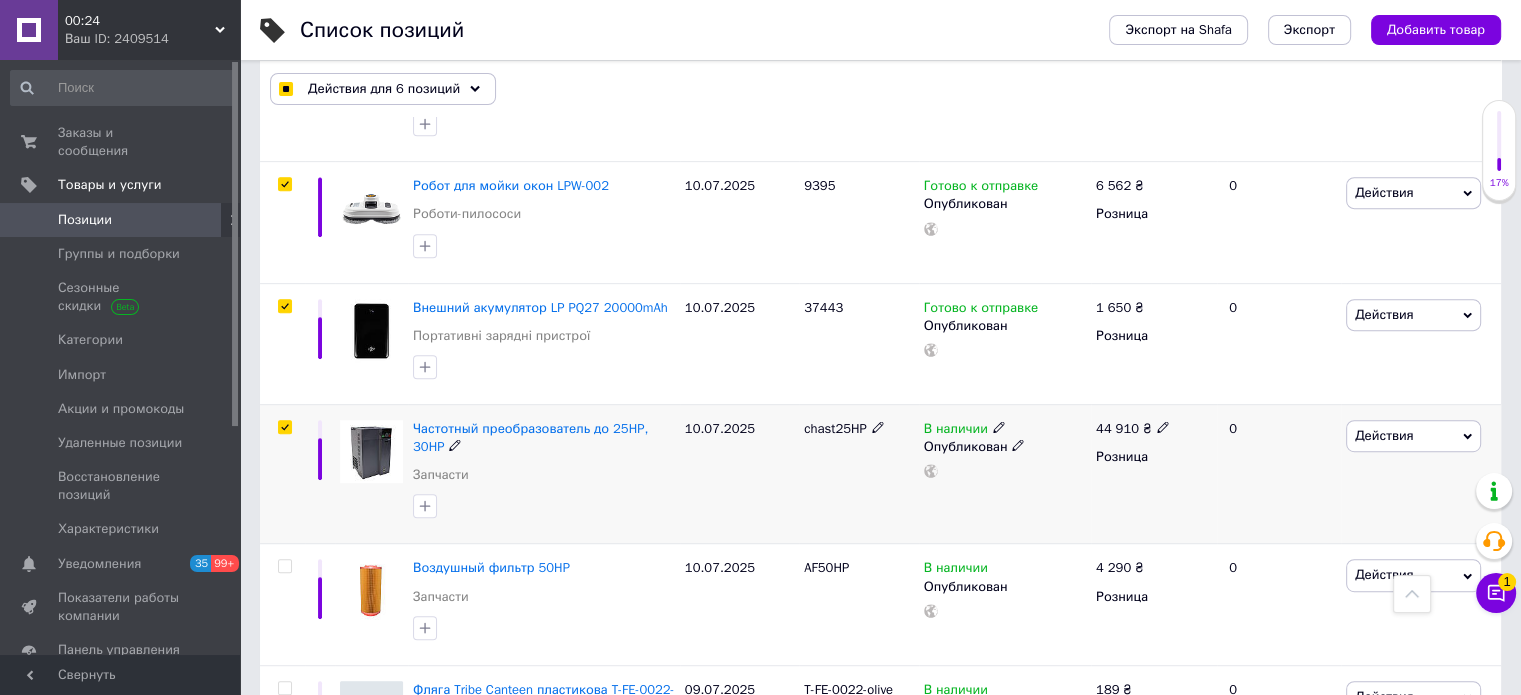 checkbox on "true" 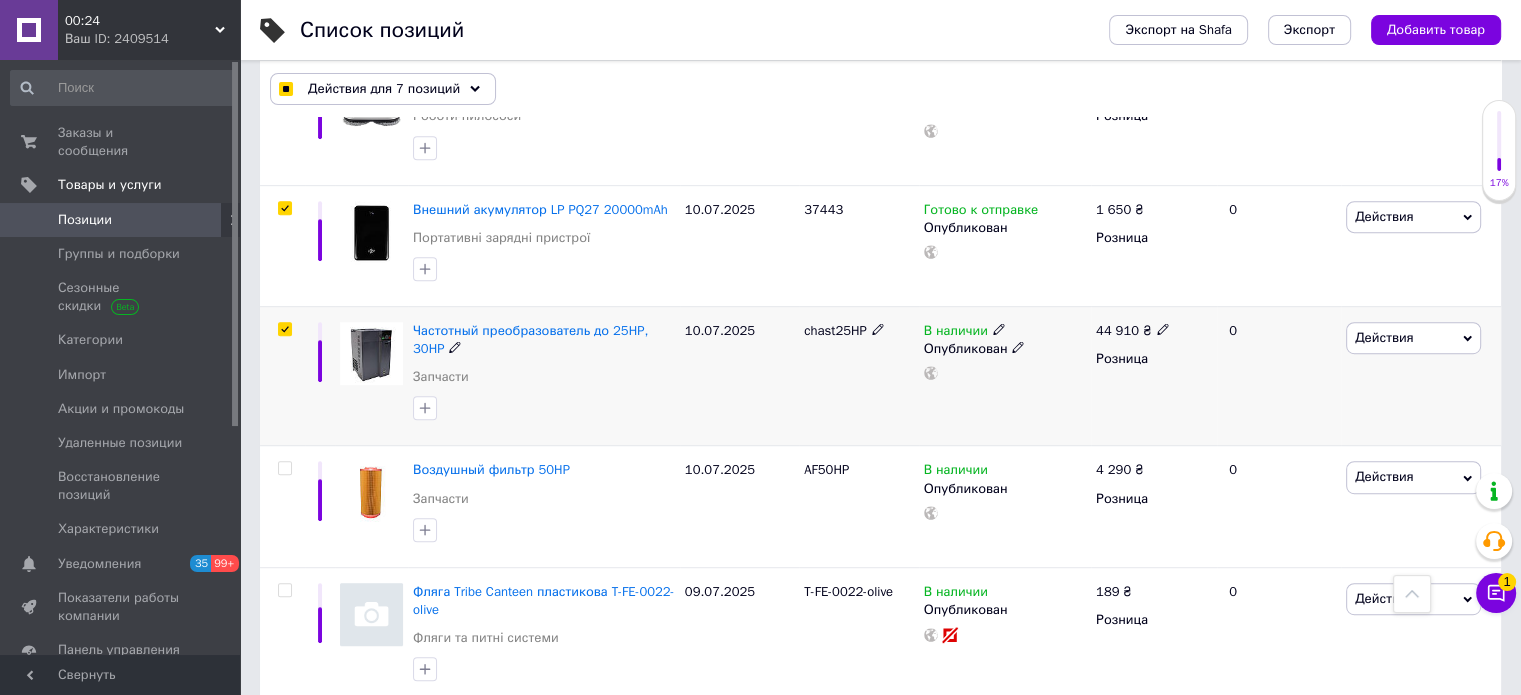 scroll, scrollTop: 1100, scrollLeft: 0, axis: vertical 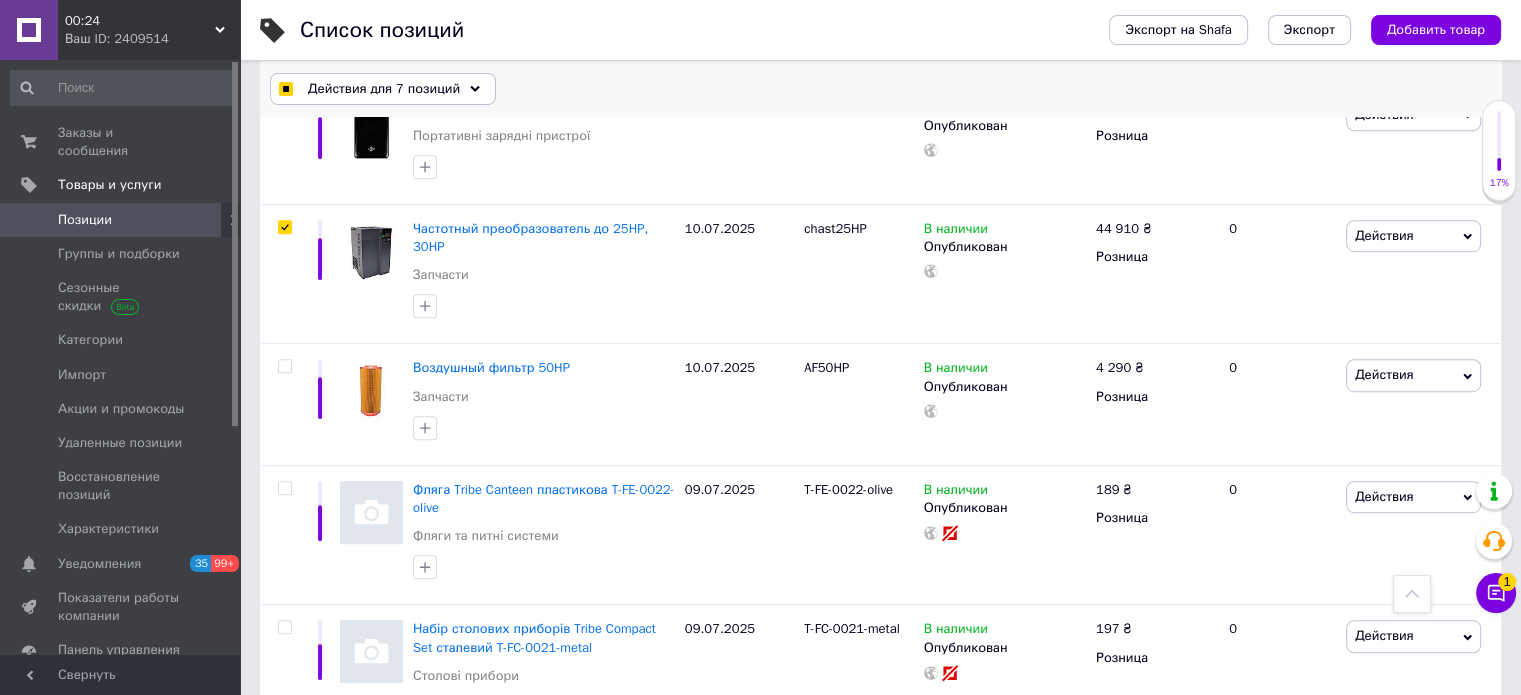 click on "Действия для 7 позиций" at bounding box center (383, 89) 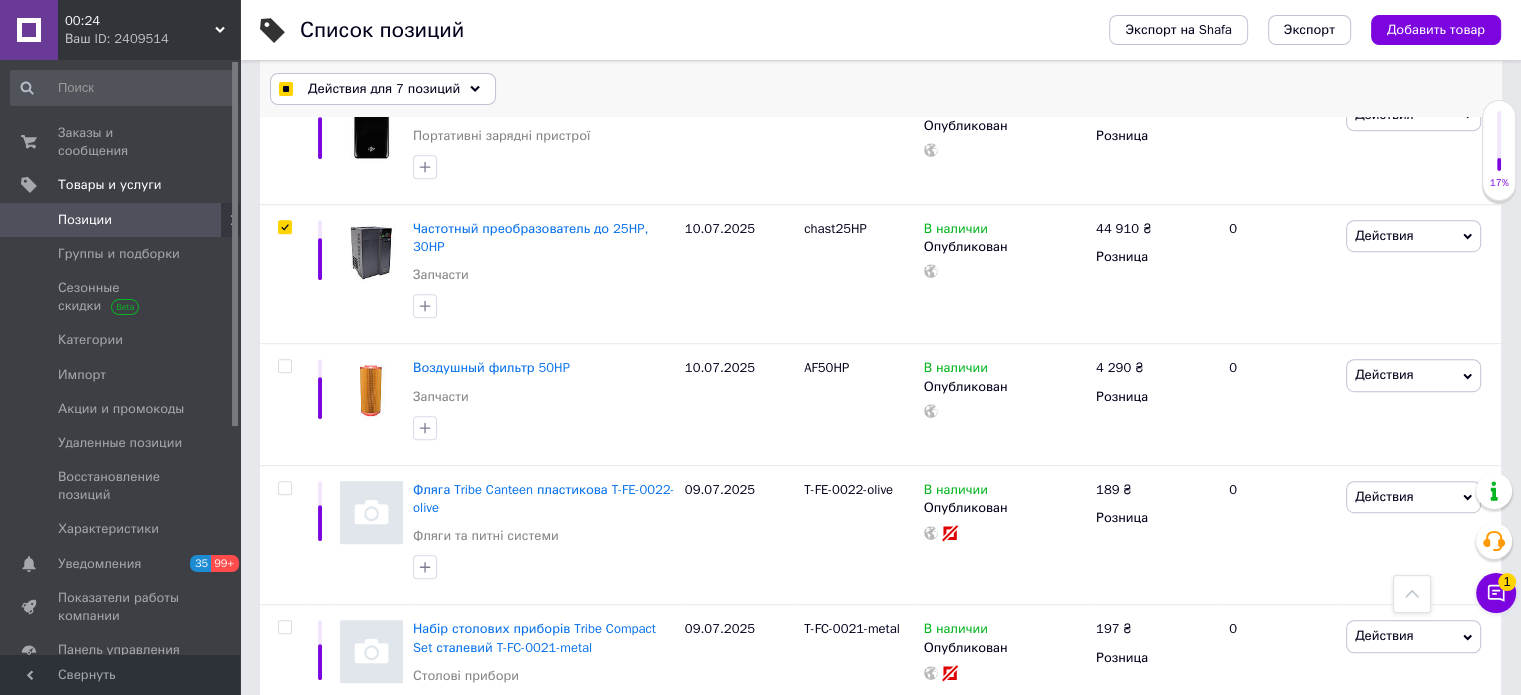 checkbox on "true" 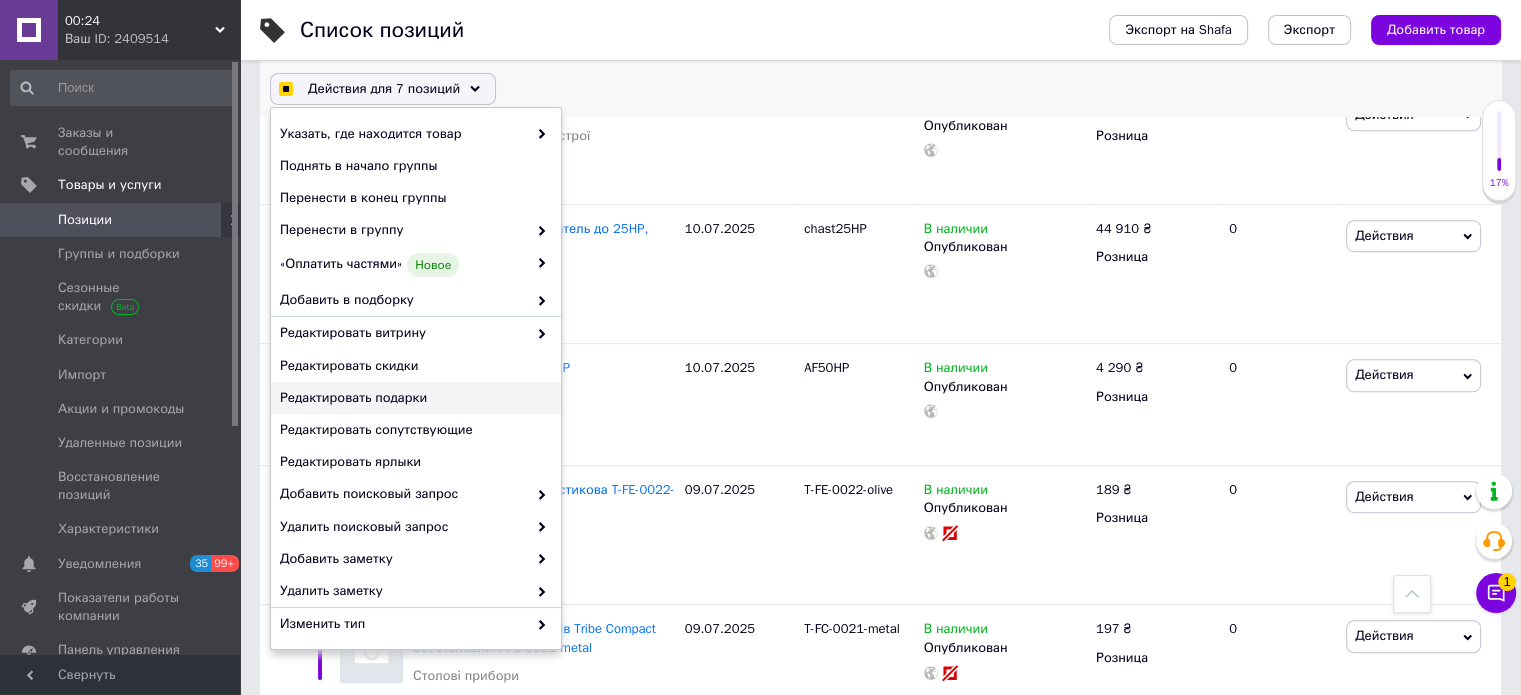 scroll, scrollTop: 196, scrollLeft: 0, axis: vertical 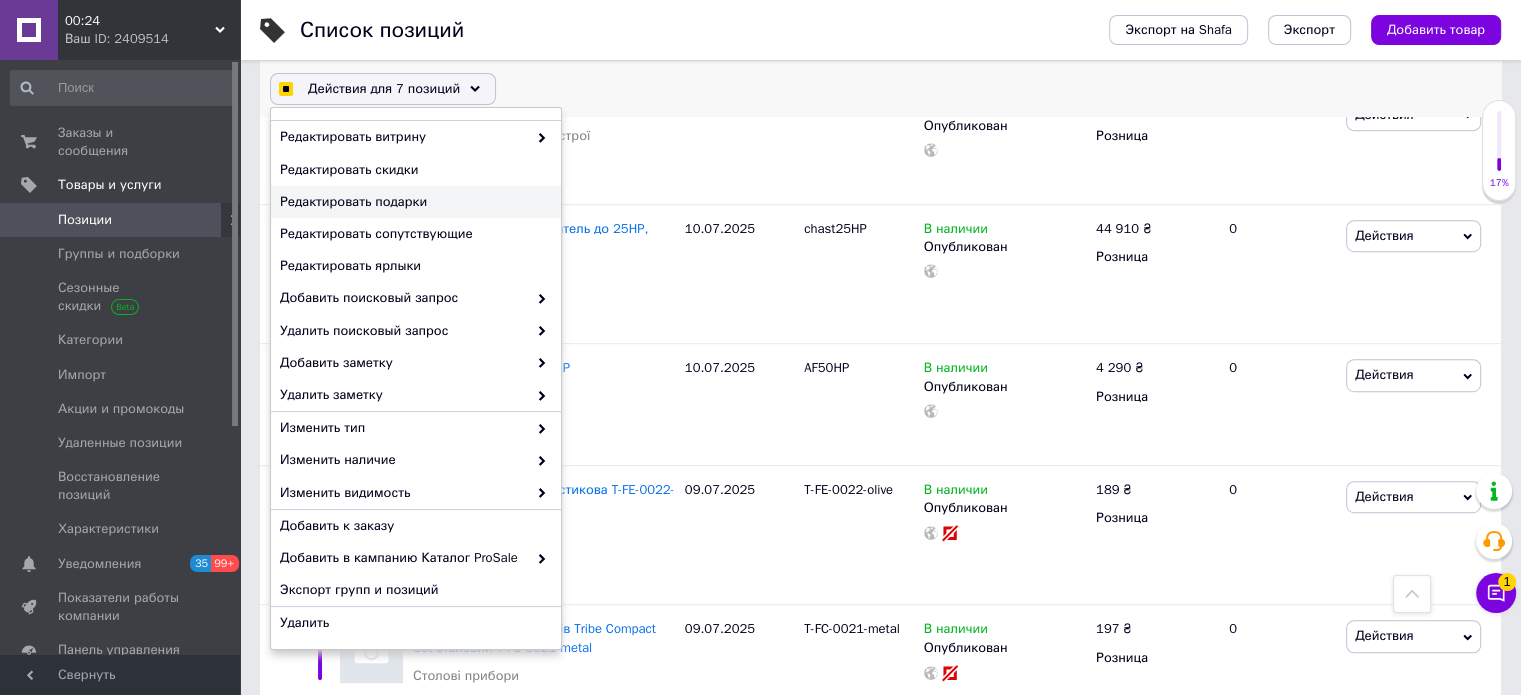 checkbox on "true" 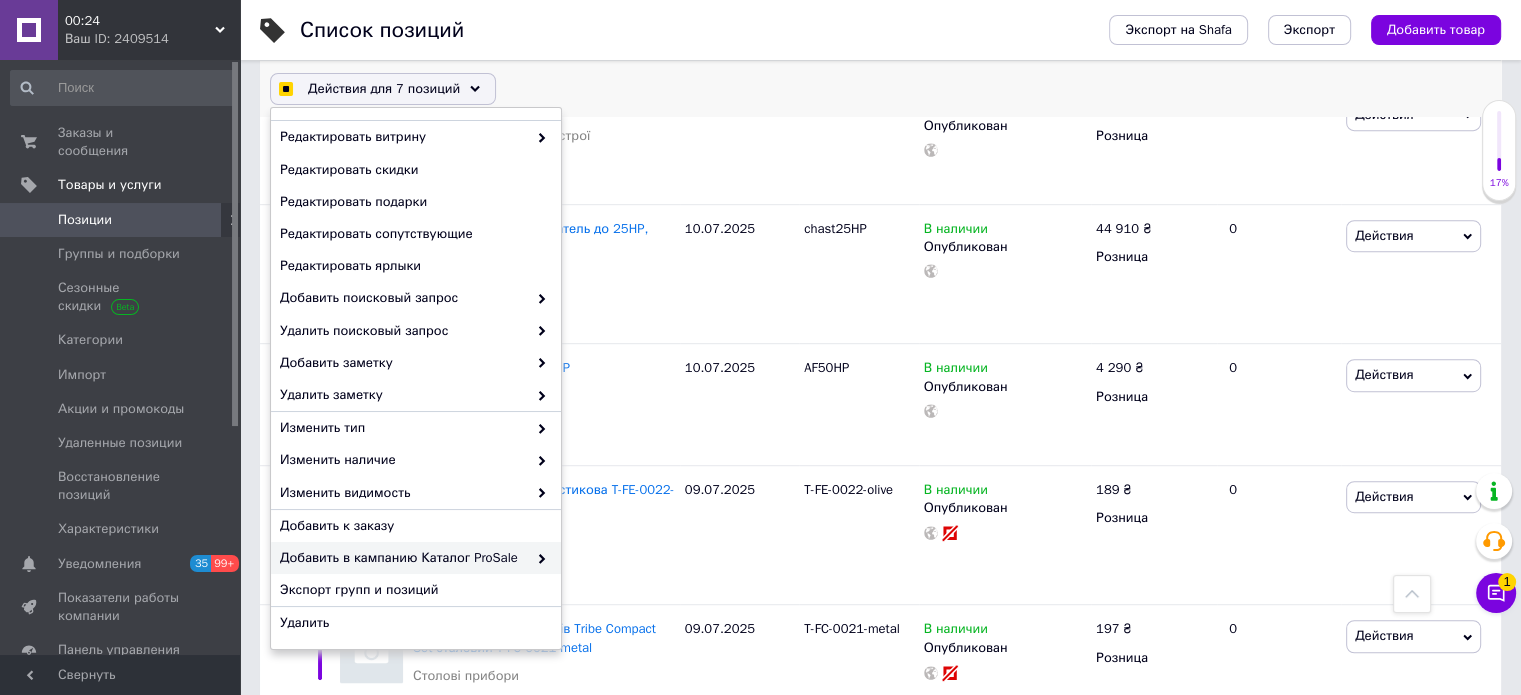 checkbox on "true" 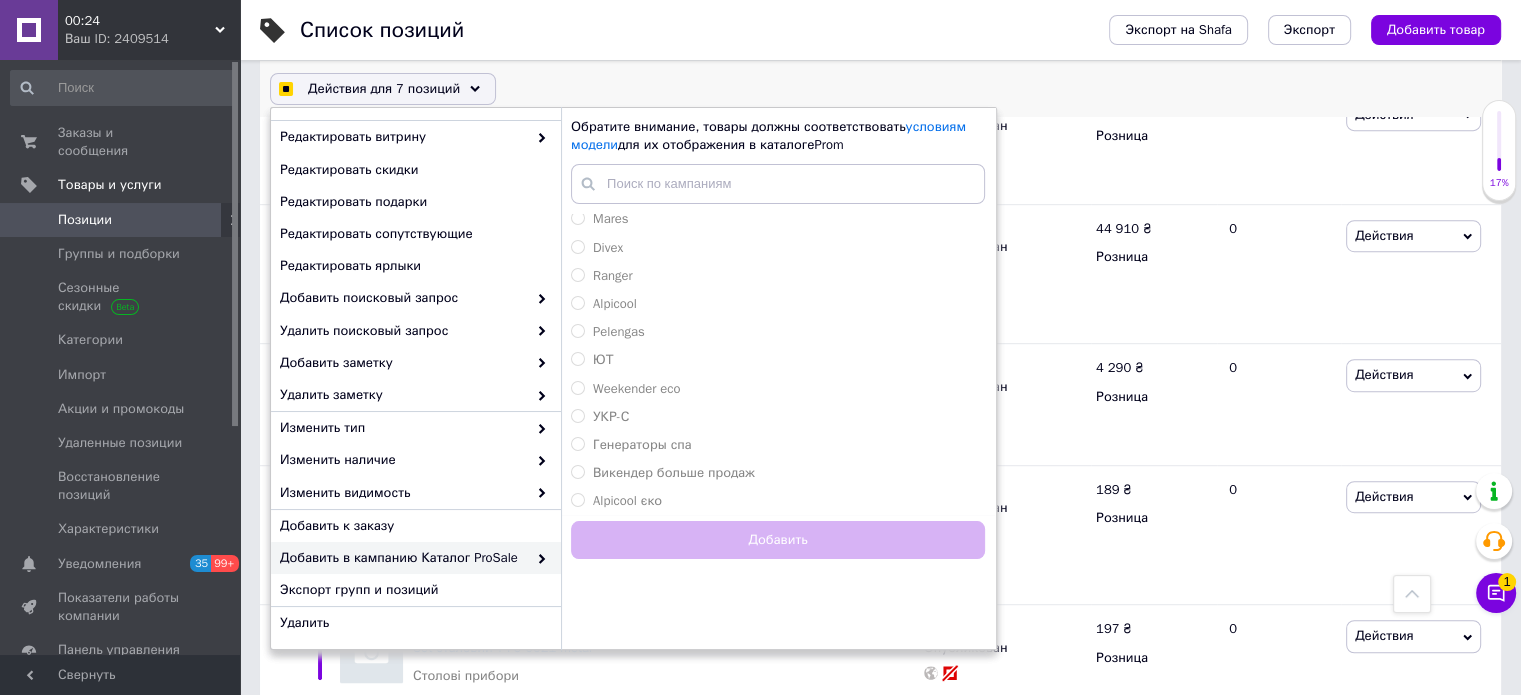 scroll, scrollTop: 400, scrollLeft: 0, axis: vertical 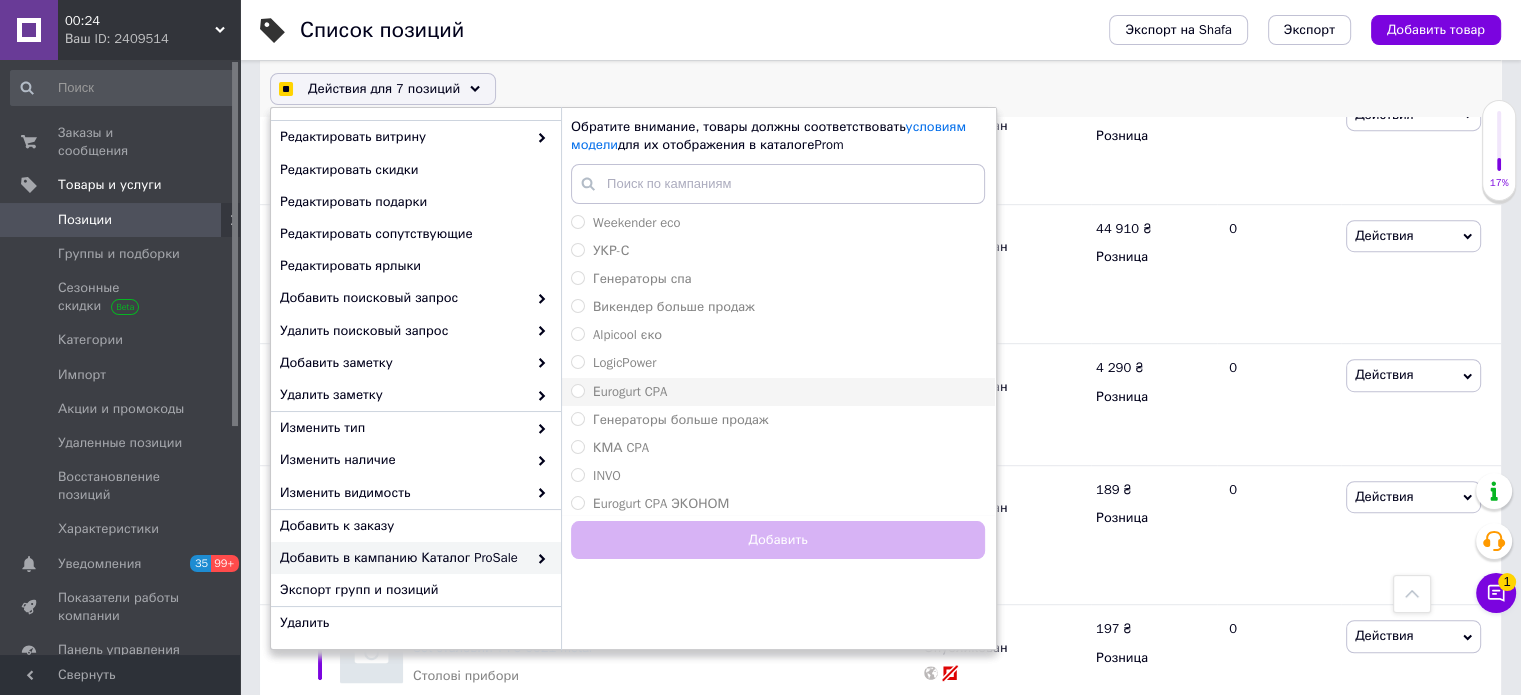 checkbox on "true" 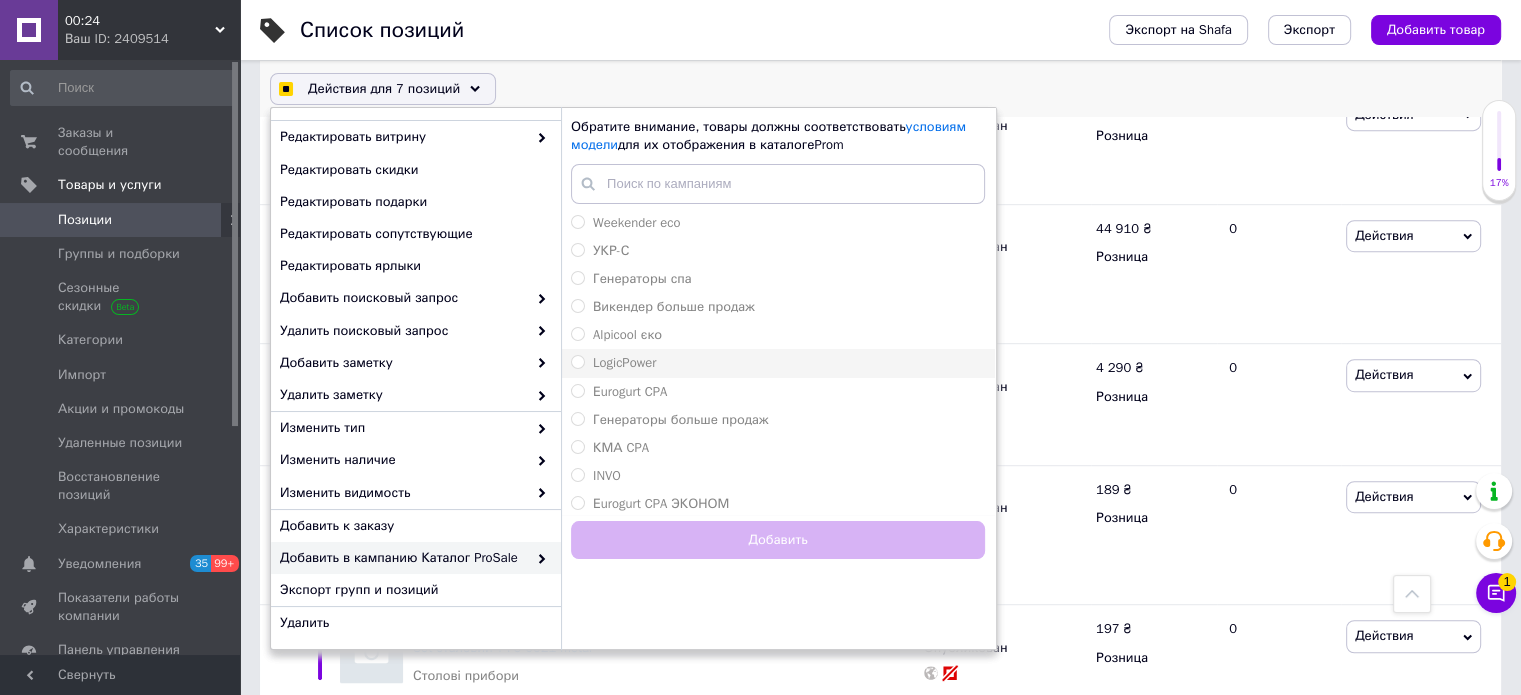click on "LogicPower" at bounding box center [778, 363] 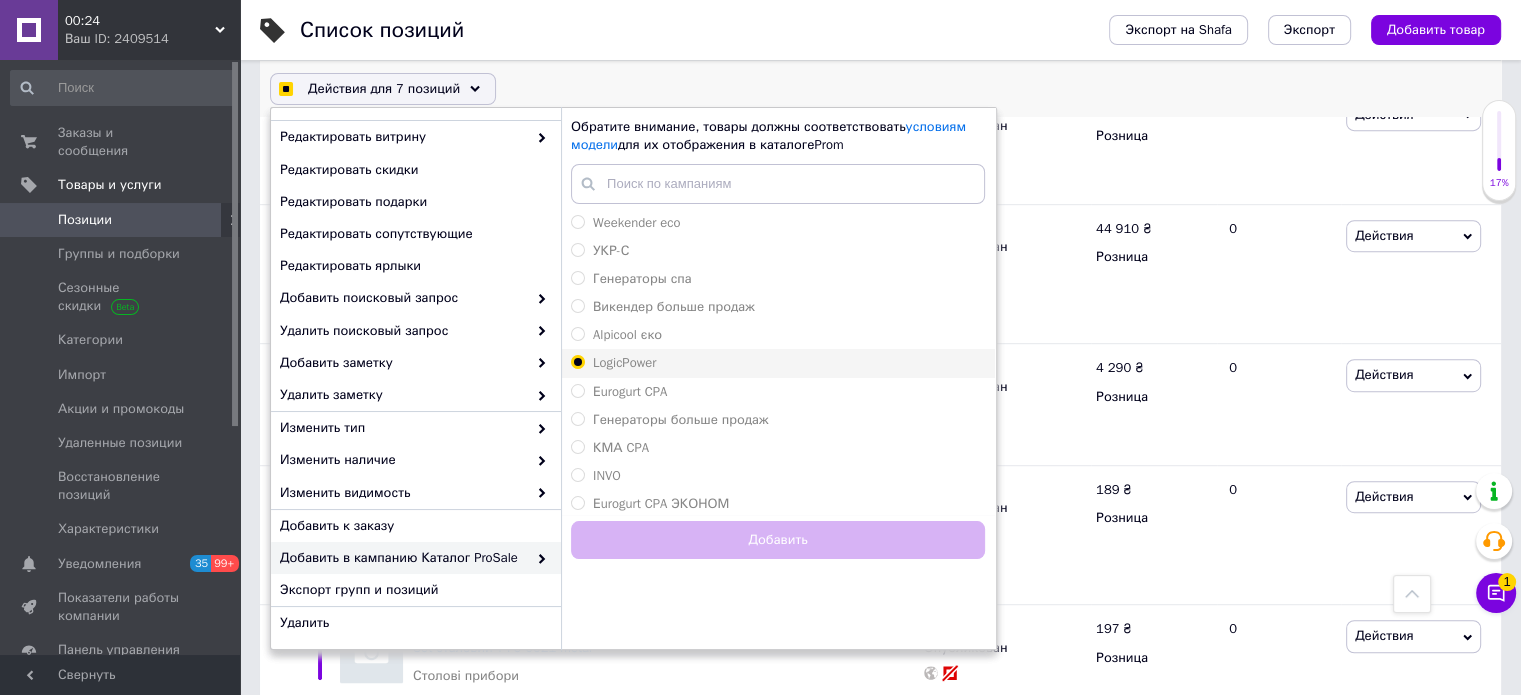 checkbox on "true" 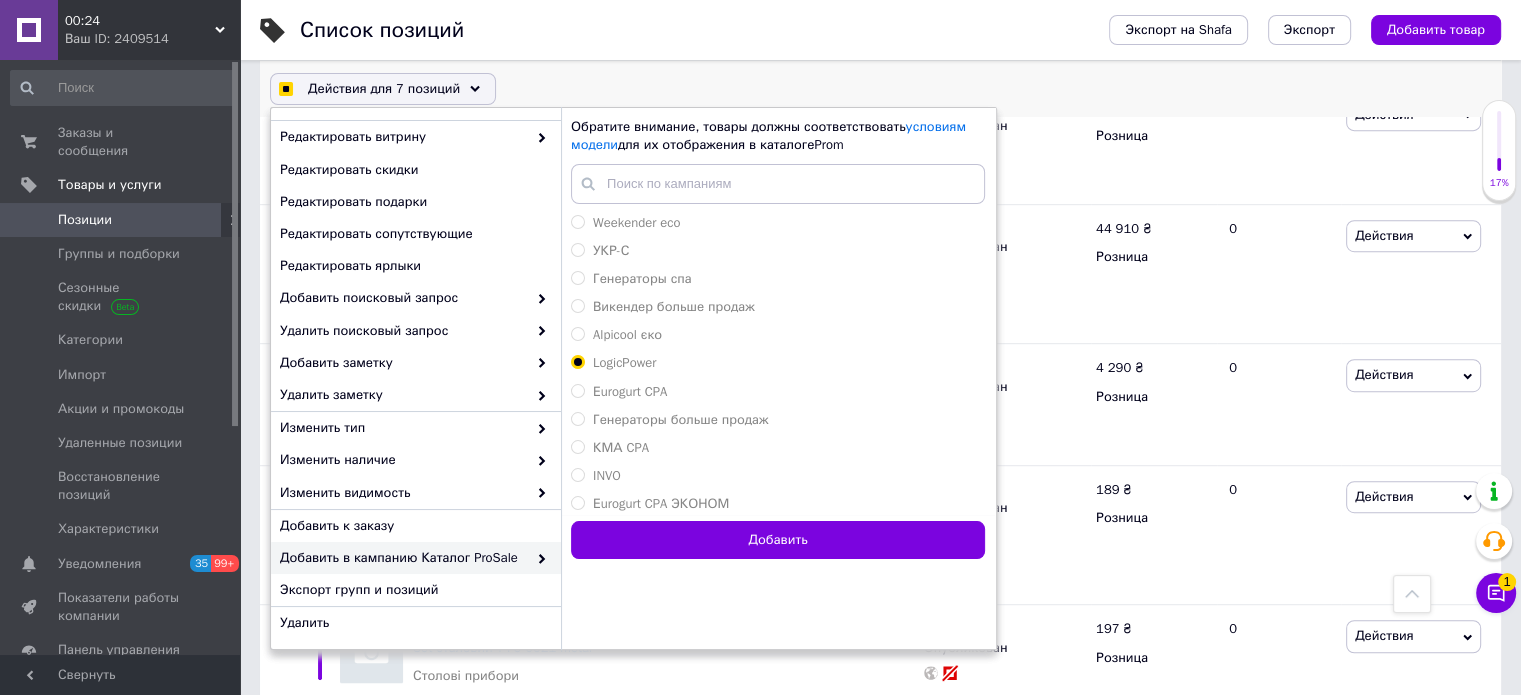 checkbox on "true" 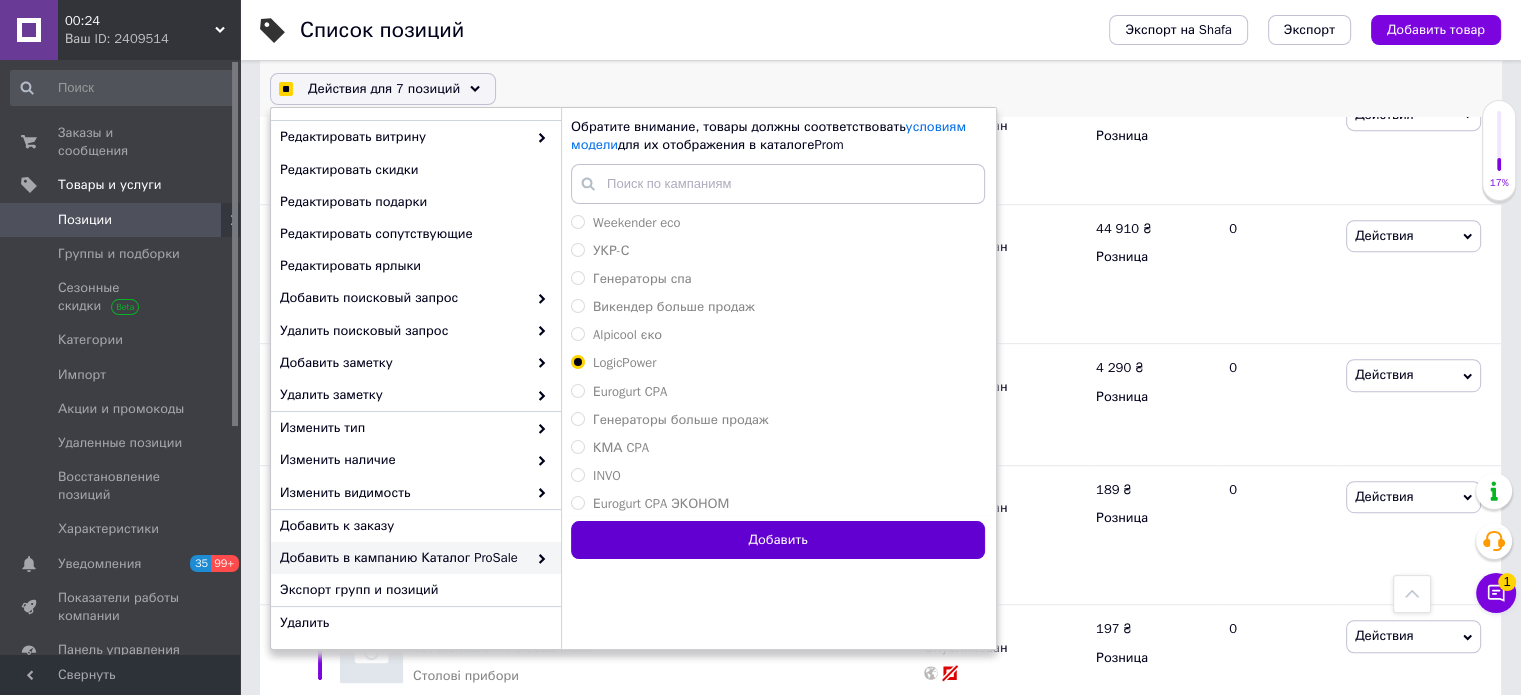 click on "Добавить" at bounding box center [778, 540] 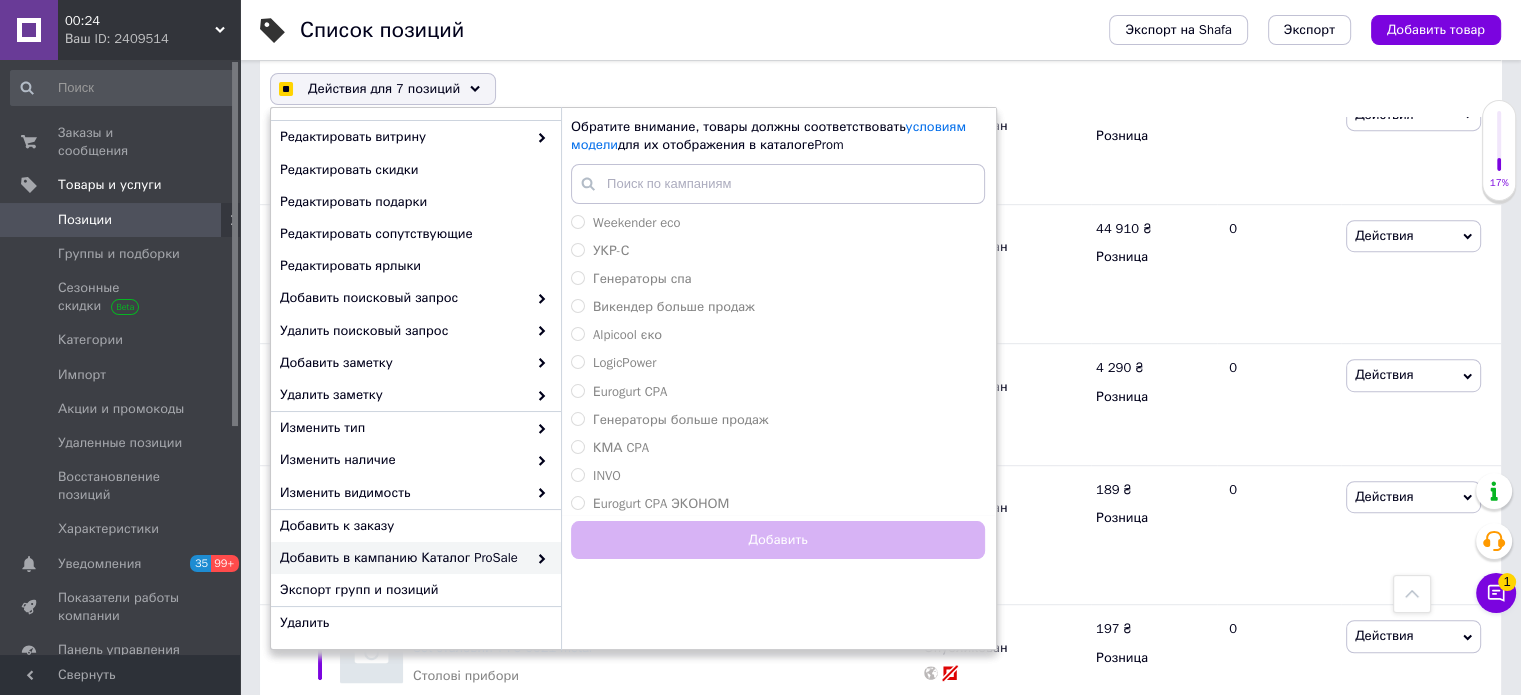 checkbox on "true" 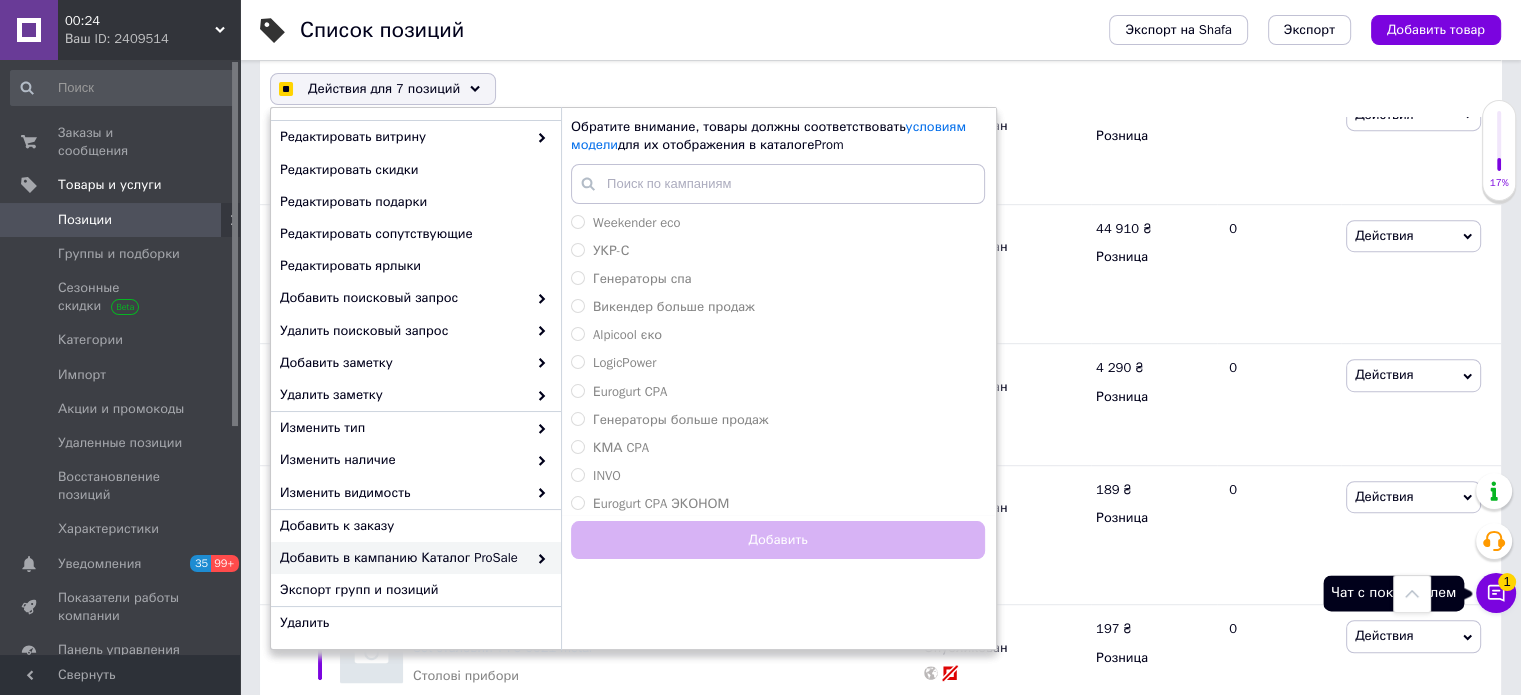 click on "1" at bounding box center [1507, 582] 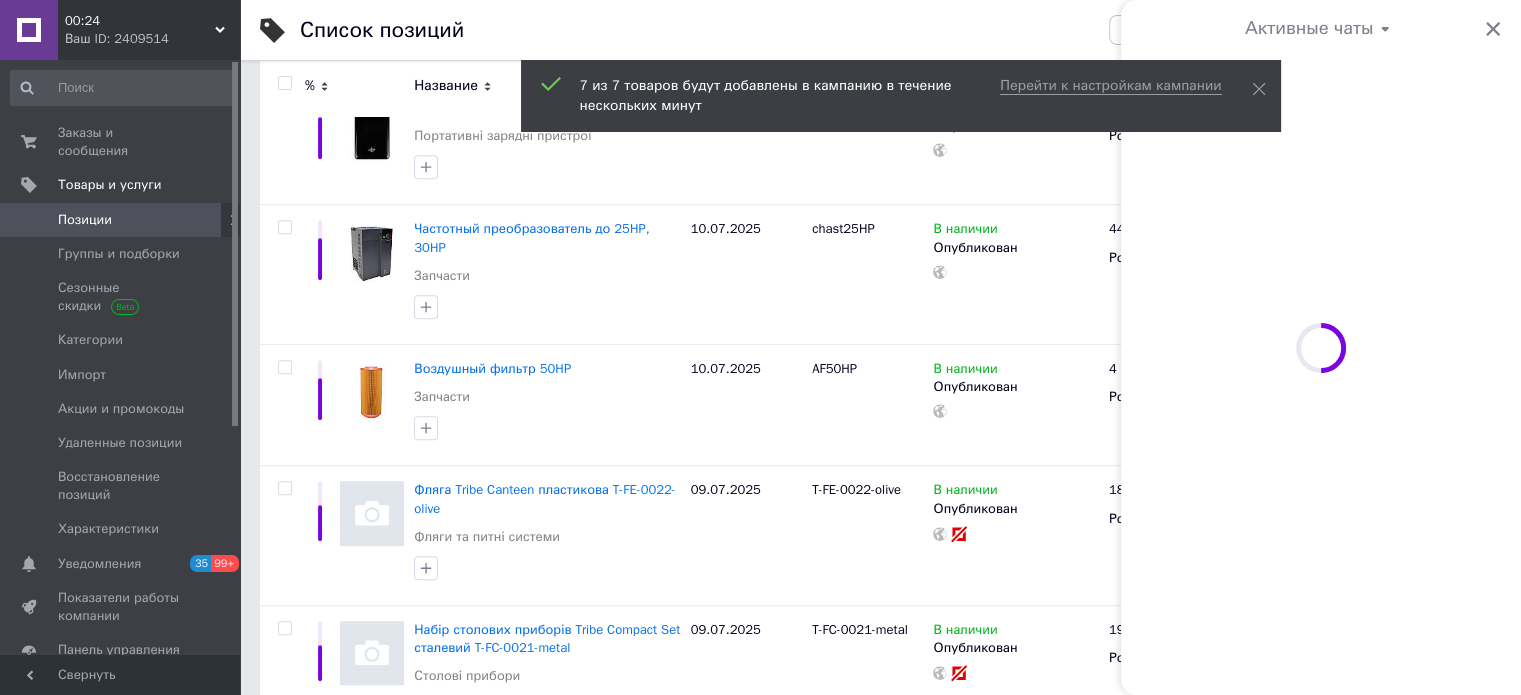 scroll, scrollTop: 1100, scrollLeft: 0, axis: vertical 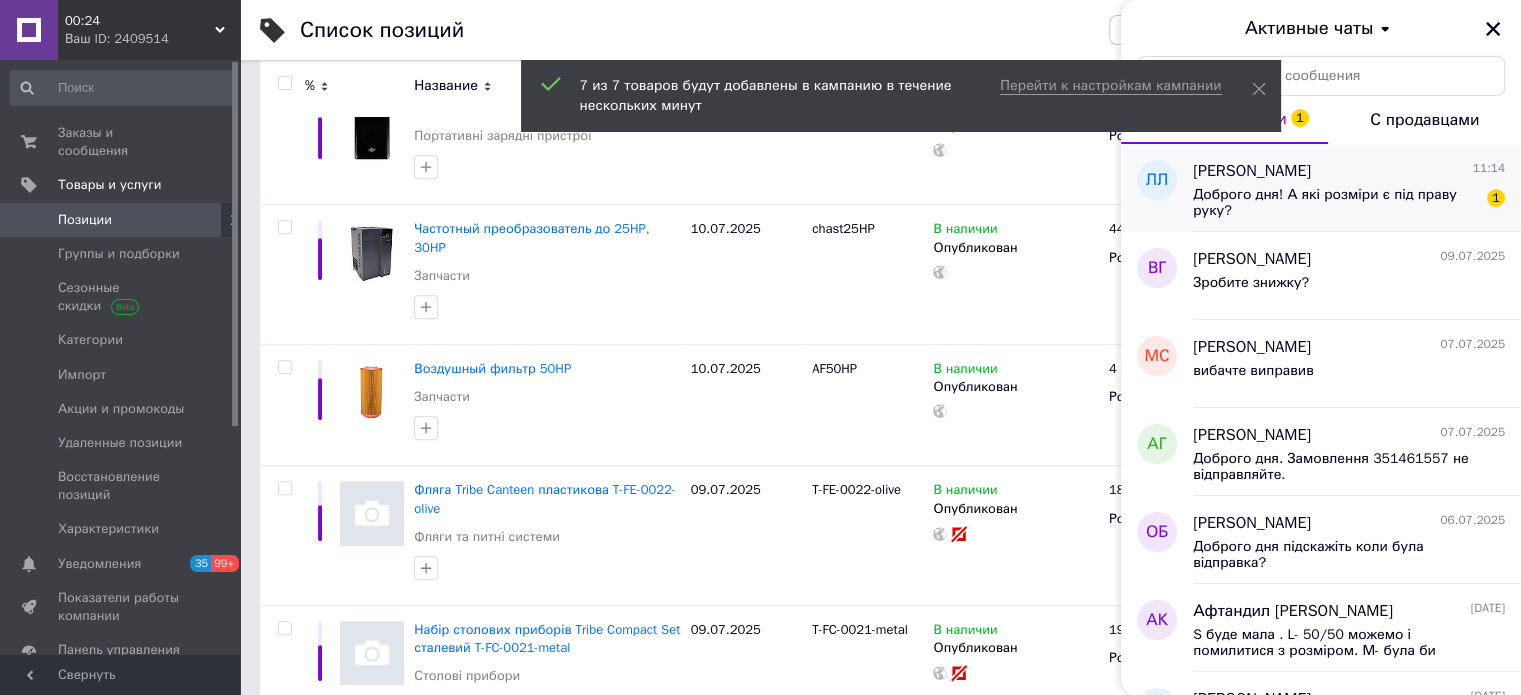 click on "Доброго дня! А які розміри є під праву руку?" at bounding box center (1335, 203) 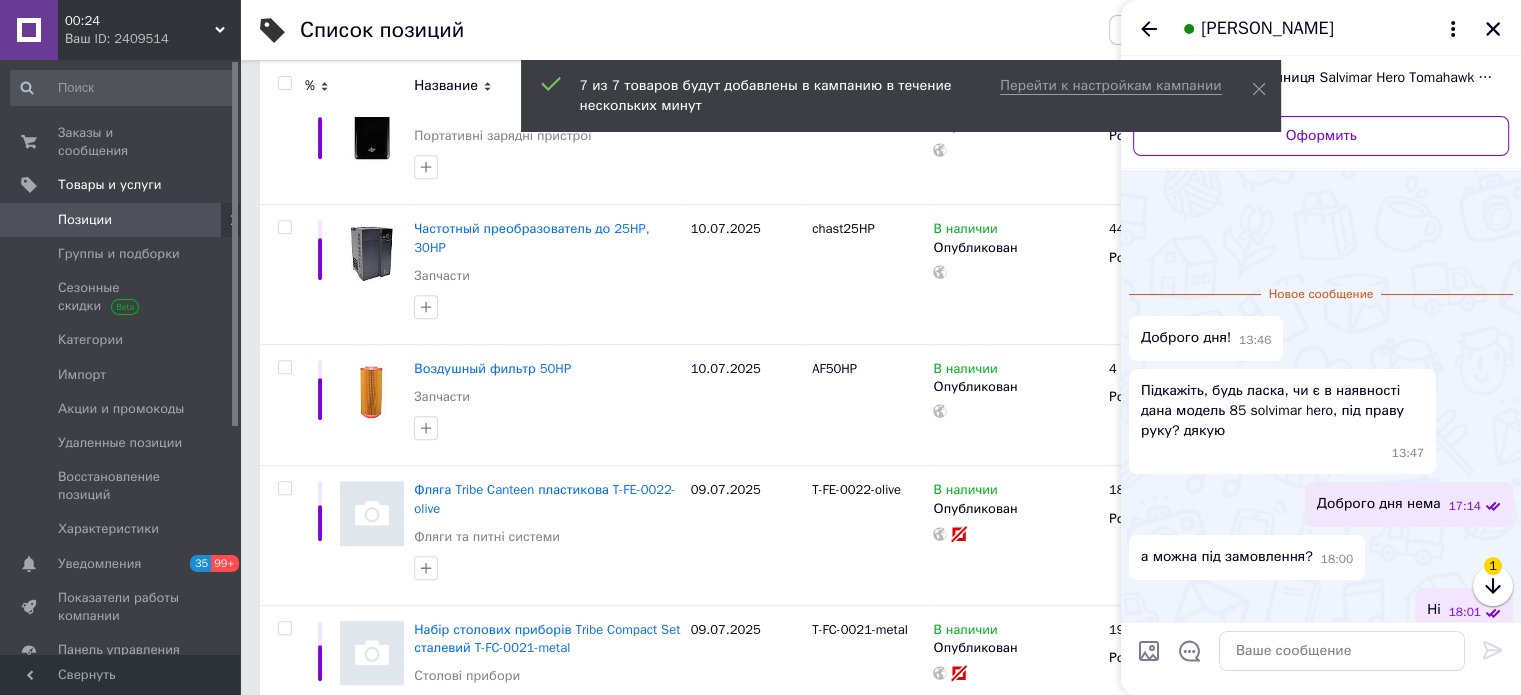 scroll, scrollTop: 115, scrollLeft: 0, axis: vertical 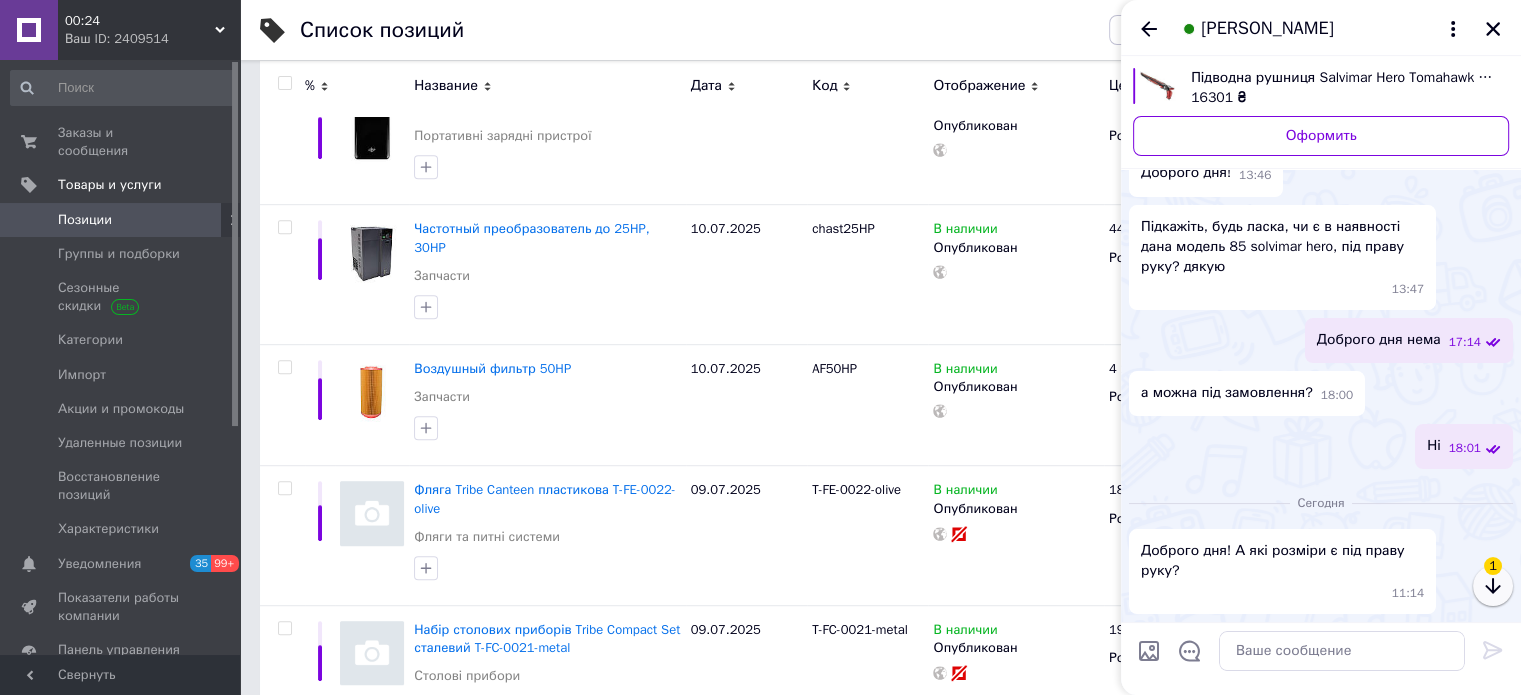 click 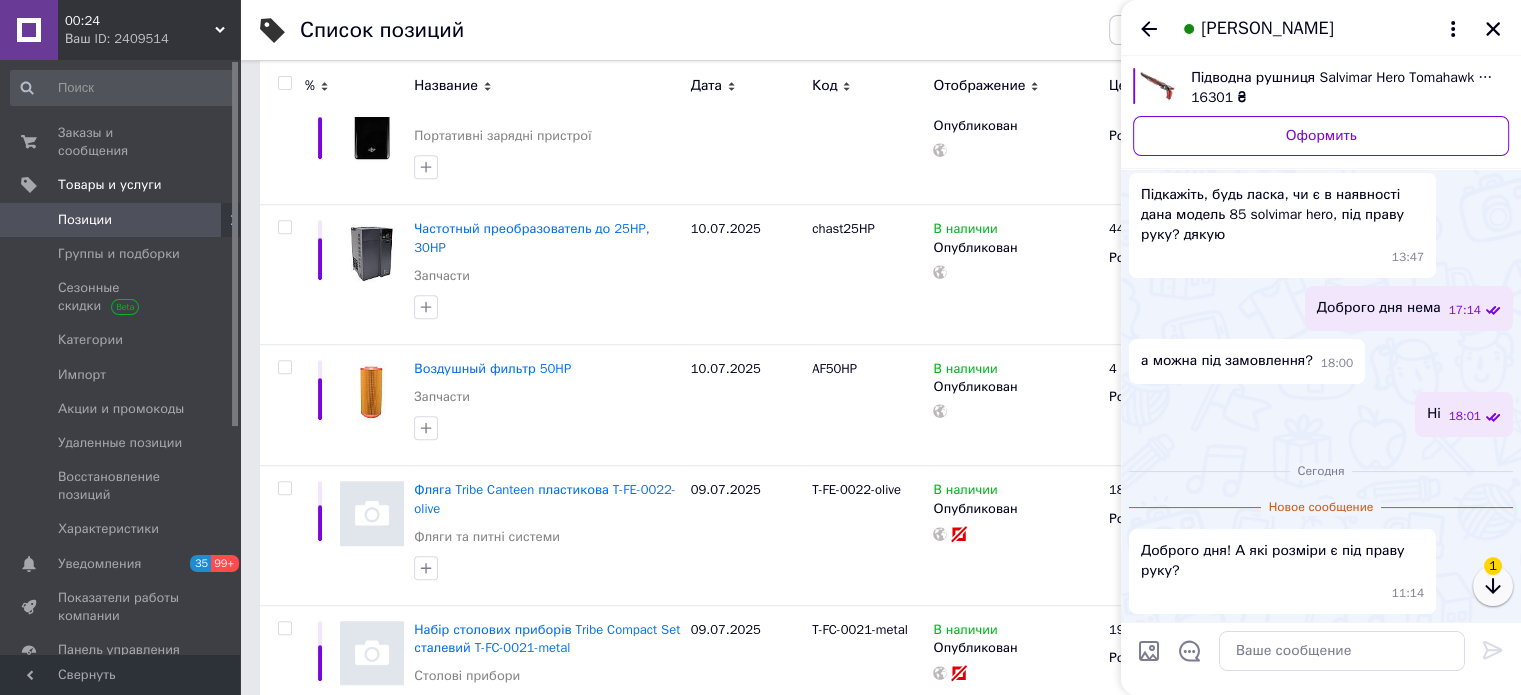 scroll, scrollTop: 109, scrollLeft: 0, axis: vertical 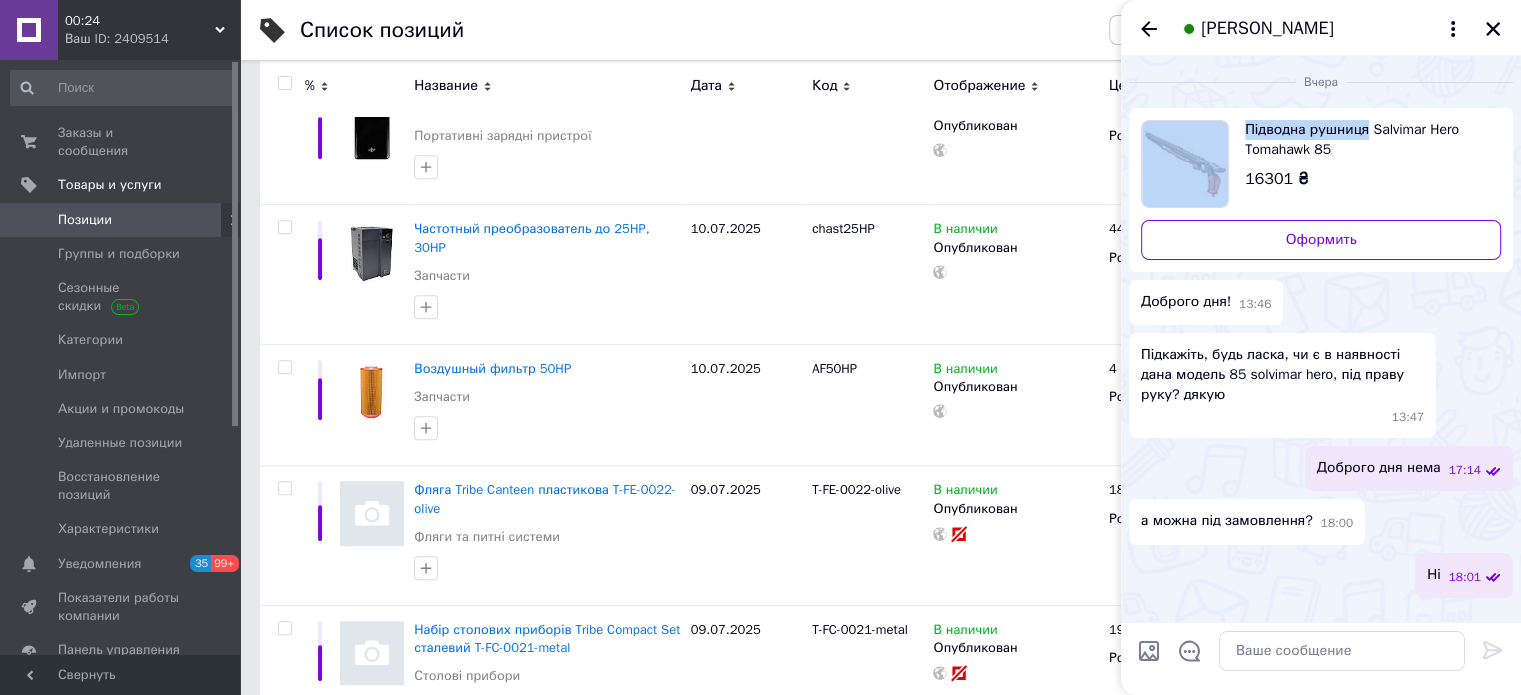 drag, startPoint x: 1312, startPoint y: 66, endPoint x: 1367, endPoint y: 79, distance: 56.515484 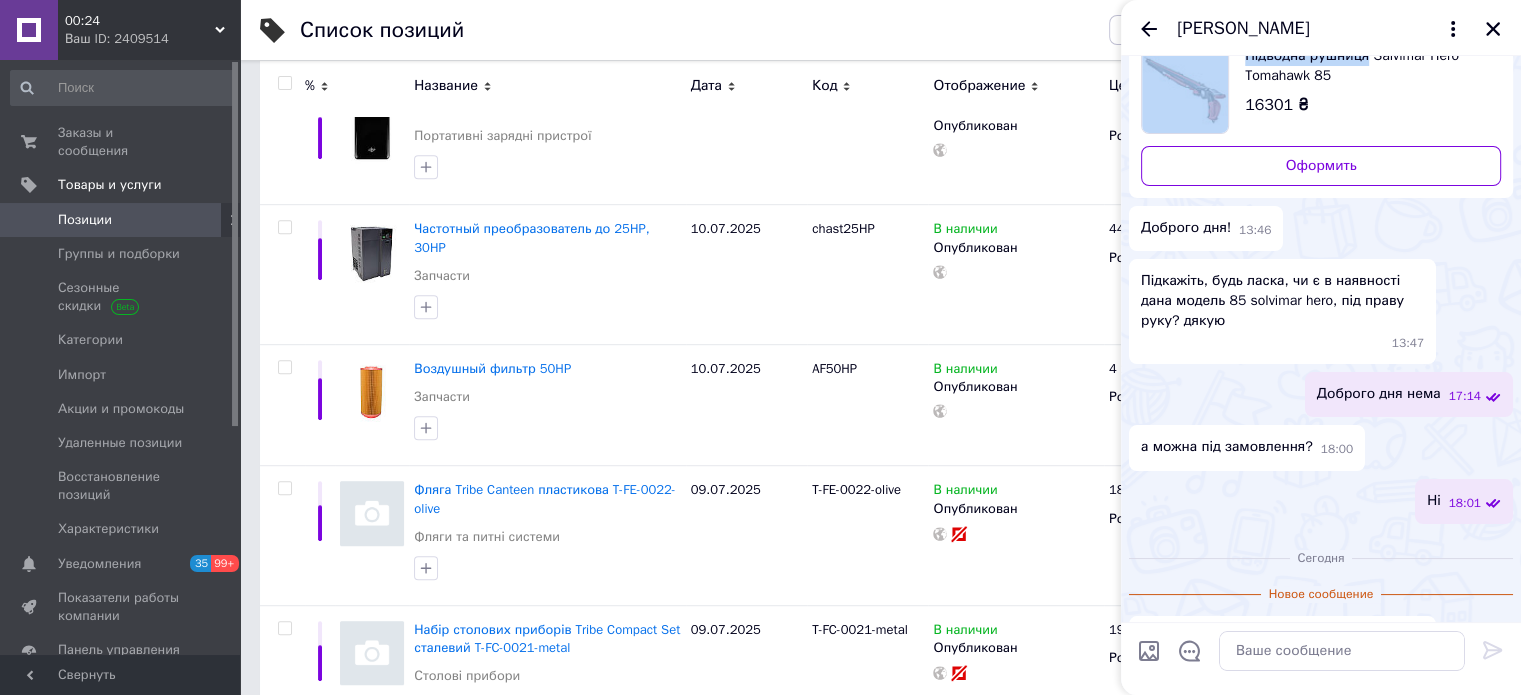 scroll, scrollTop: 109, scrollLeft: 0, axis: vertical 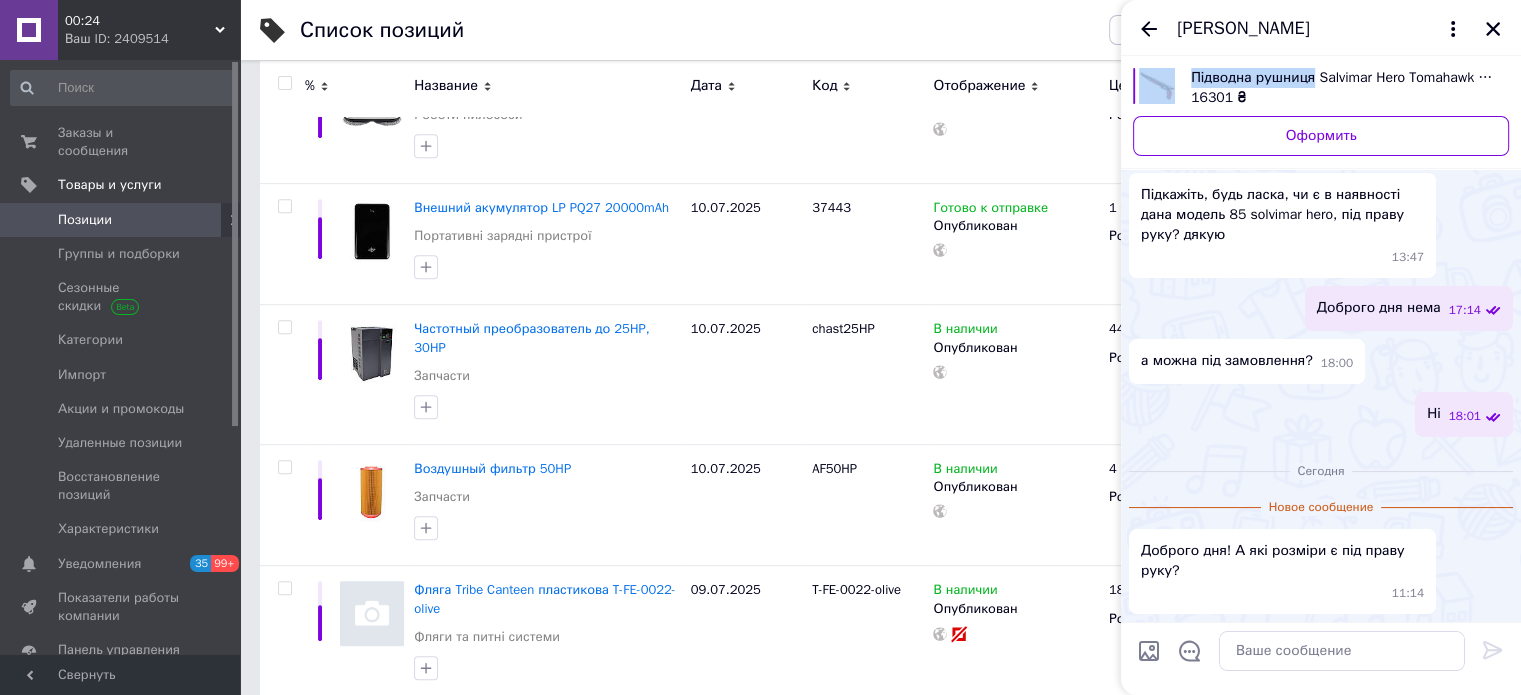 click on "00:24" at bounding box center (140, 21) 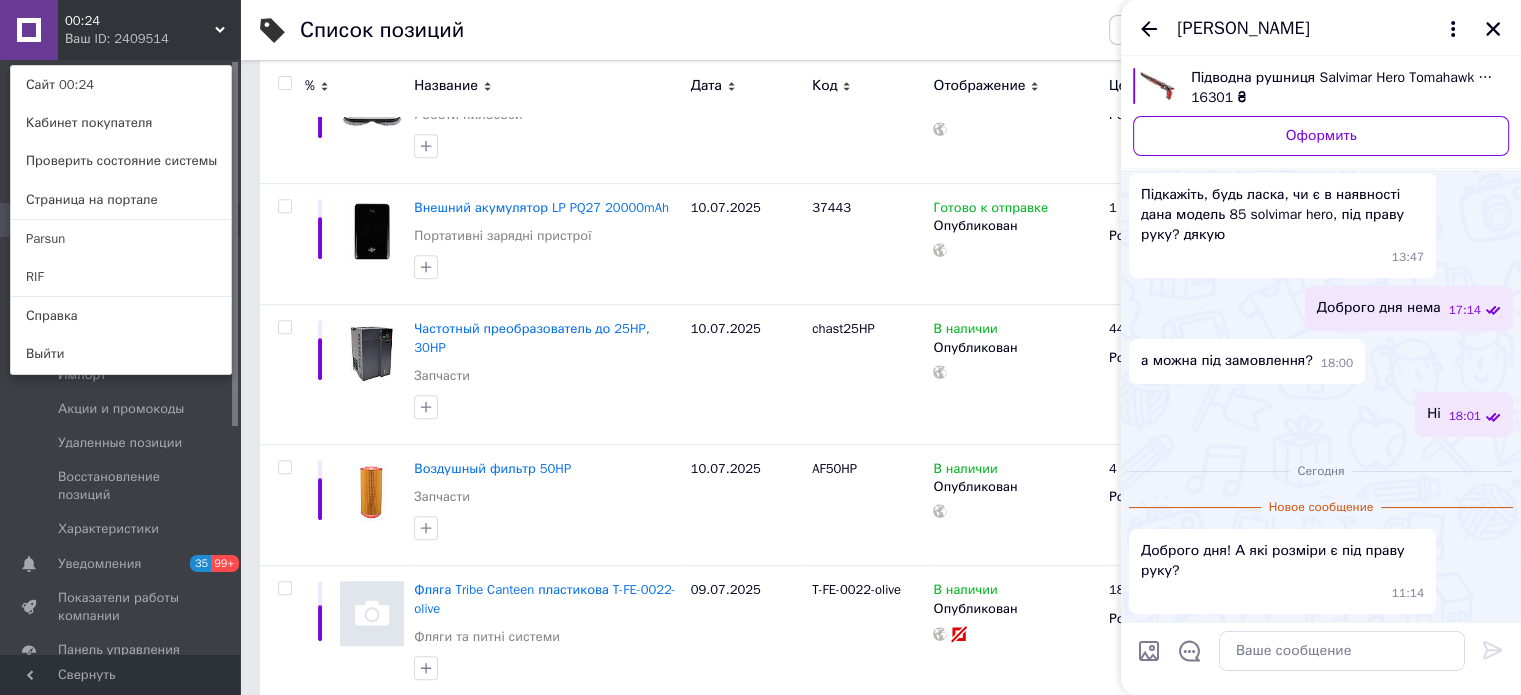 click on "Parsun" at bounding box center [121, 239] 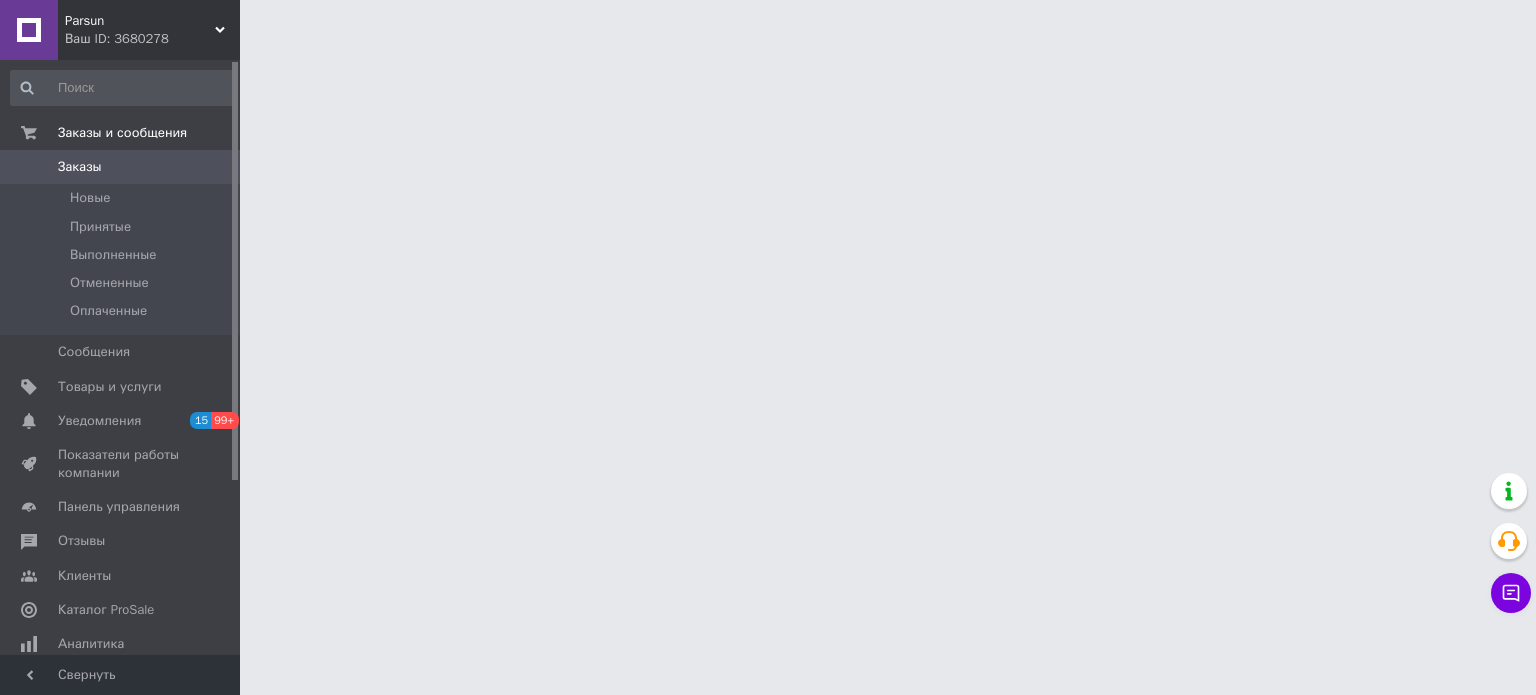 click 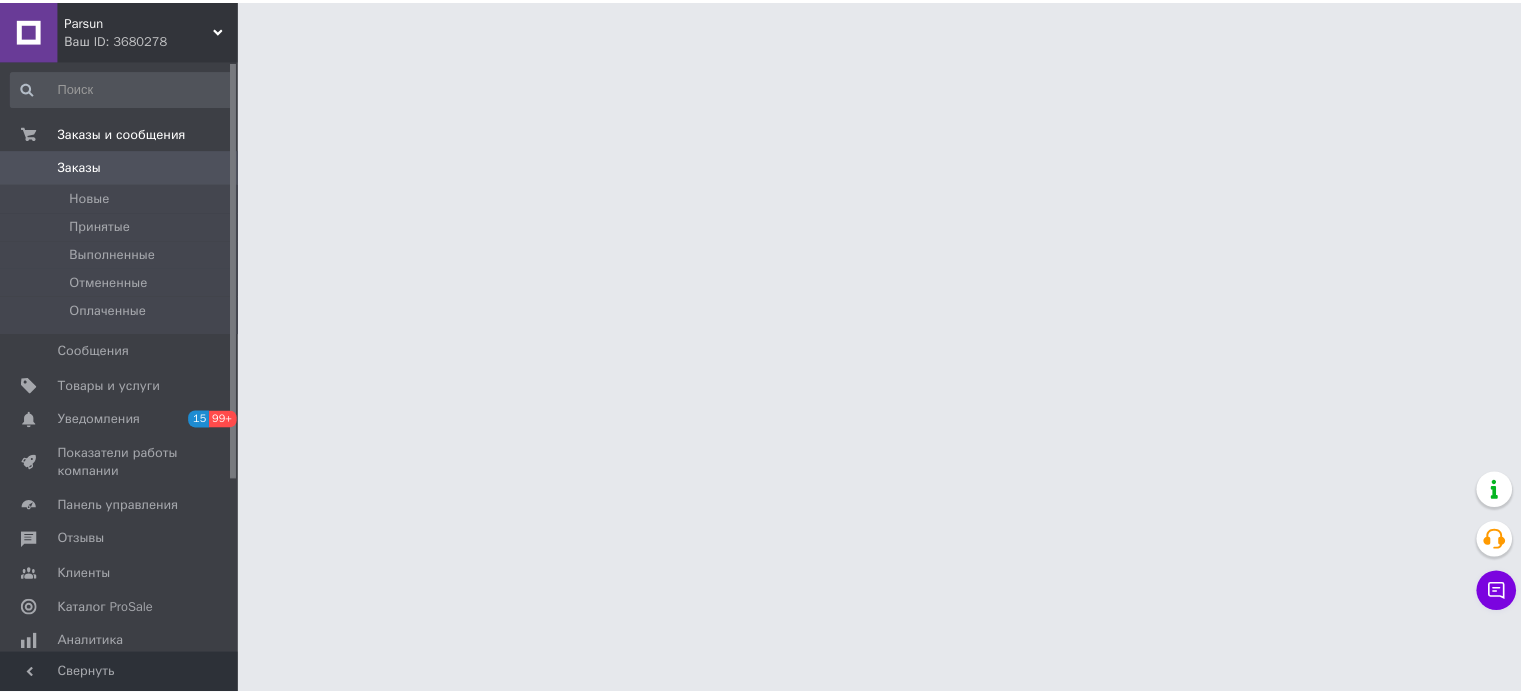 scroll, scrollTop: 0, scrollLeft: 0, axis: both 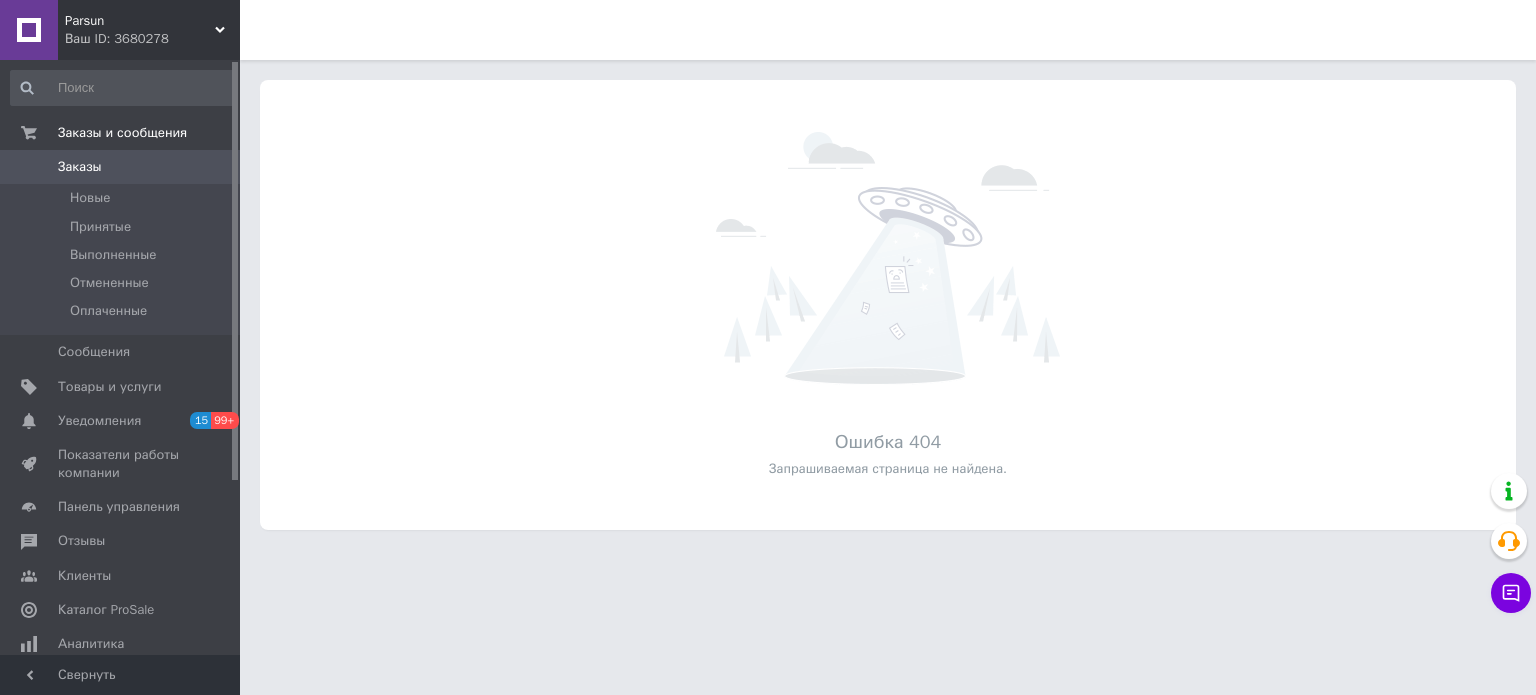 click on "Parsun" at bounding box center (140, 21) 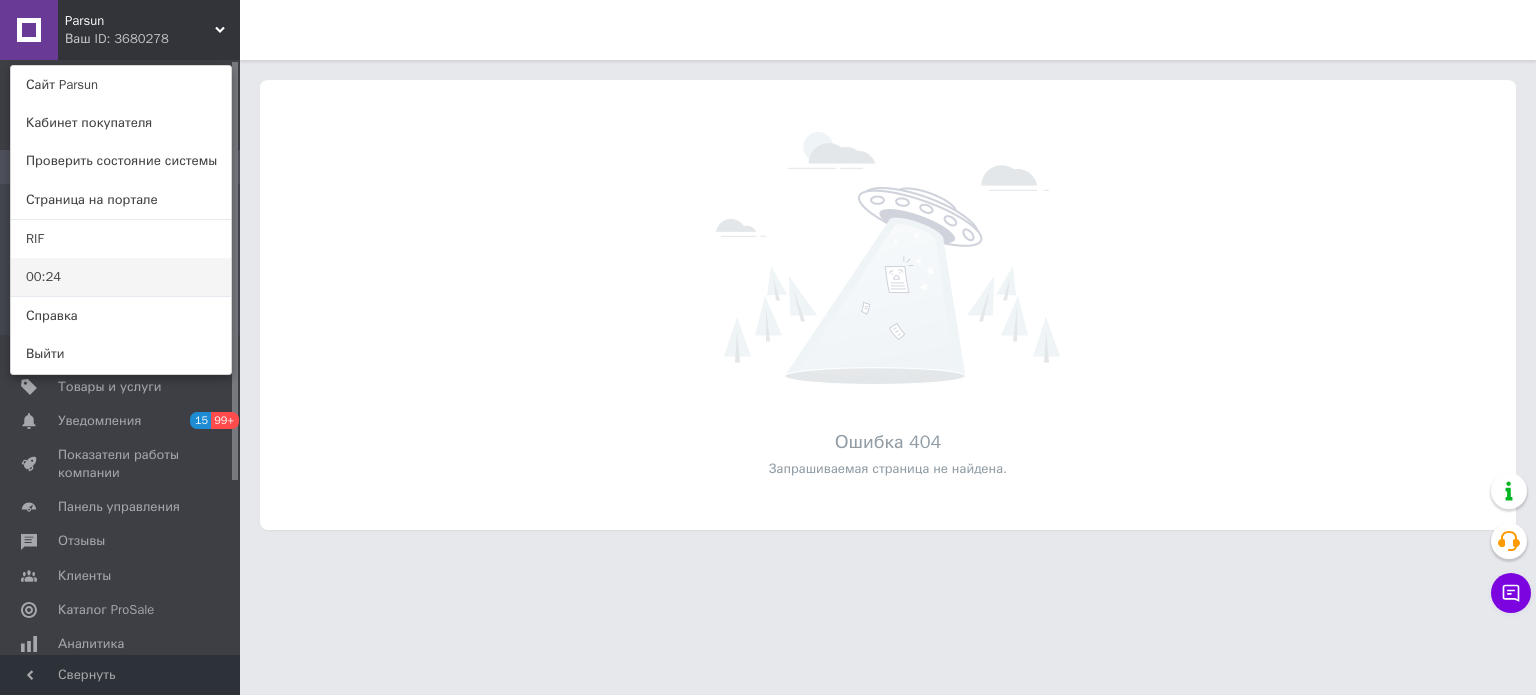 click on "00:24" at bounding box center (121, 277) 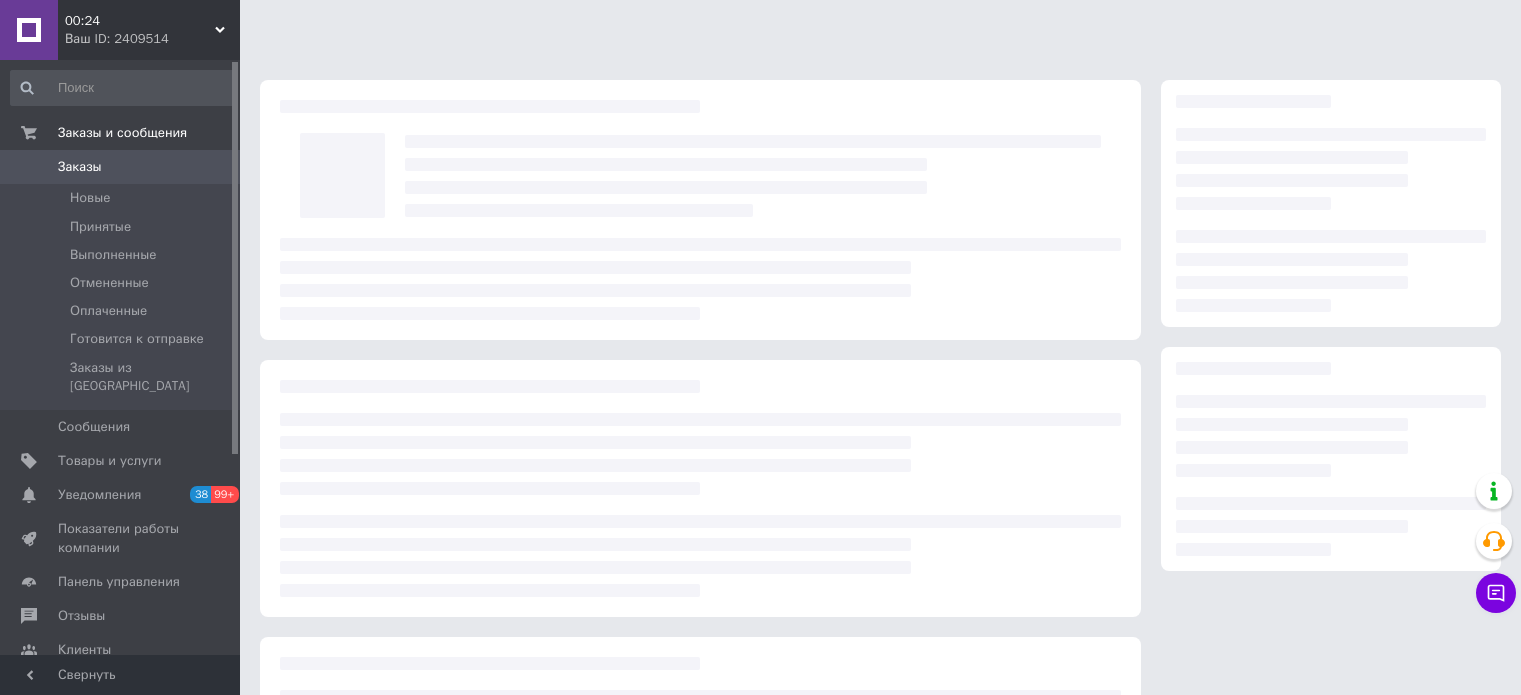 scroll, scrollTop: 0, scrollLeft: 0, axis: both 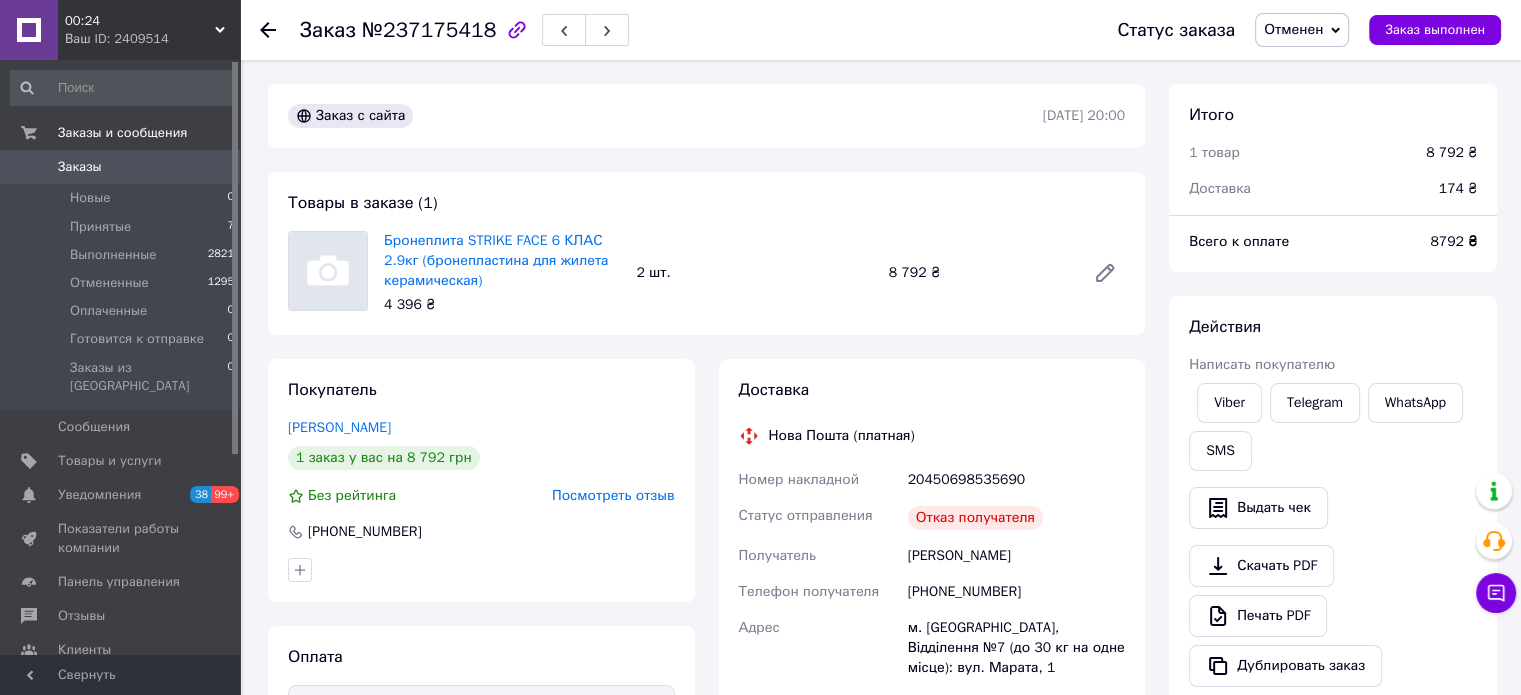click on "Заказы" at bounding box center (121, 167) 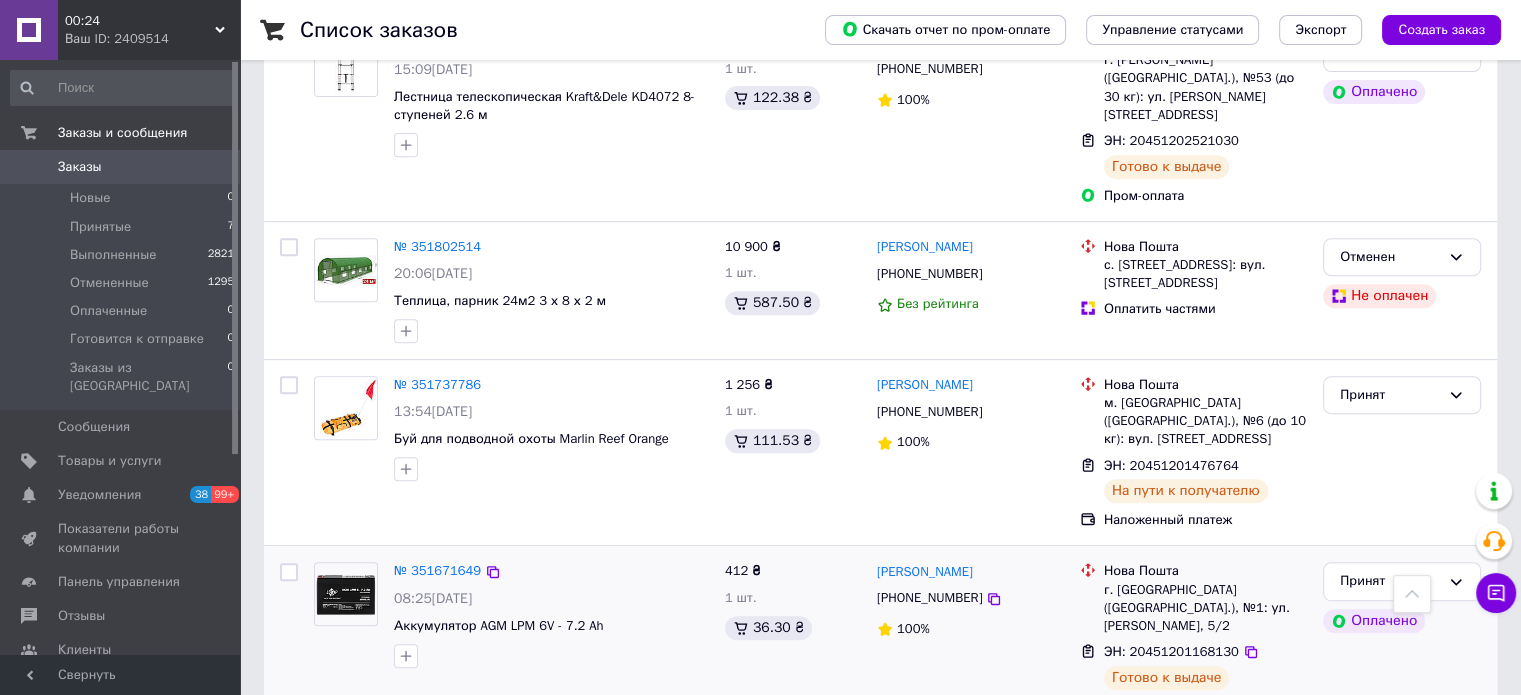 scroll, scrollTop: 800, scrollLeft: 0, axis: vertical 